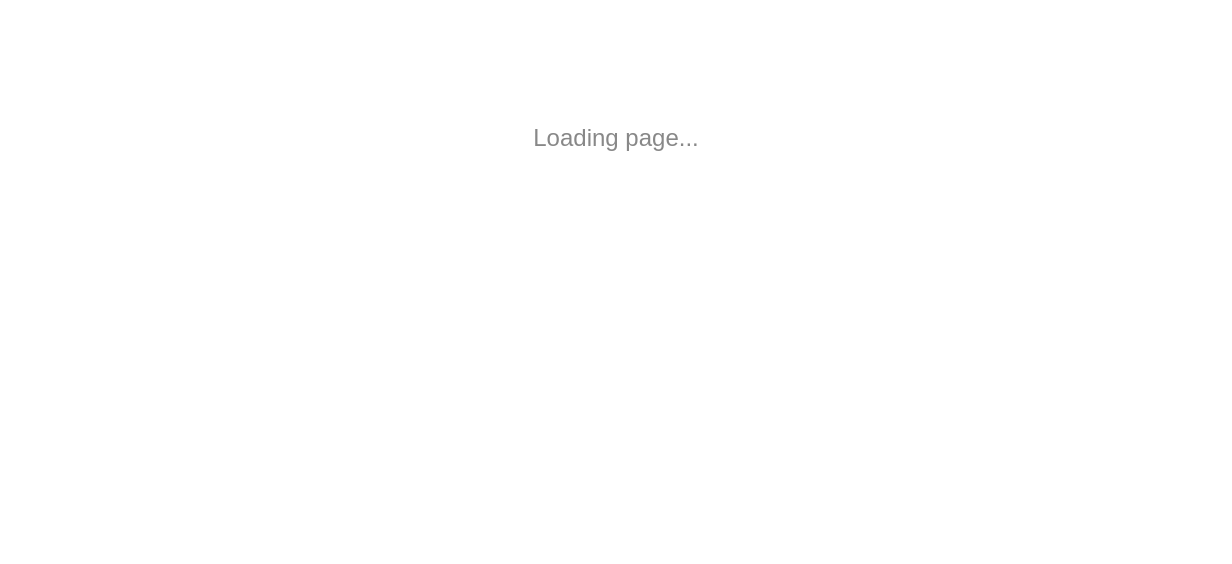 scroll, scrollTop: 0, scrollLeft: 0, axis: both 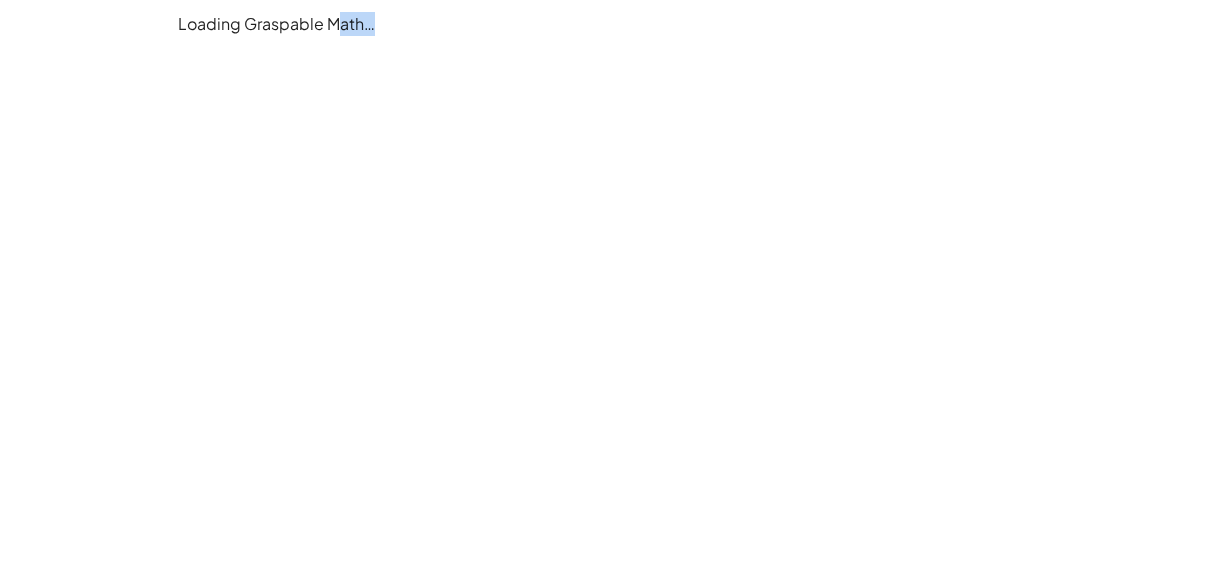 drag, startPoint x: 367, startPoint y: 15, endPoint x: 287, endPoint y: 28, distance: 81.04937 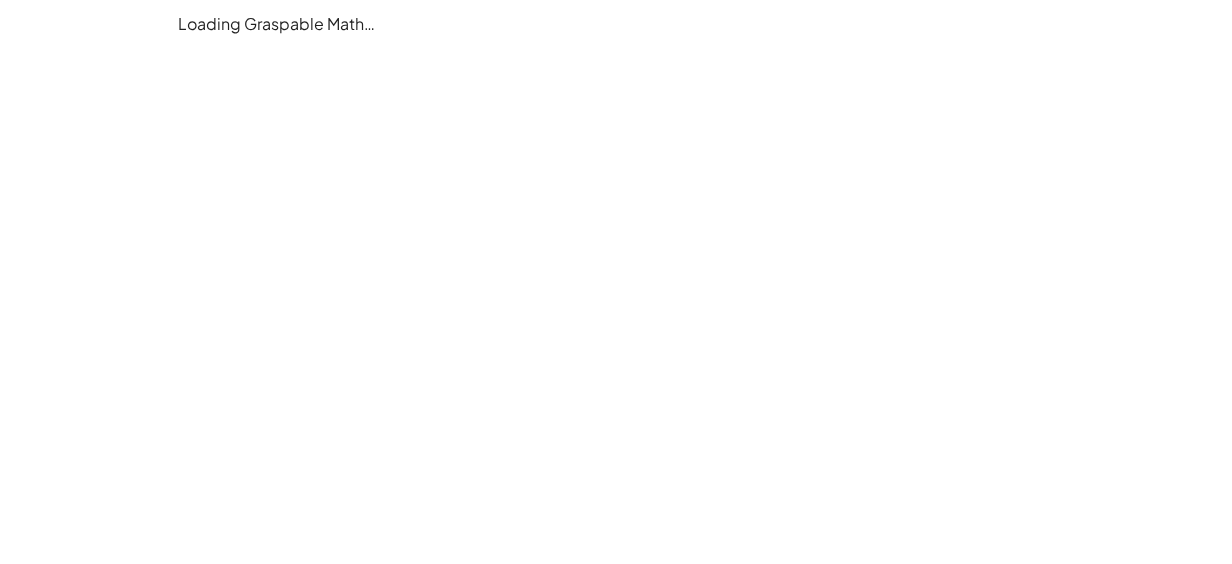 click on "Loading Graspable Math…" 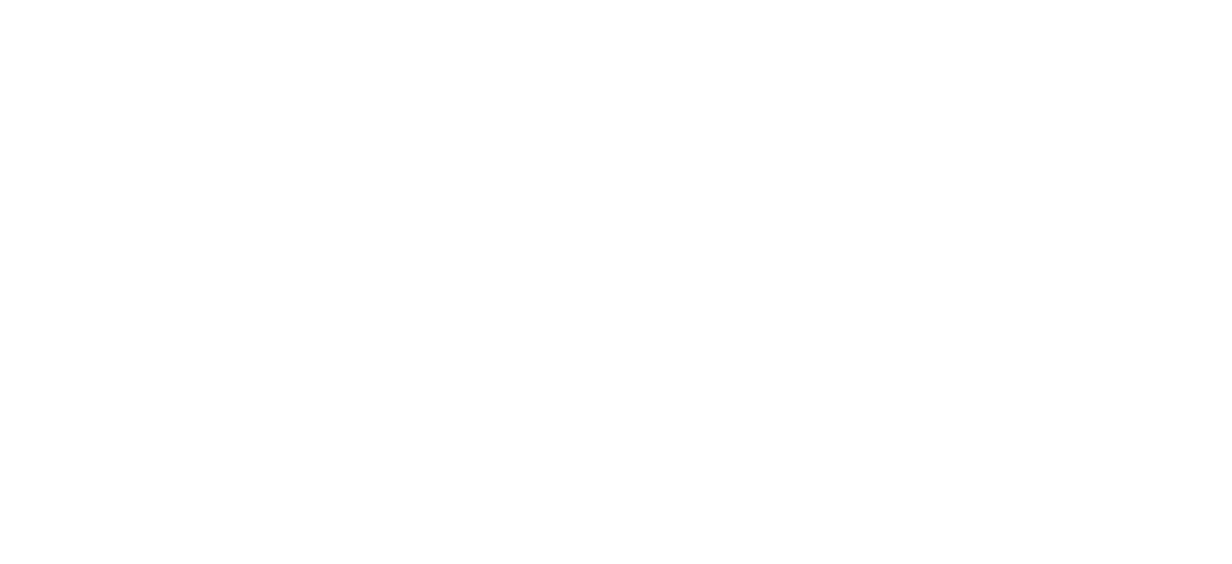 scroll, scrollTop: 0, scrollLeft: 0, axis: both 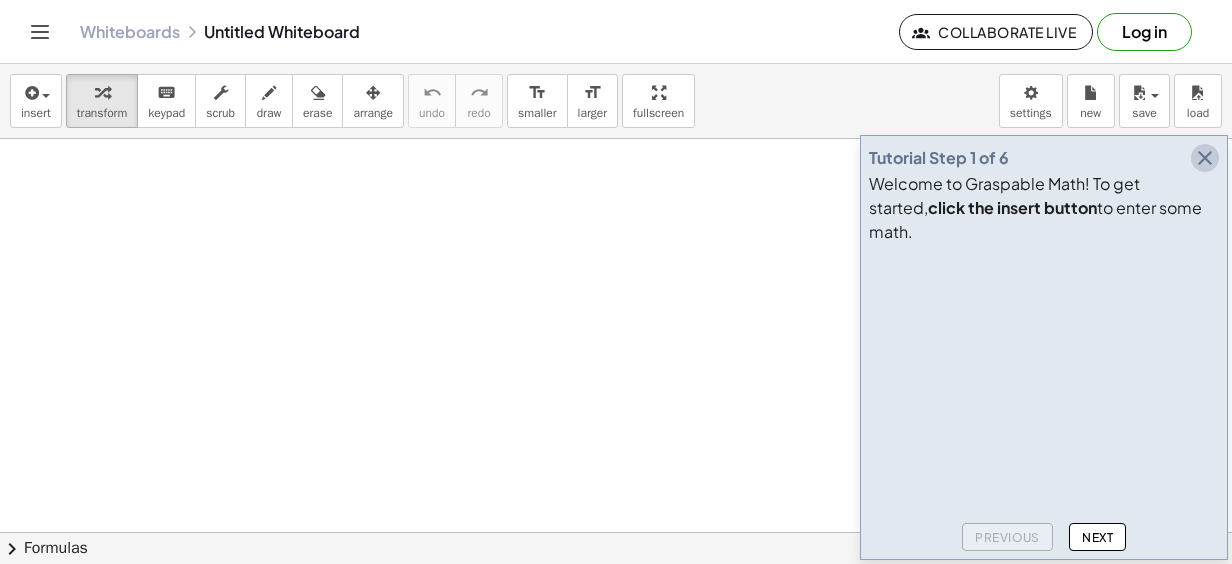 click at bounding box center (1205, 158) 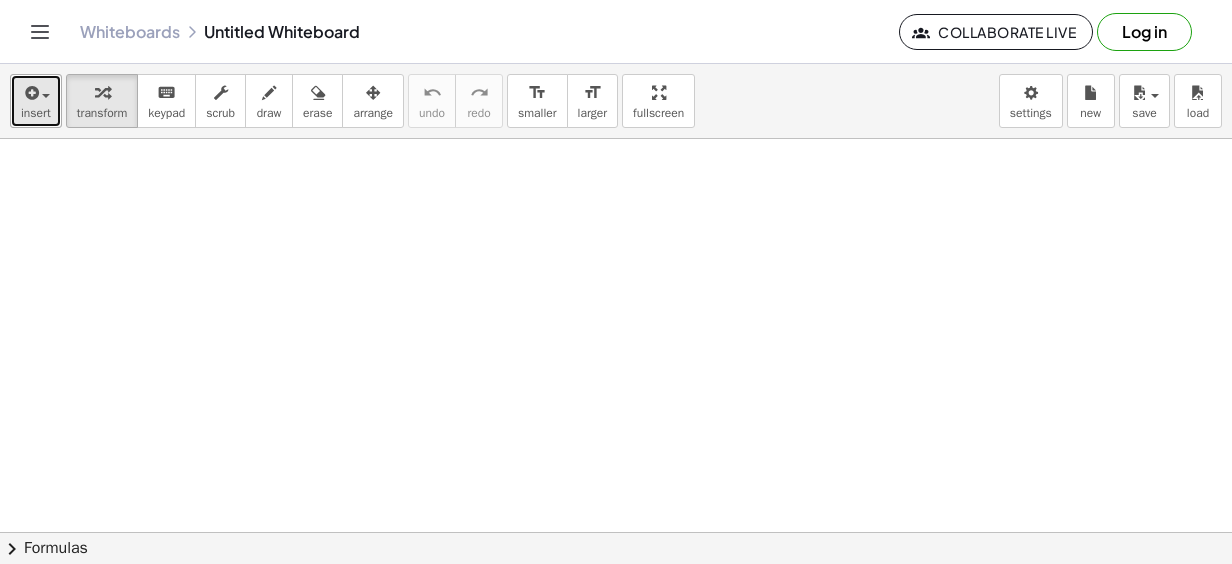 click at bounding box center [30, 93] 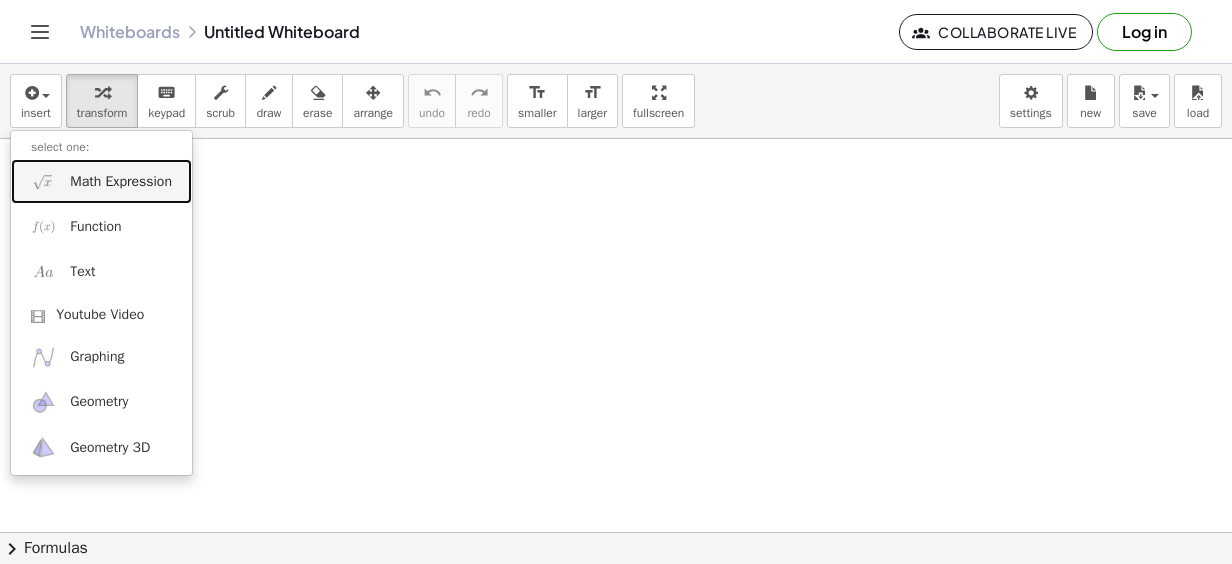 click on "Math Expression" at bounding box center (101, 181) 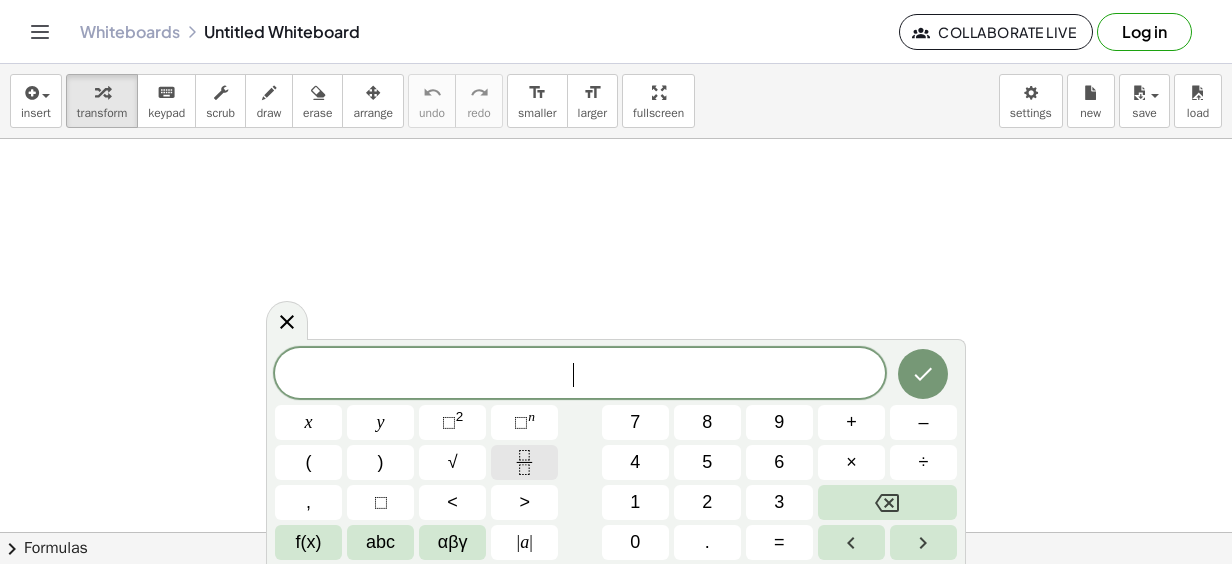 click 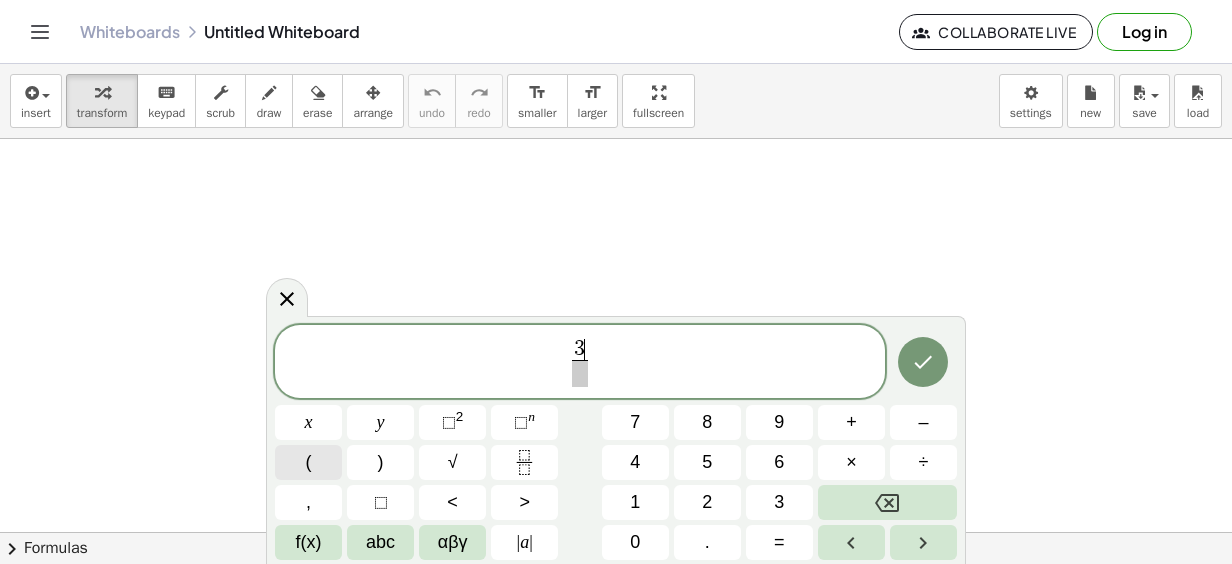 click on "(" at bounding box center [308, 462] 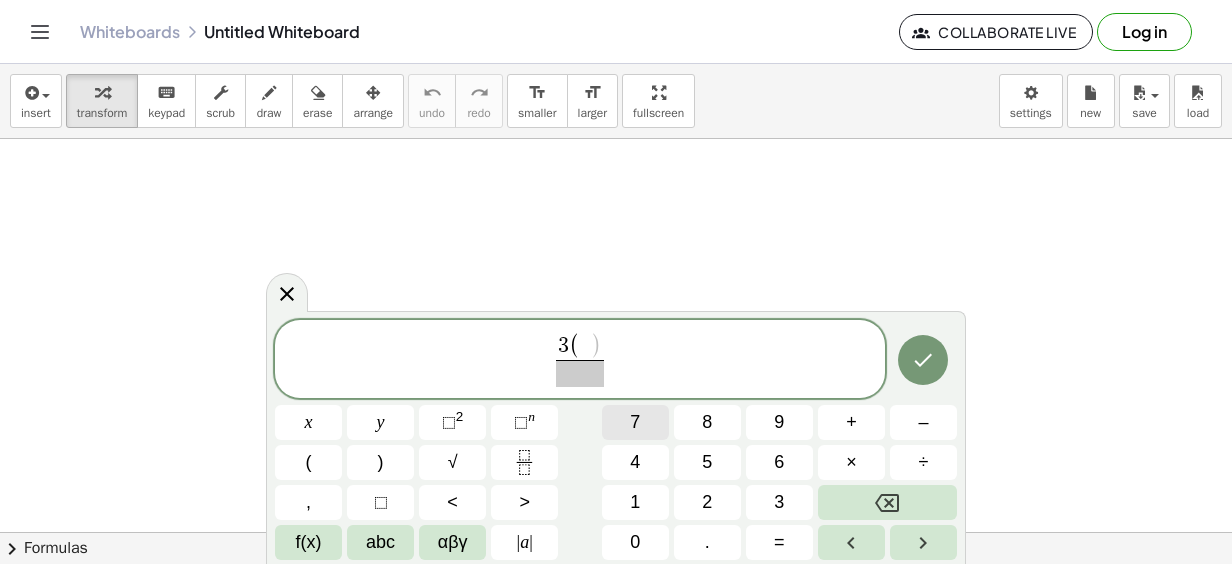 click on "7" at bounding box center (635, 422) 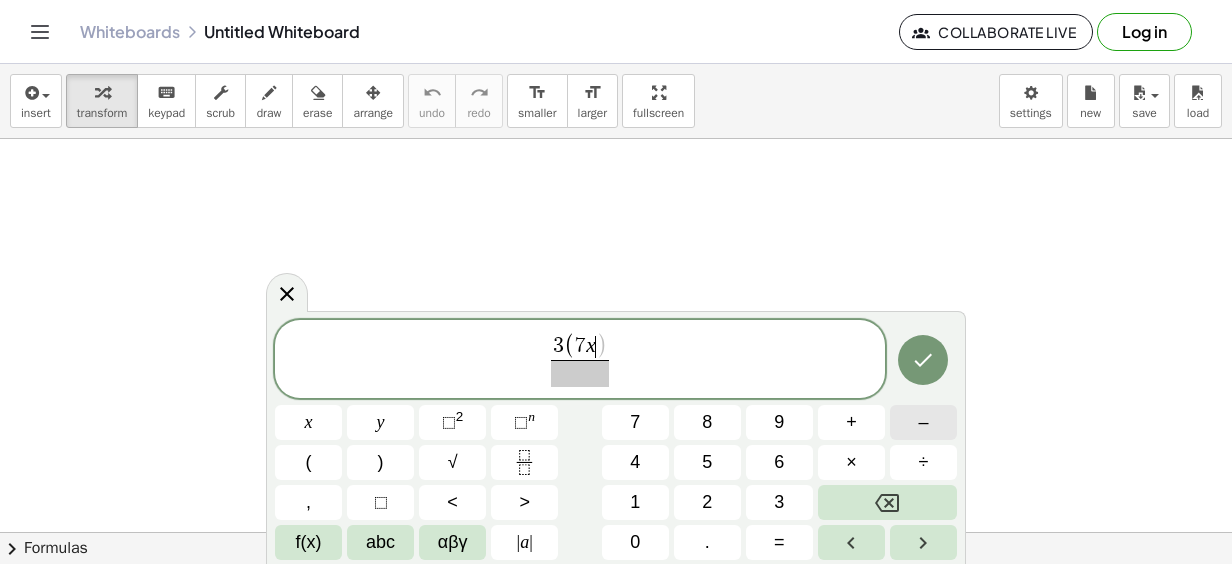 click on "–" at bounding box center [923, 422] 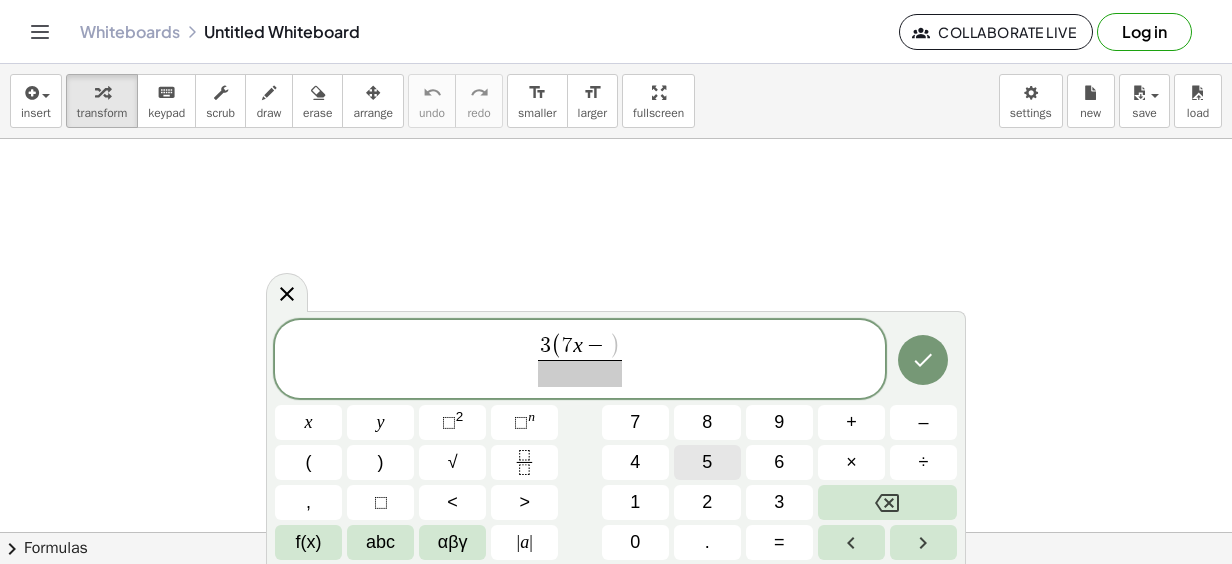 click on "5" at bounding box center (707, 462) 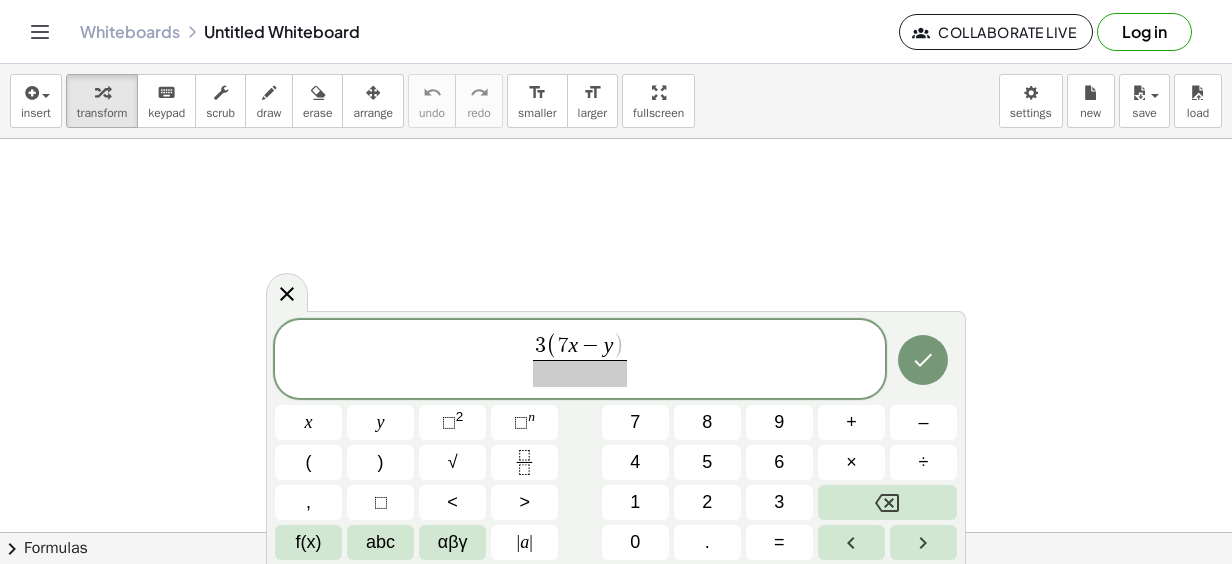 click at bounding box center [580, 373] 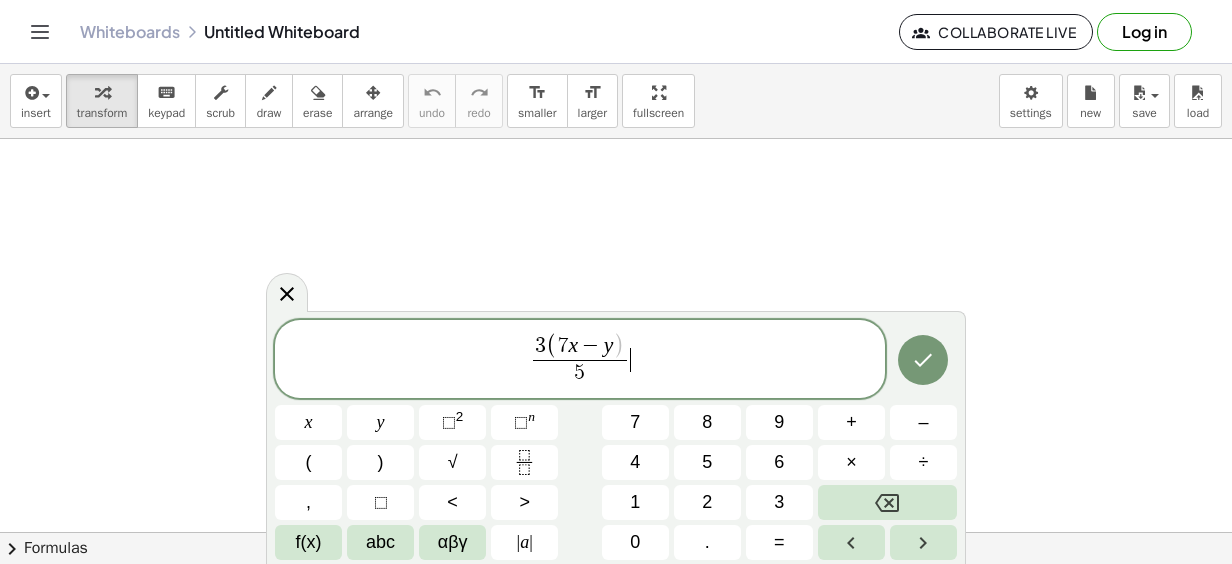 click on "3 ( 7 x − y ) 5 ​ ​" at bounding box center [580, 360] 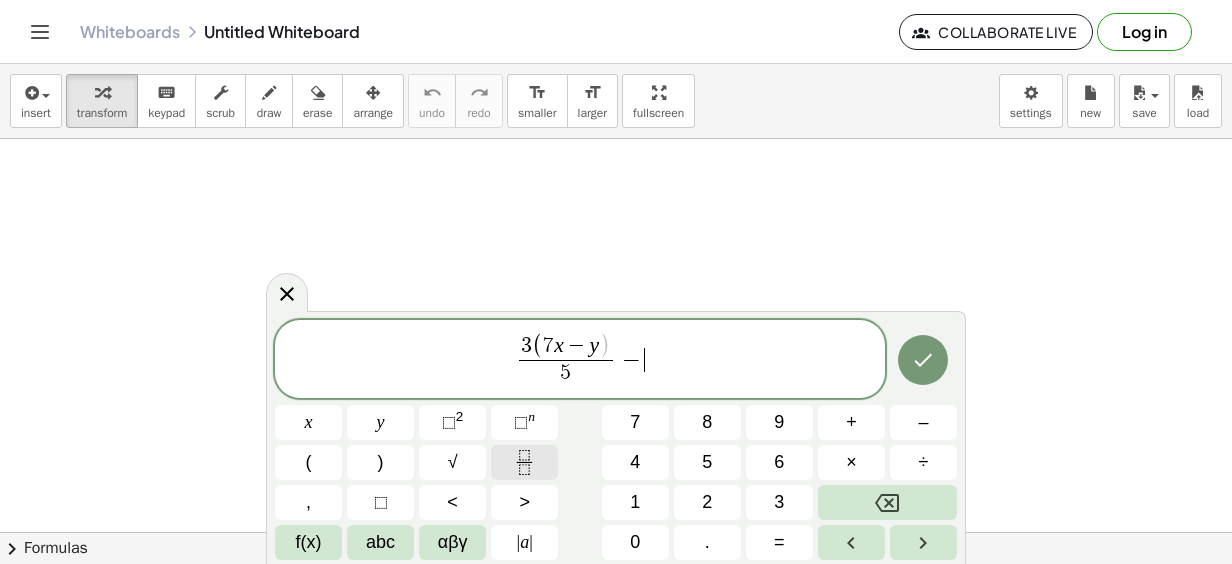 click at bounding box center (524, 462) 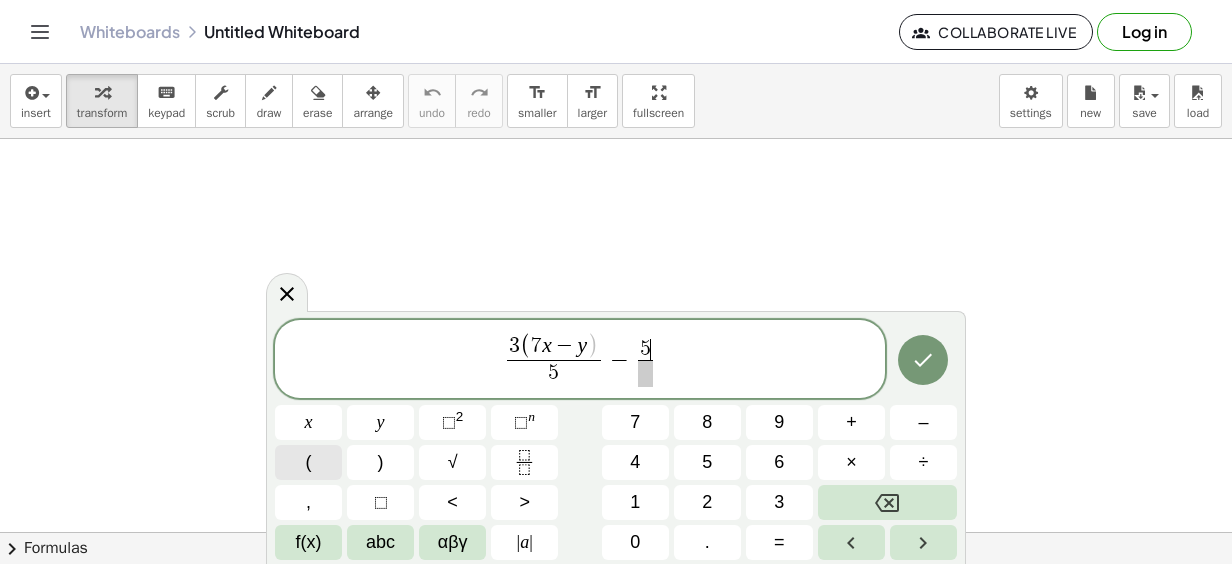click on "(" at bounding box center [308, 462] 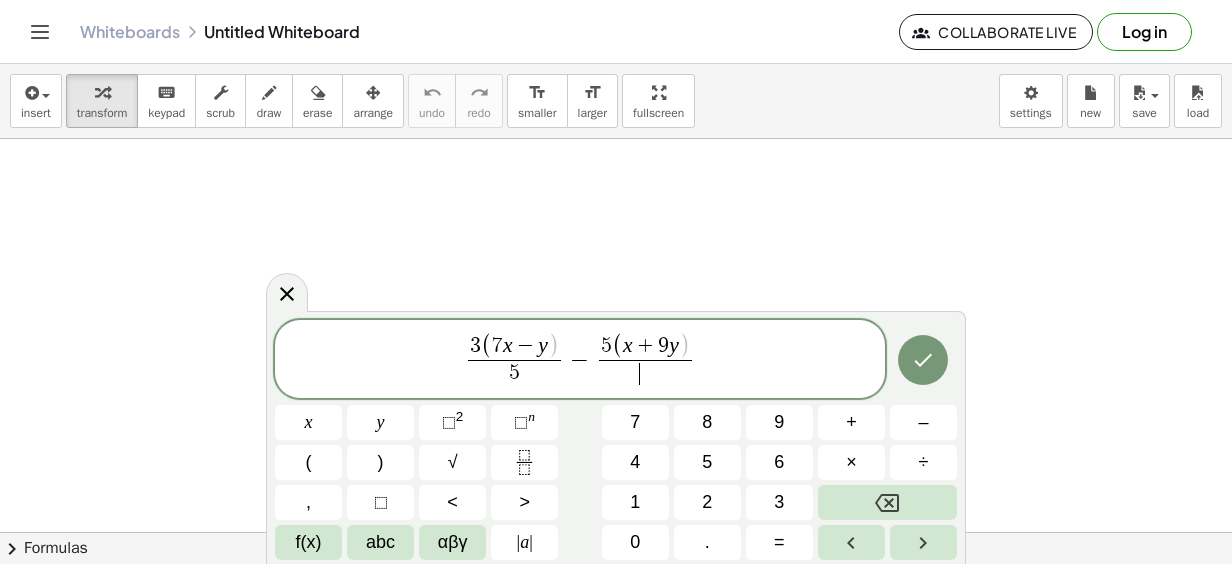 click on "​" at bounding box center [646, 373] 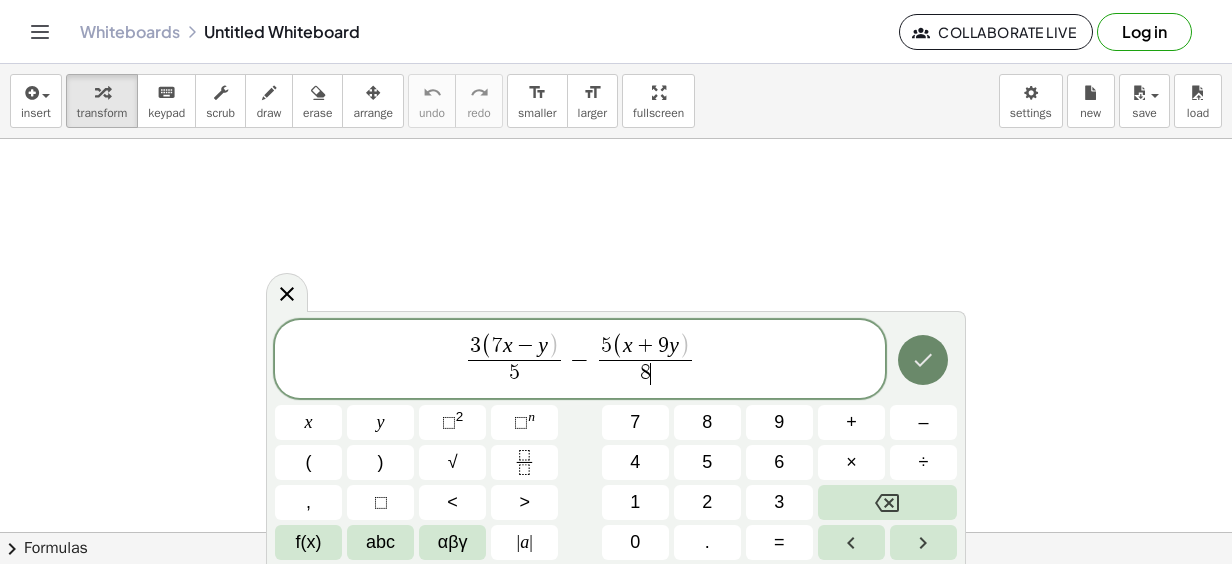 click 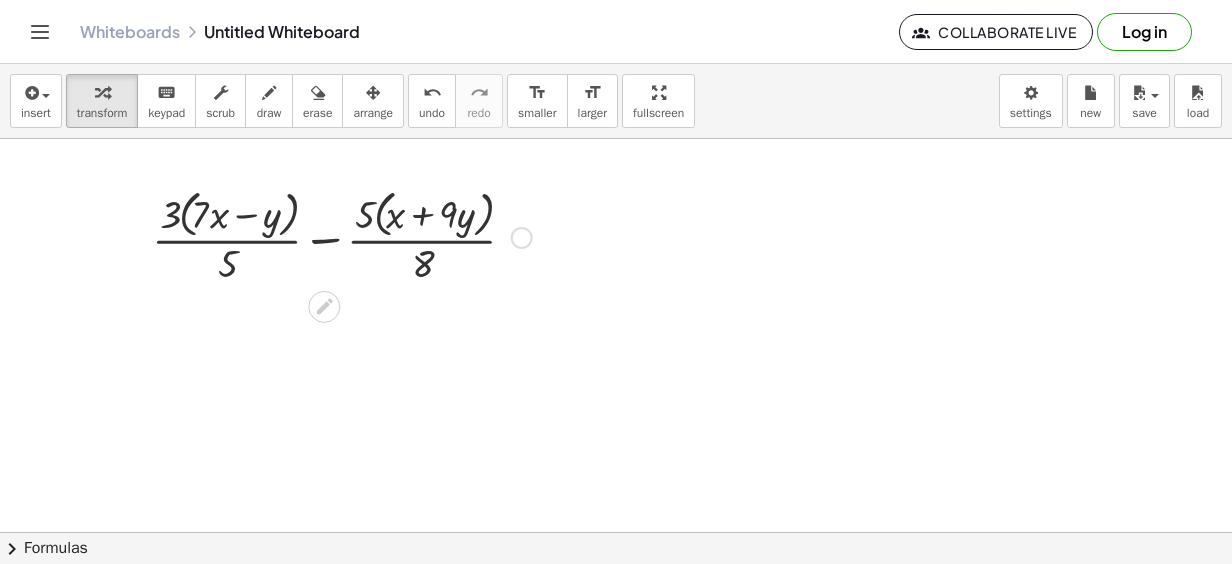 click at bounding box center (342, 236) 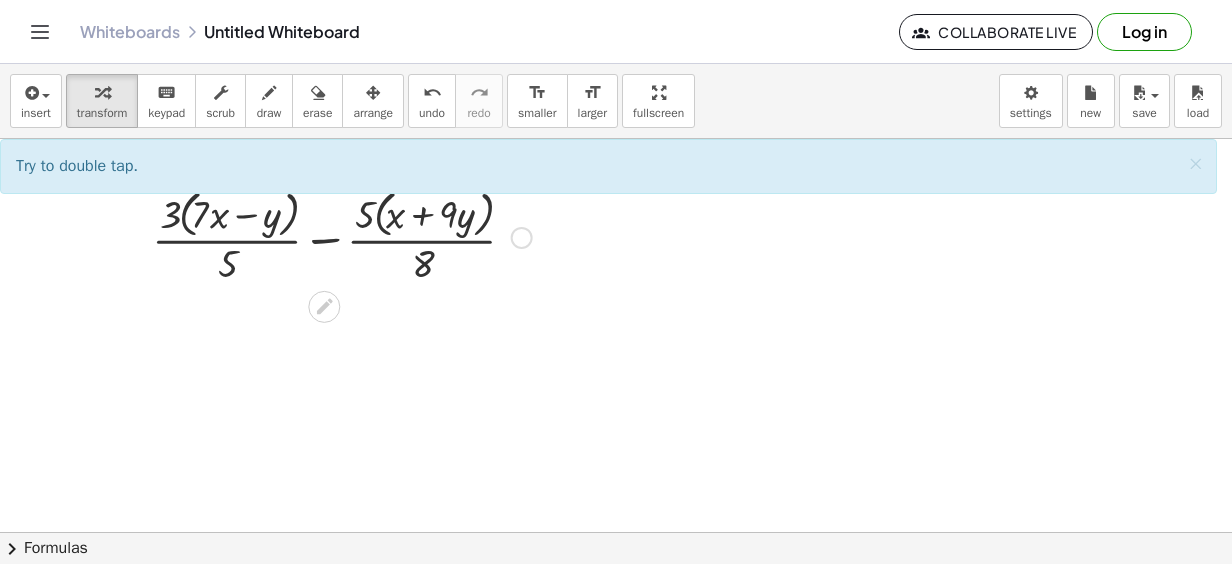click at bounding box center (342, 236) 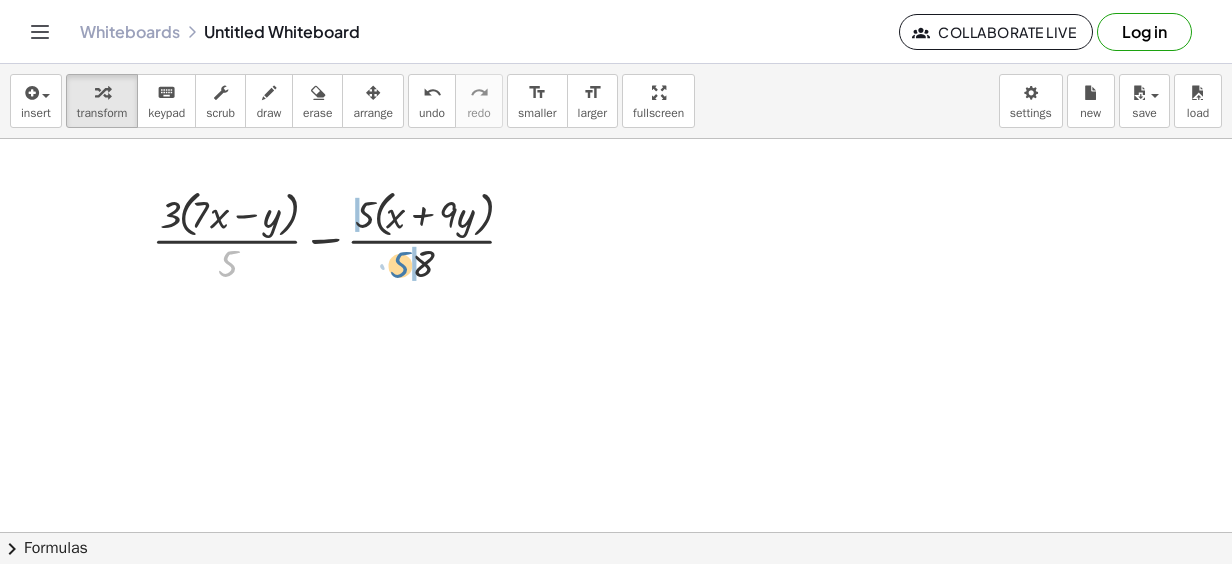 drag, startPoint x: 228, startPoint y: 261, endPoint x: 406, endPoint y: 262, distance: 178.0028 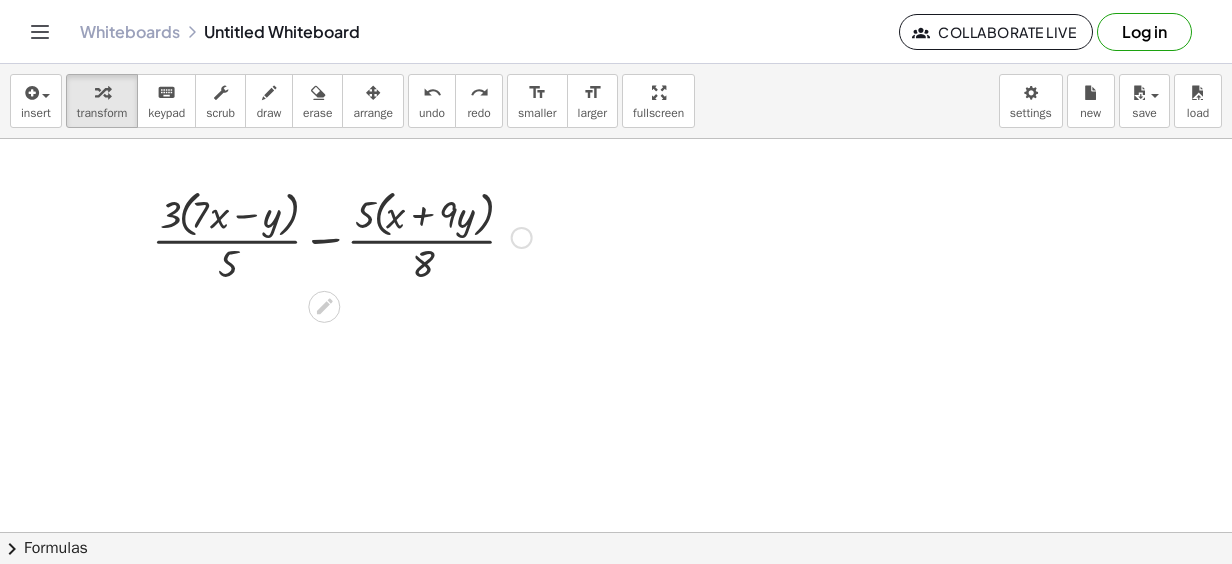 click at bounding box center [342, 236] 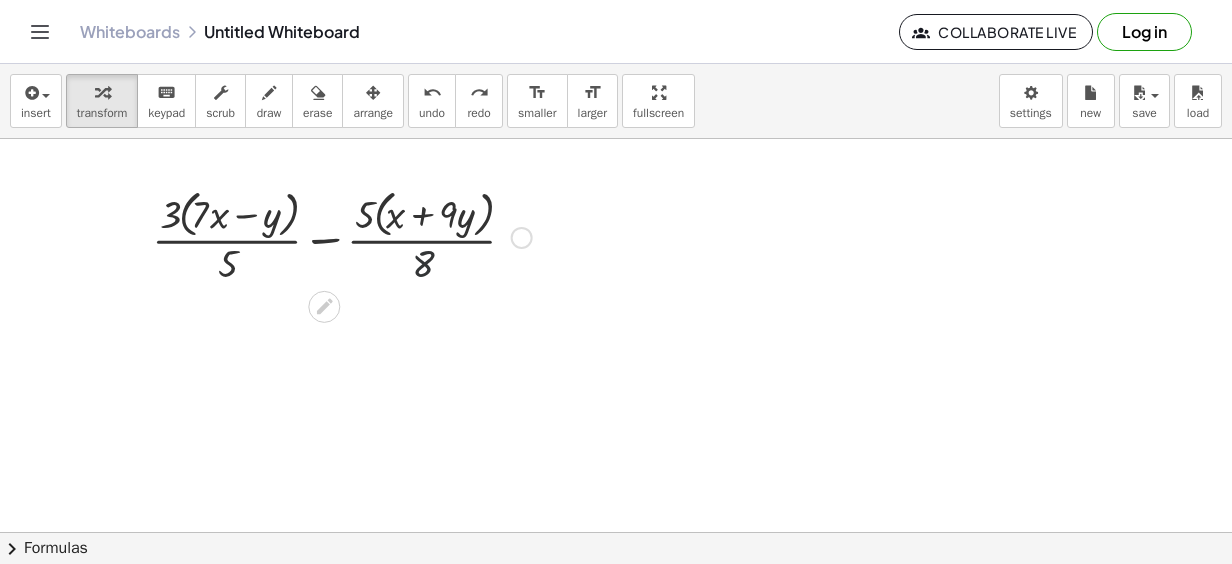 click at bounding box center [342, 236] 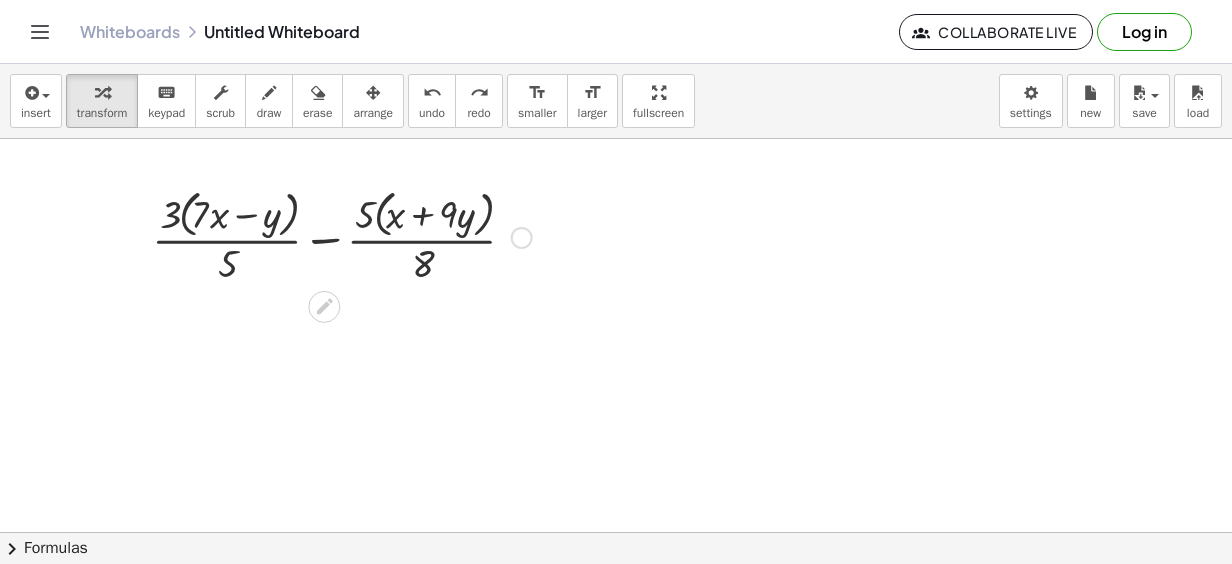 click at bounding box center (342, 236) 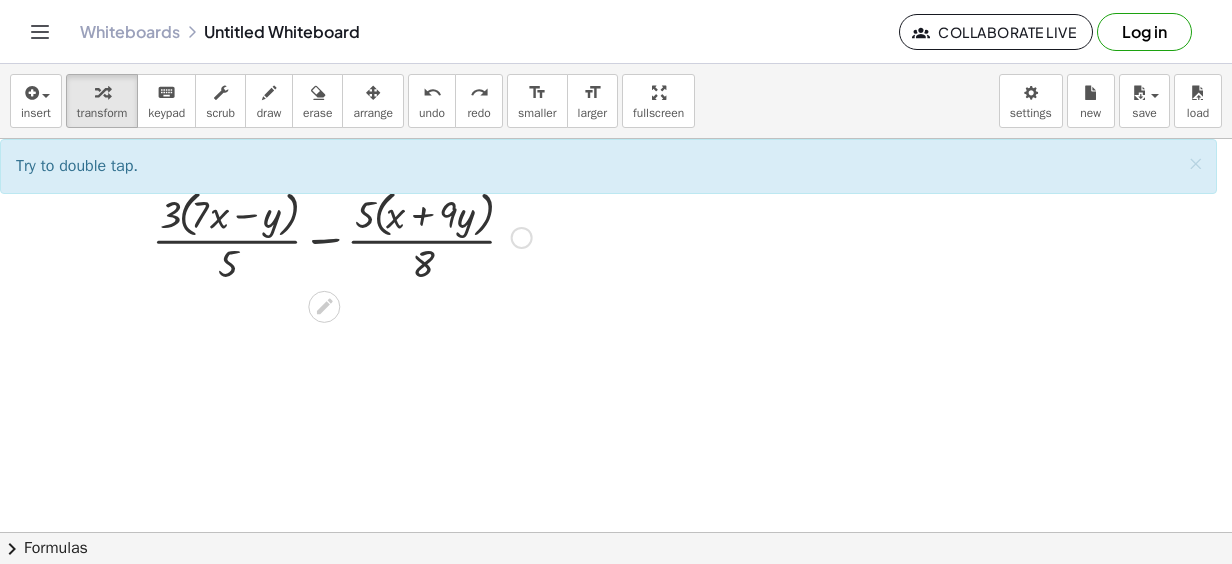 click at bounding box center (342, 236) 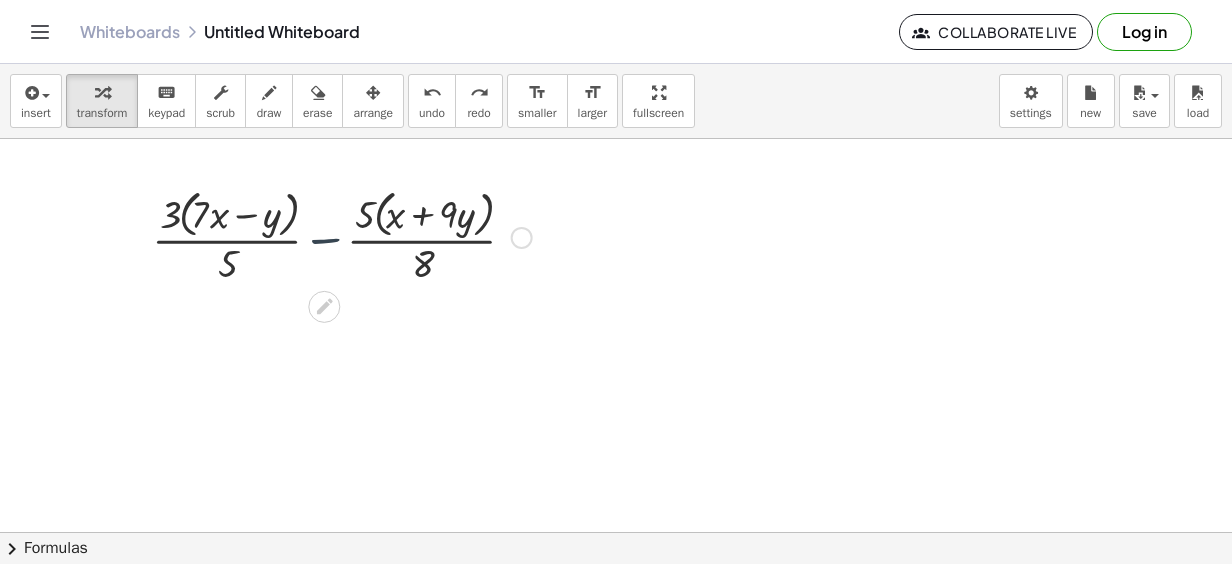 click at bounding box center [342, 236] 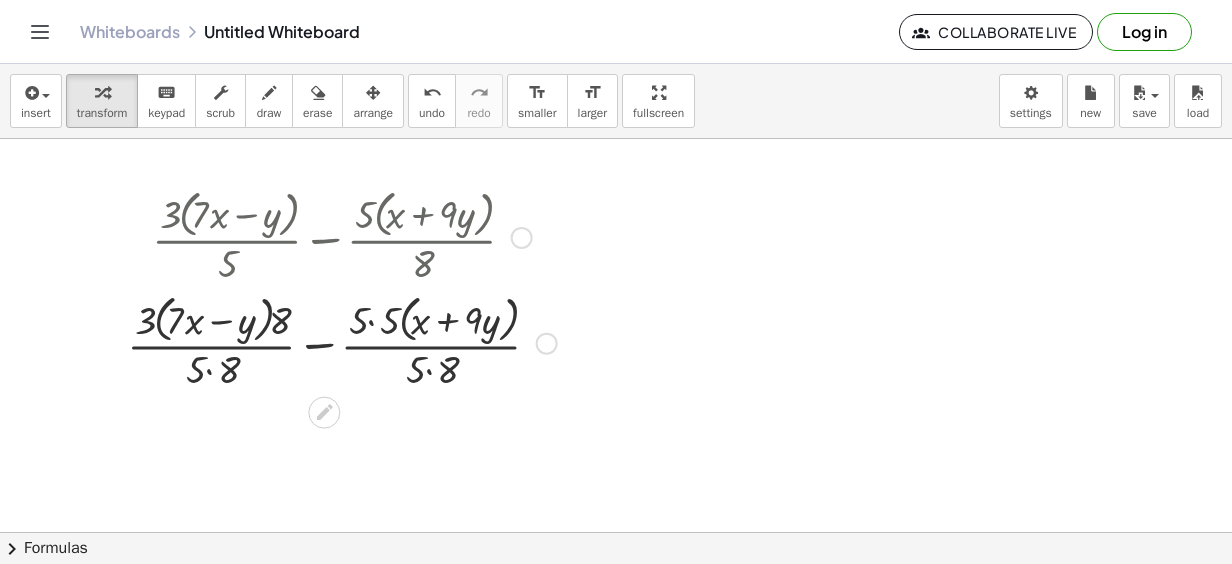 click at bounding box center (342, 342) 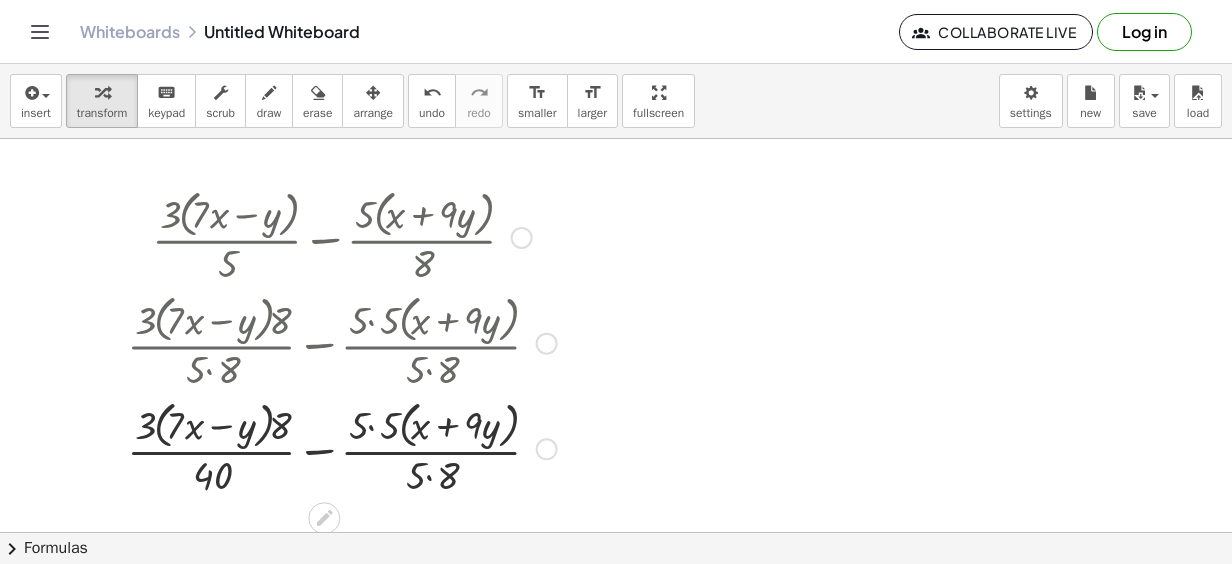 click at bounding box center (342, 342) 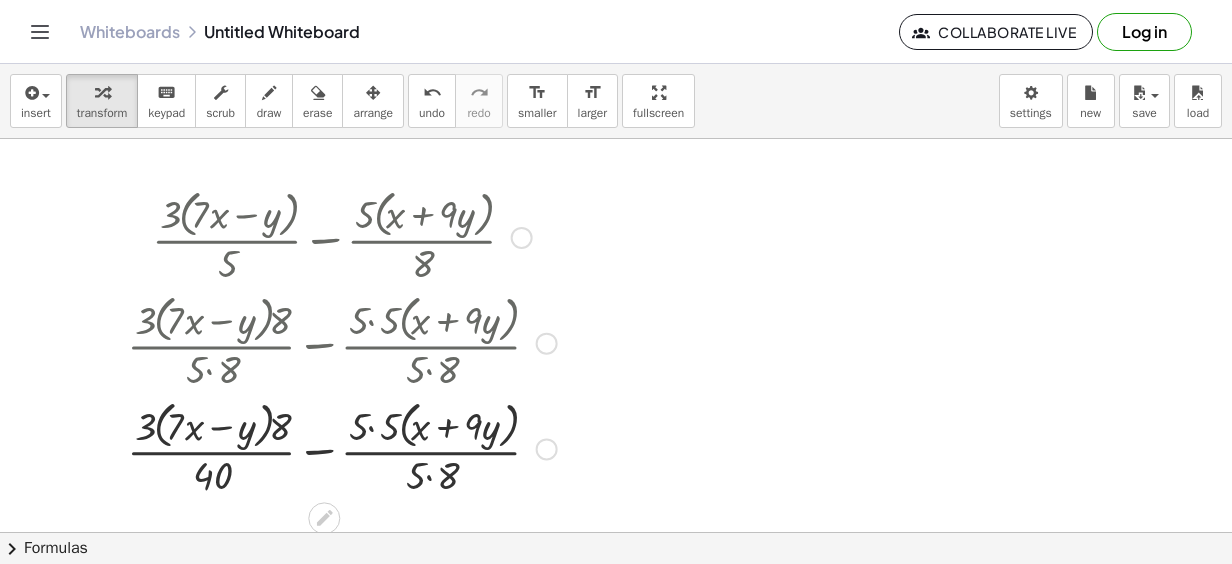 click at bounding box center (342, 448) 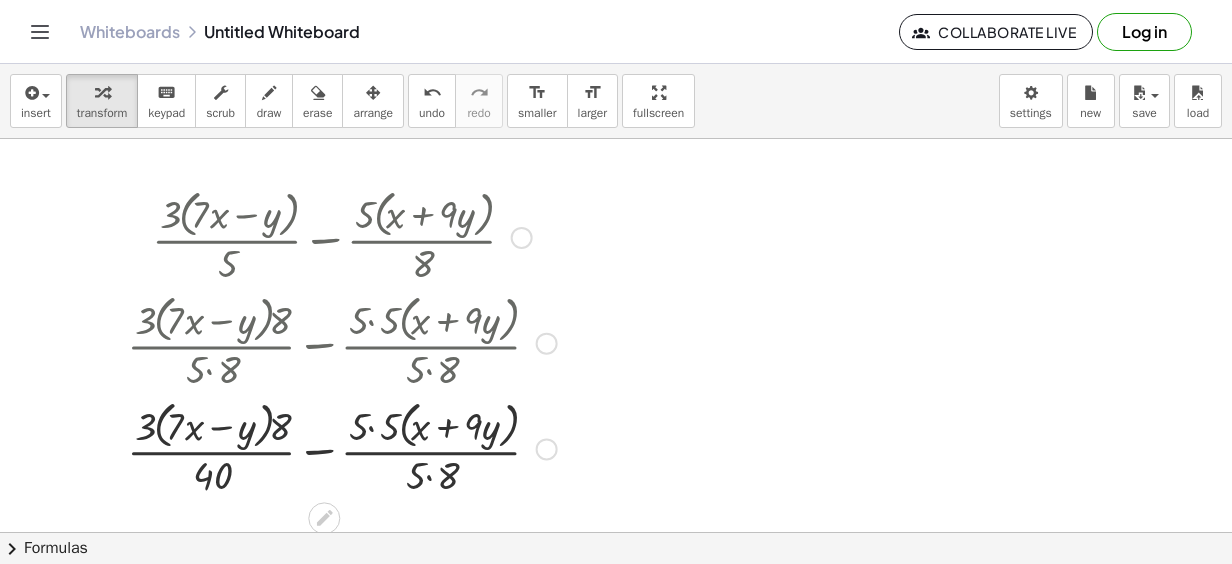 click at bounding box center (342, 448) 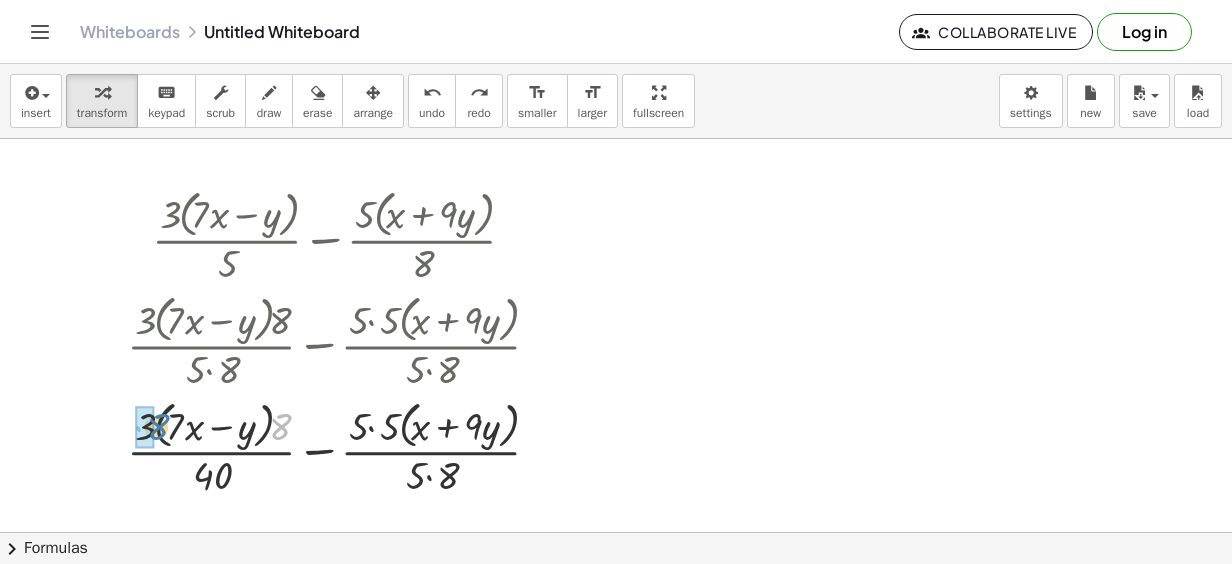 drag, startPoint x: 282, startPoint y: 426, endPoint x: 160, endPoint y: 426, distance: 122 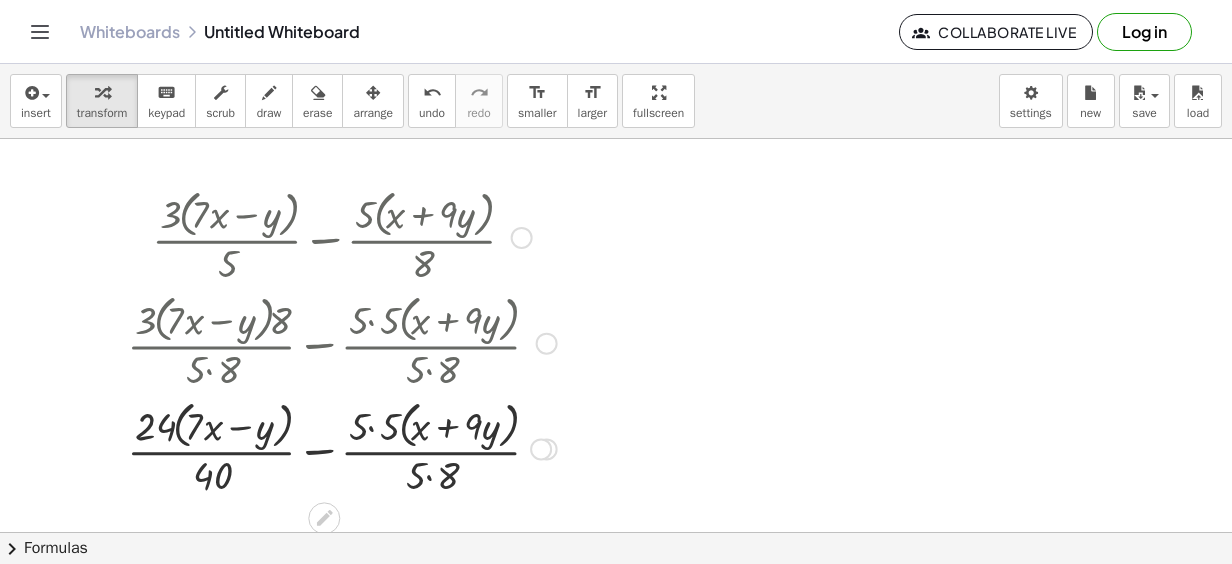 click at bounding box center [342, 448] 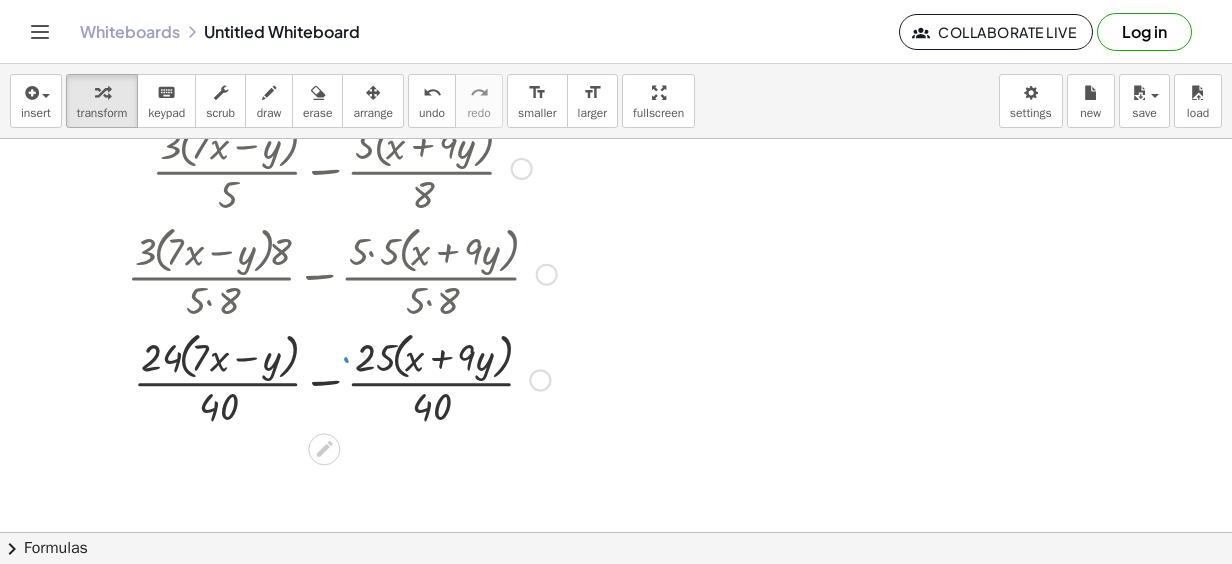 scroll, scrollTop: 100, scrollLeft: 0, axis: vertical 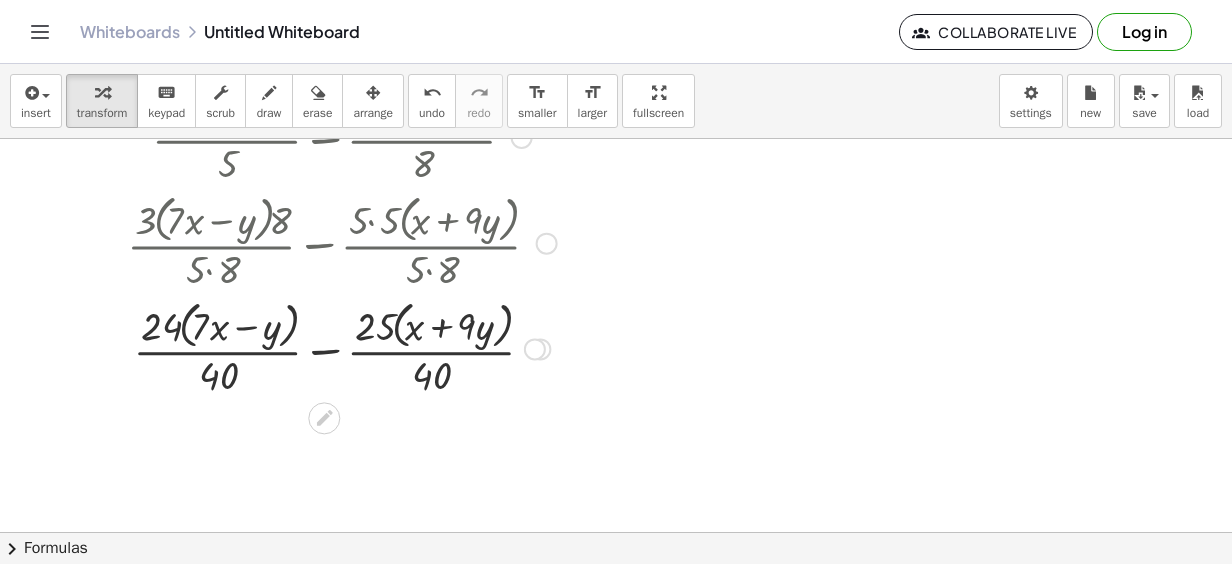 click at bounding box center (342, 348) 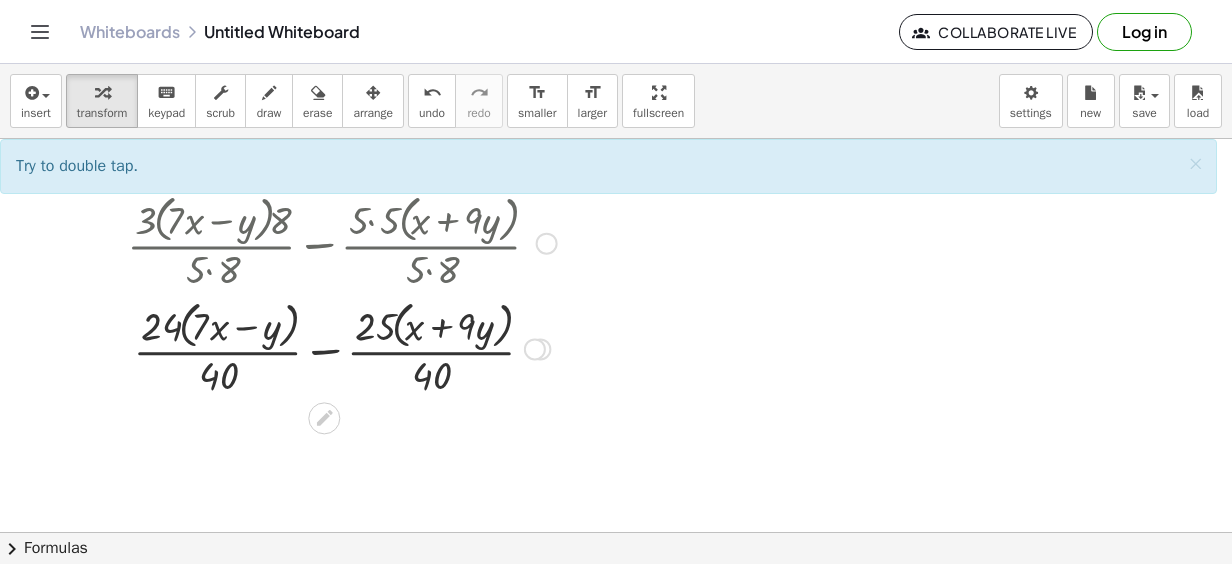 click at bounding box center (342, 348) 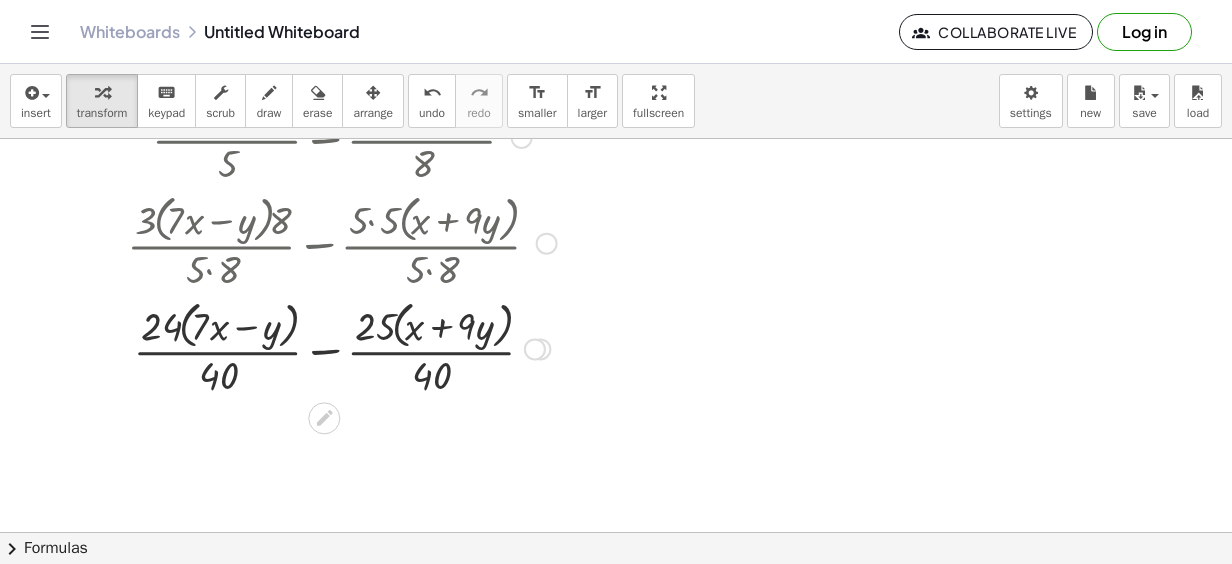 click at bounding box center (342, 348) 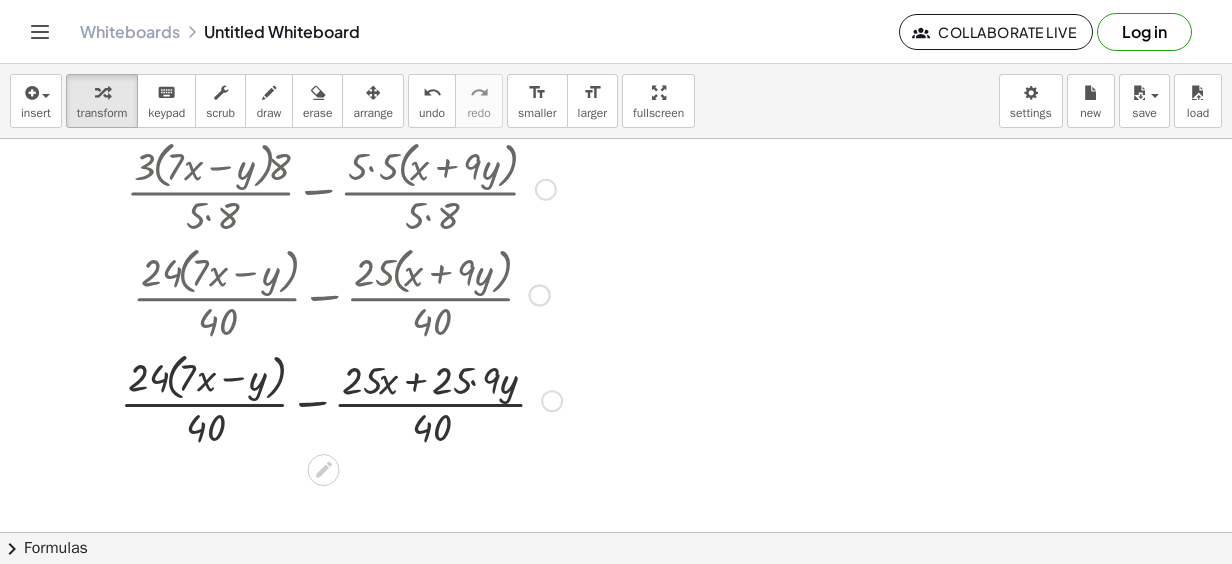 scroll, scrollTop: 200, scrollLeft: 0, axis: vertical 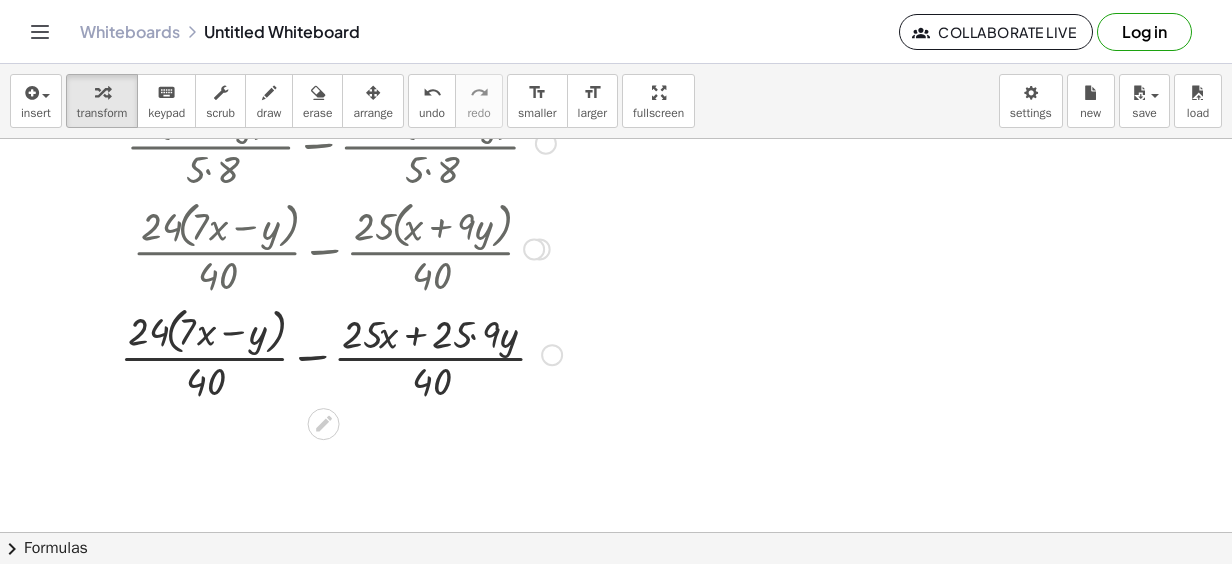 click at bounding box center (341, 353) 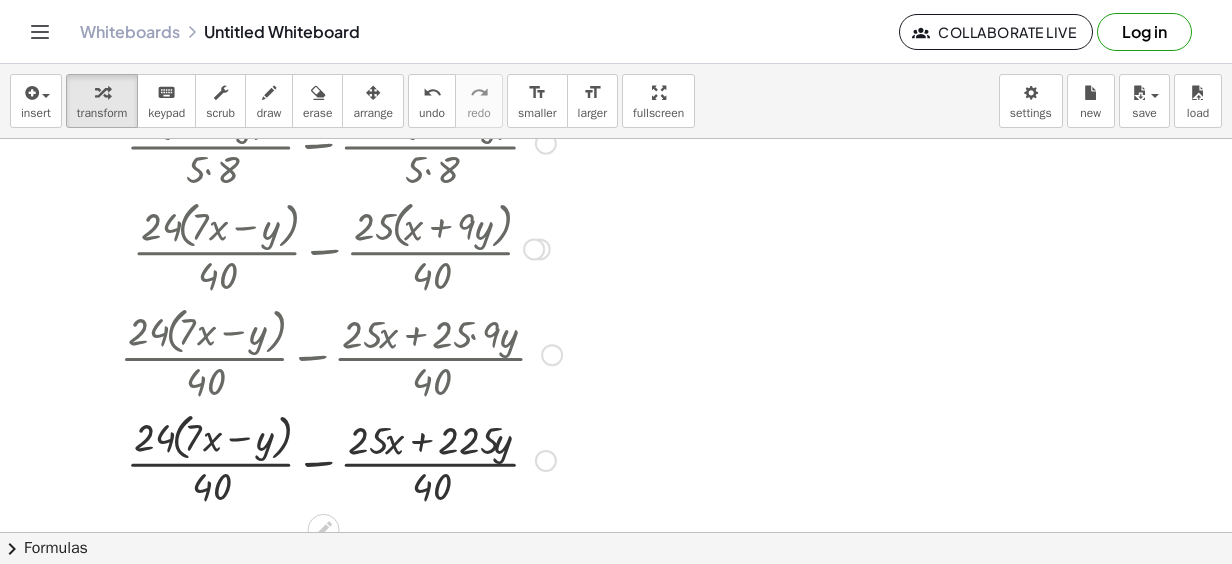 click at bounding box center [341, 459] 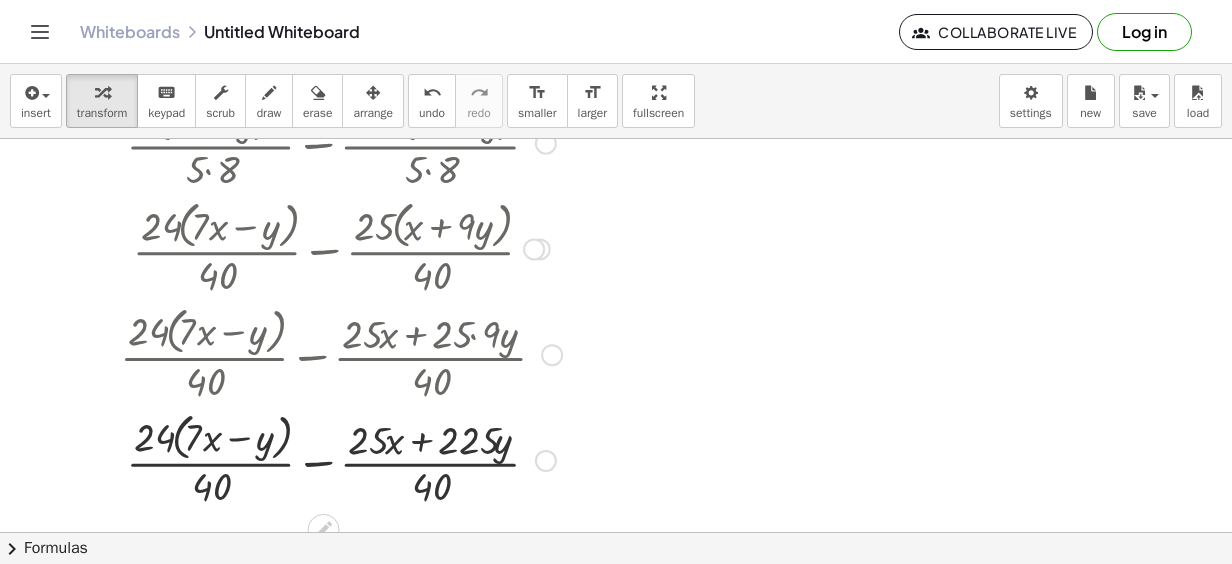 click at bounding box center [341, 459] 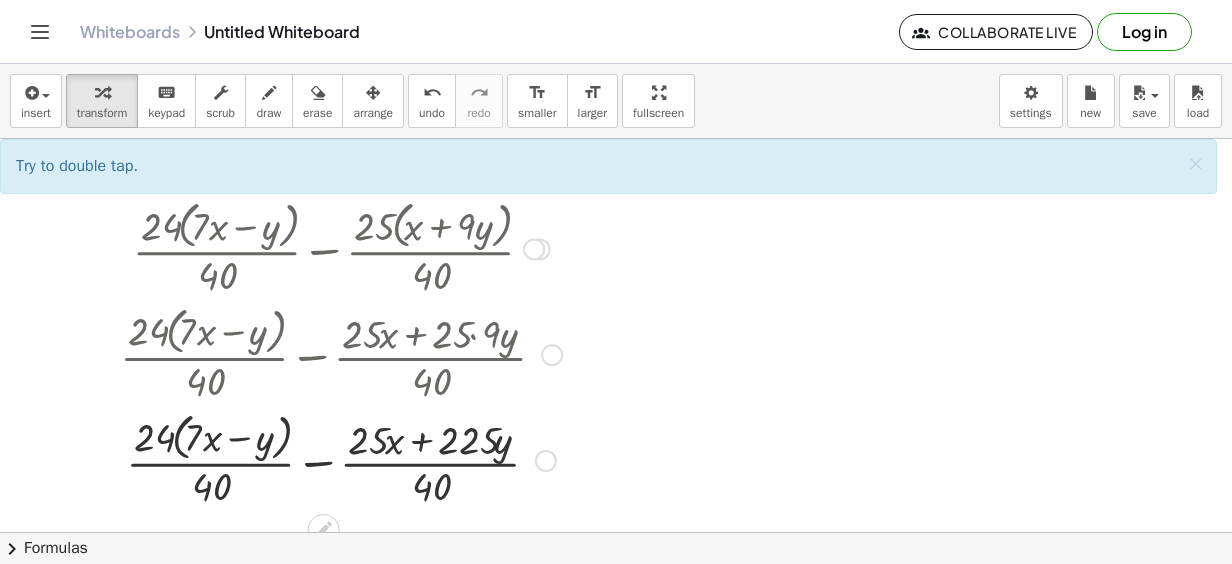 click at bounding box center [341, 459] 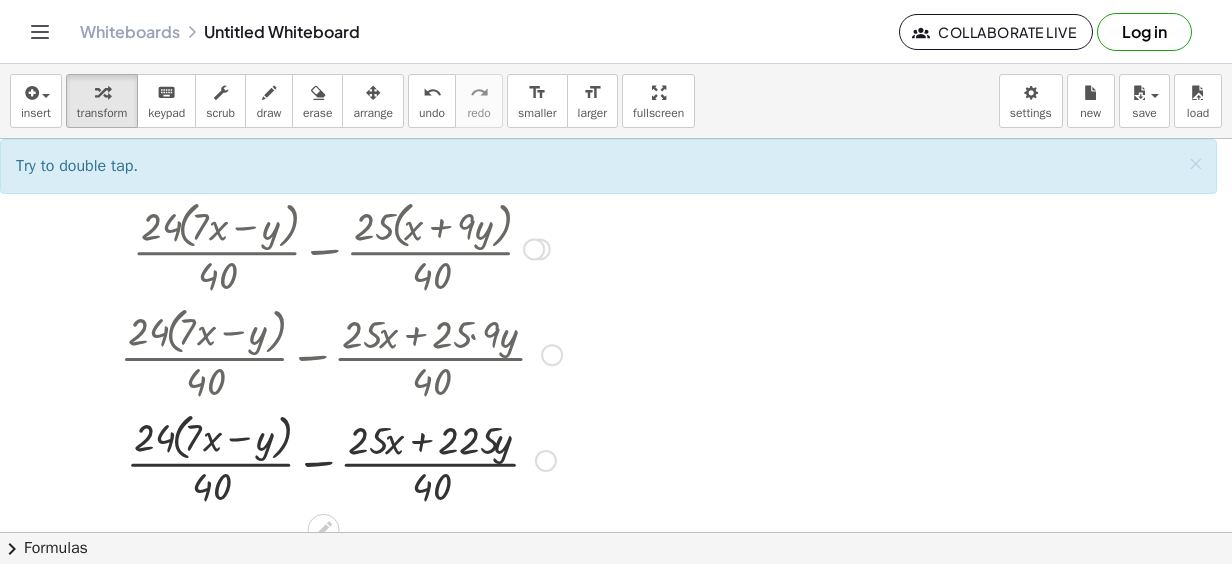 click at bounding box center (341, 459) 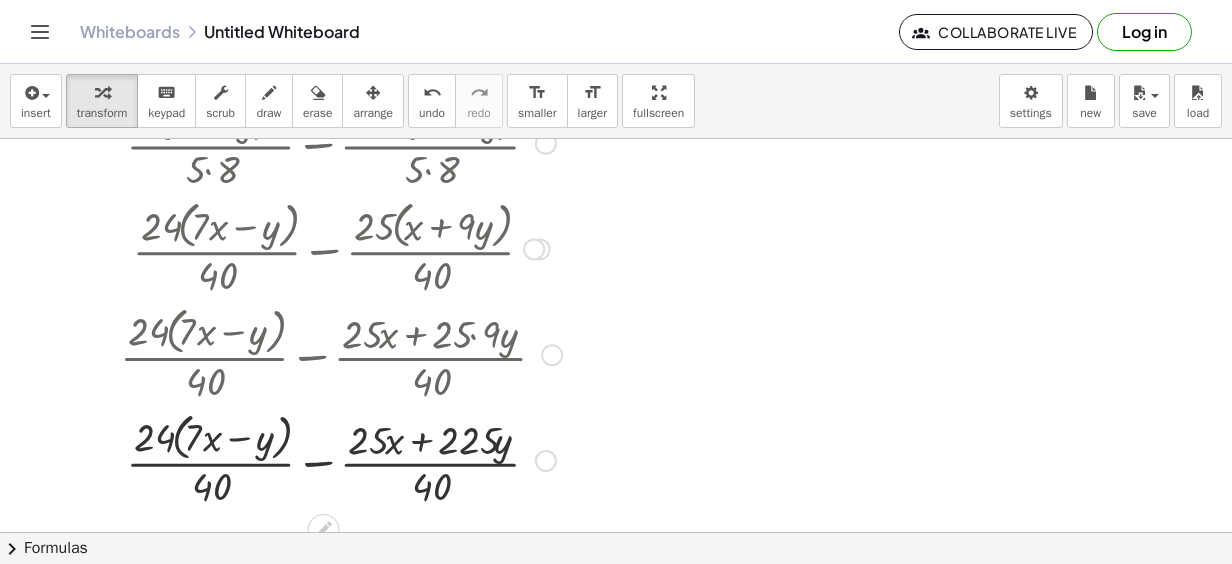 click at bounding box center [341, 459] 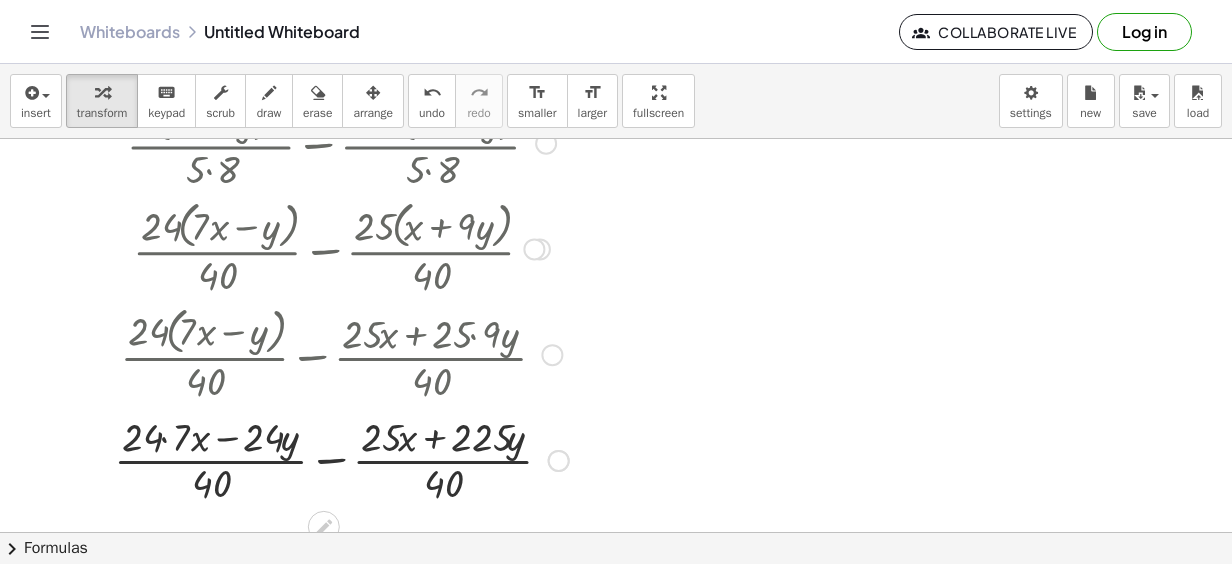 click at bounding box center [341, 459] 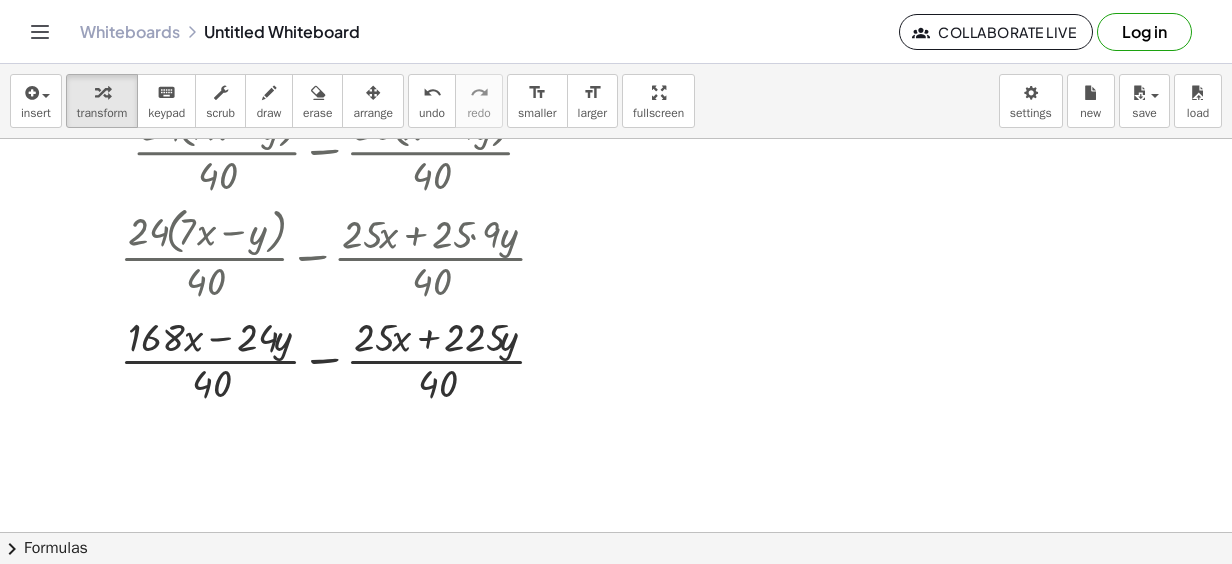 scroll, scrollTop: 394, scrollLeft: 0, axis: vertical 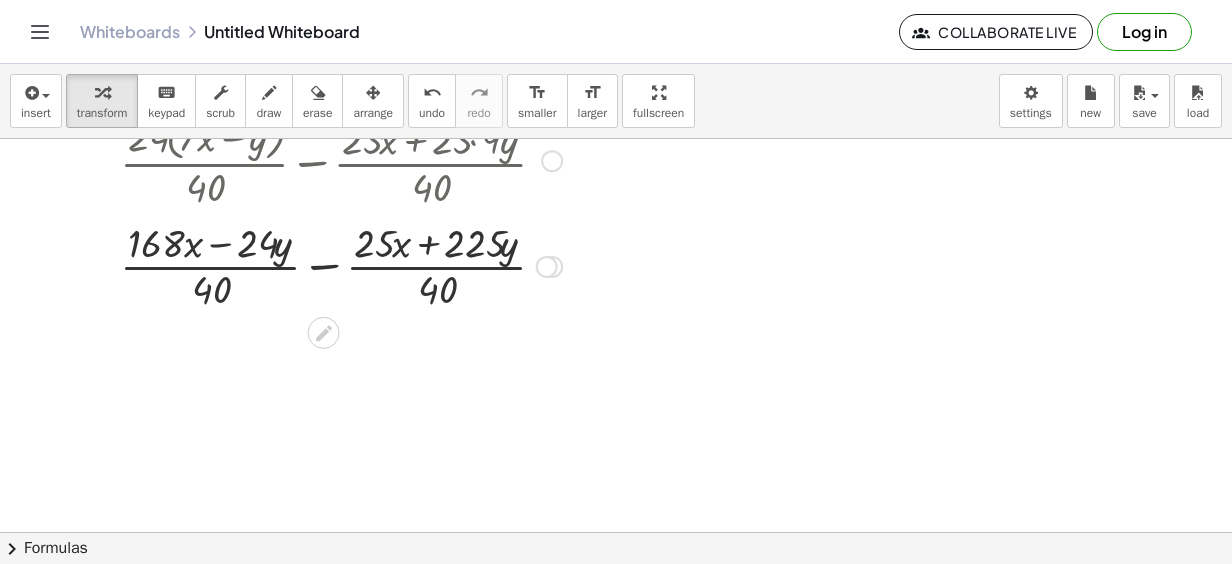 click at bounding box center (341, 265) 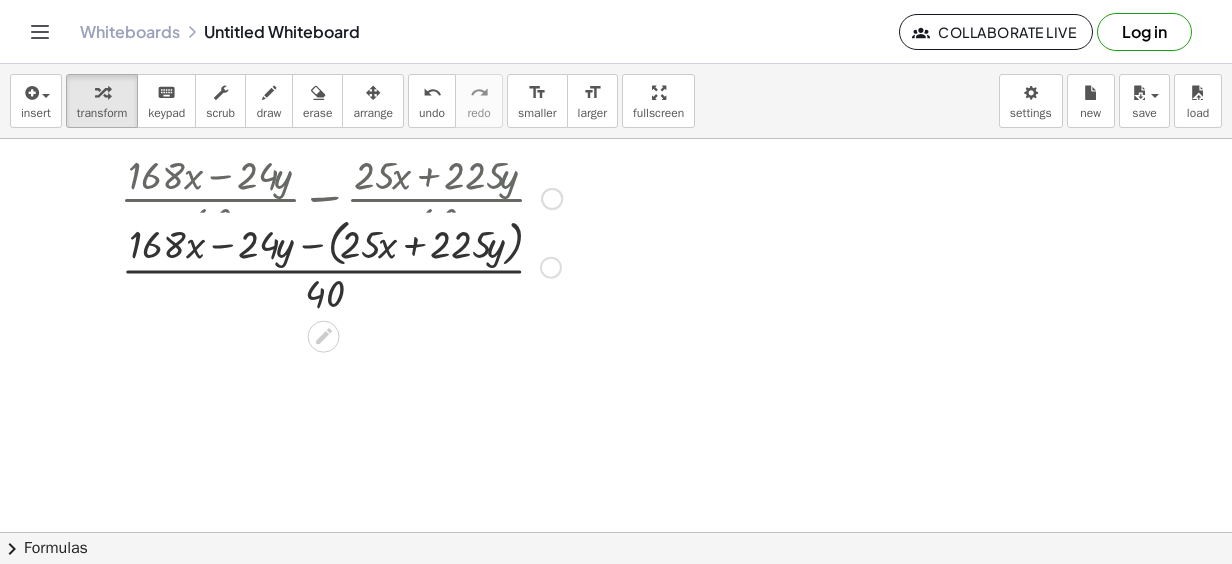 scroll, scrollTop: 494, scrollLeft: 0, axis: vertical 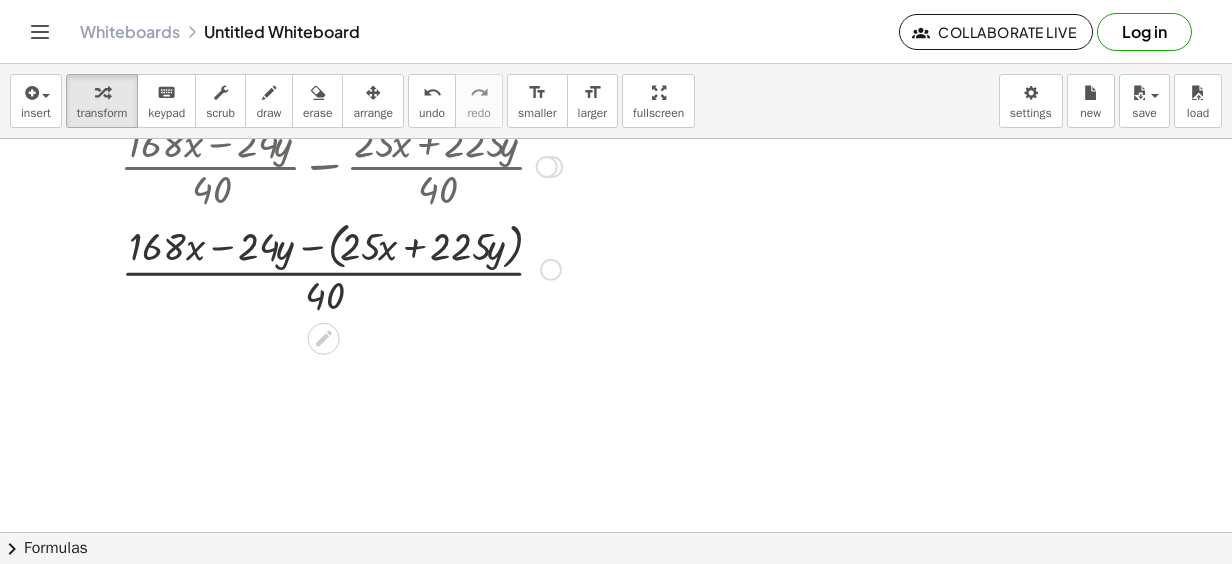 click at bounding box center [341, 268] 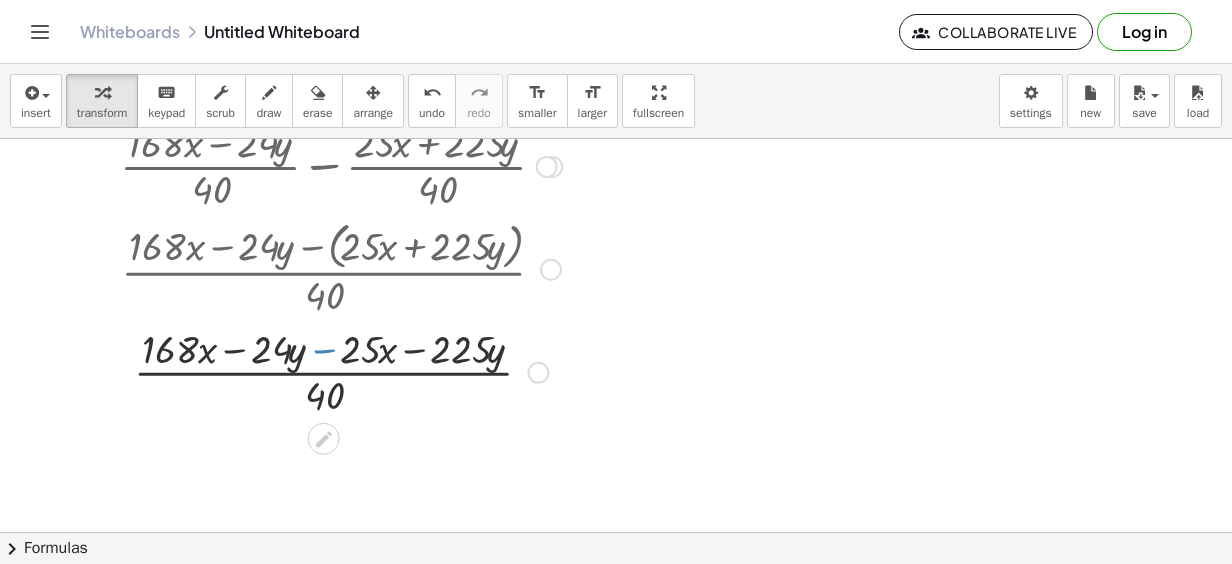 click on "+ · 3 · ( + · 7 · x − y ) · 5 − · 5 · ( + x + · 9 · y ) · 8 + · 3 · ( + · 7 · x − y ) · 8 · 5 · 8 − · 5 · 5 · ( + x + · 9 · y ) · 5 · 8 + · 3 · ( + · 7 · x − y ) · 8 · 40 − · 5 · 5 · ( + x + · 9 · y ) · 5 · 8 + · 24 · ( + · 7 · x − y ) · 40 − · 5 · 5 · ( + x + · 9 · y ) · 5 · 8 + · 24 · ( + · 7 · x − y ) · 40 − · 5 · 5 · ( + x + · 9 · y ) · 40 + · 24 · ( + · 7 · x − y ) · 40 − · 25 · ( + x + · 9 · y ) · 40 + · 24 · ( + · 7 · x − y ) · 40 − · ( + · 25 · x + · 25 · 9 · y ) · 40 + · 24 · ( + · 7 · x − y ) · 40 − · ( + · 25 · x + · 225 · y ) · 40 + · ( + · 24 · 7 · x − · 24 · y ) · 40 − · ( + · 25 · x + · 225 · y ) · 40 + · ( + · 168 · x − · 24 · y ) · 40 − · ( + · 25 · x + · 225 · y ) · 40 · ( + · 168 · x − · 24 · y − ( + · 25 · x + · 225 · y ) ) · 40 x − y · 40 x y · 25 · · · 225 + · · · 24 · 168 · ( ) − −" at bounding box center [324, -256] 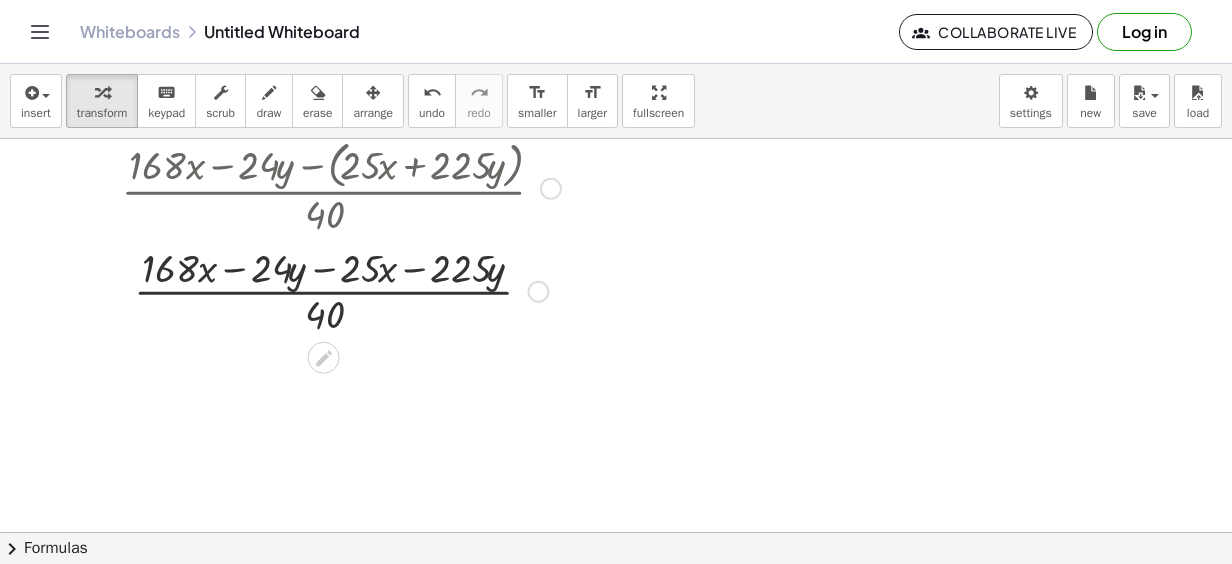 scroll, scrollTop: 594, scrollLeft: 0, axis: vertical 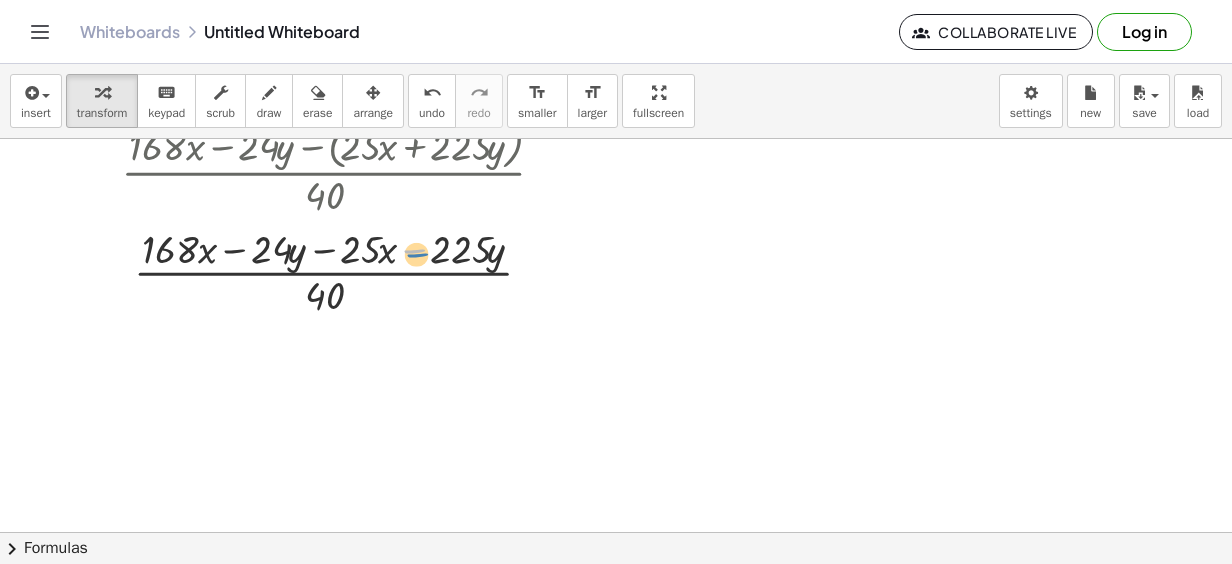click at bounding box center (341, 271) 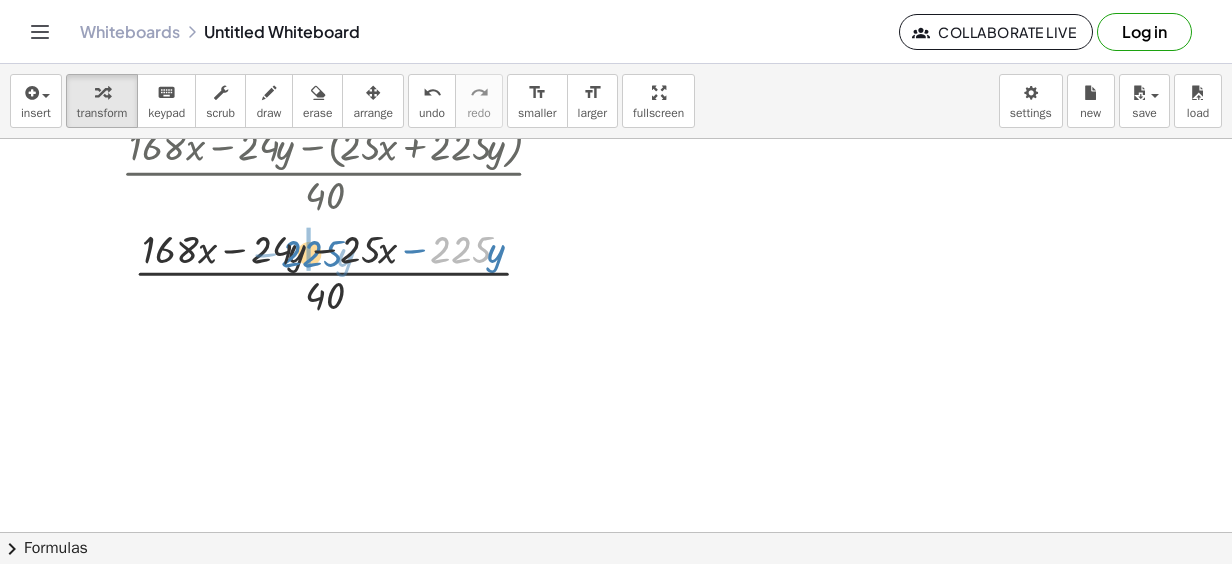 drag, startPoint x: 463, startPoint y: 244, endPoint x: 313, endPoint y: 247, distance: 150.03 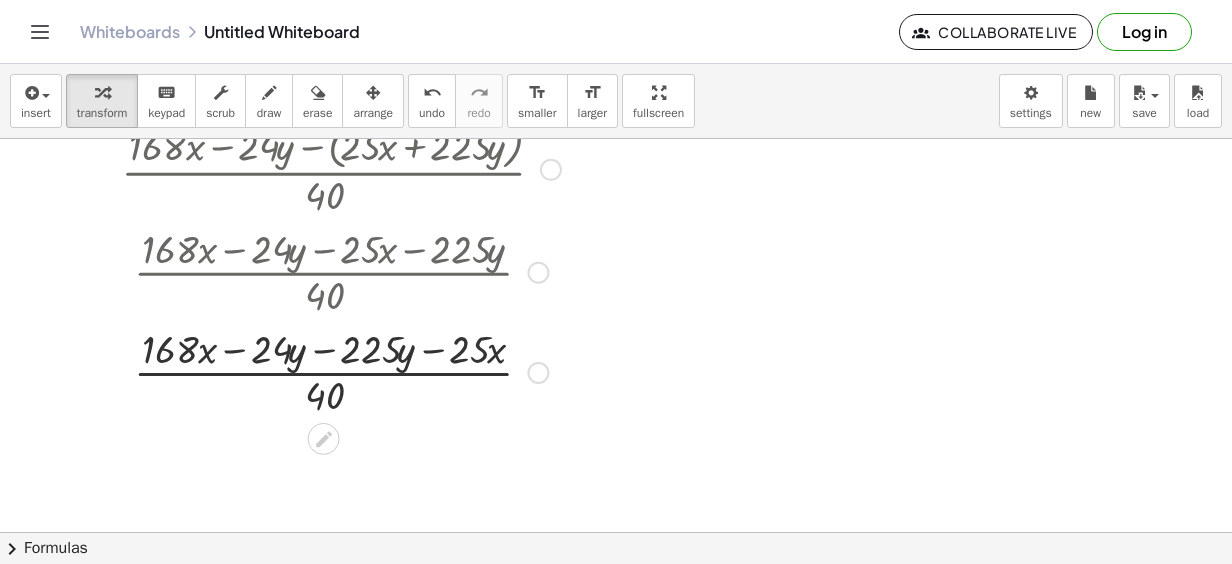 click at bounding box center (341, 371) 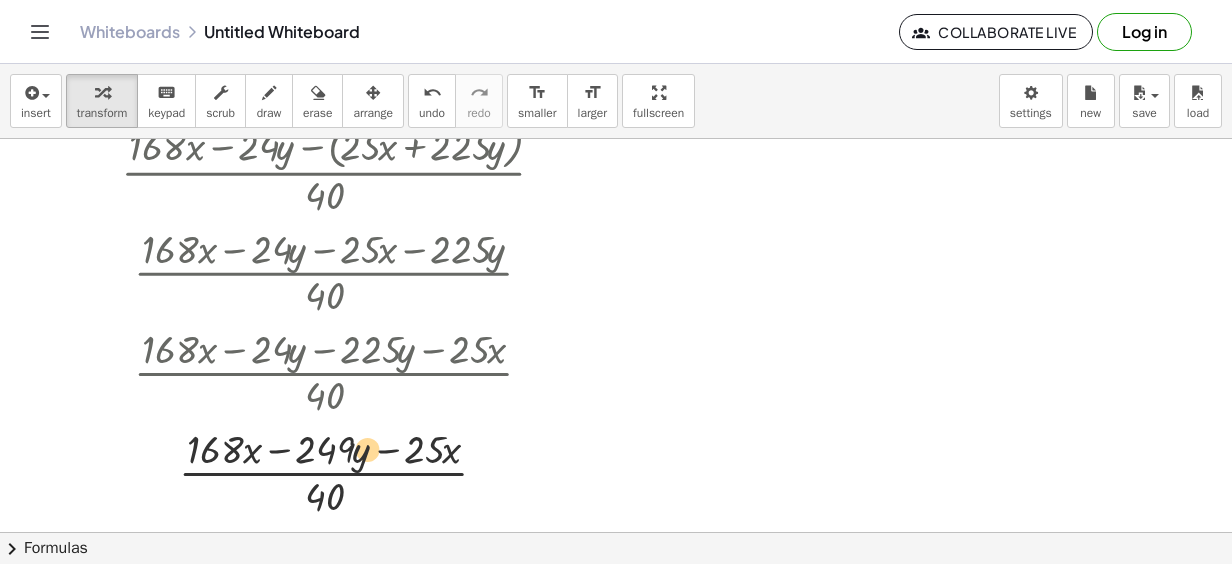 drag, startPoint x: 396, startPoint y: 448, endPoint x: 449, endPoint y: 452, distance: 53.15073 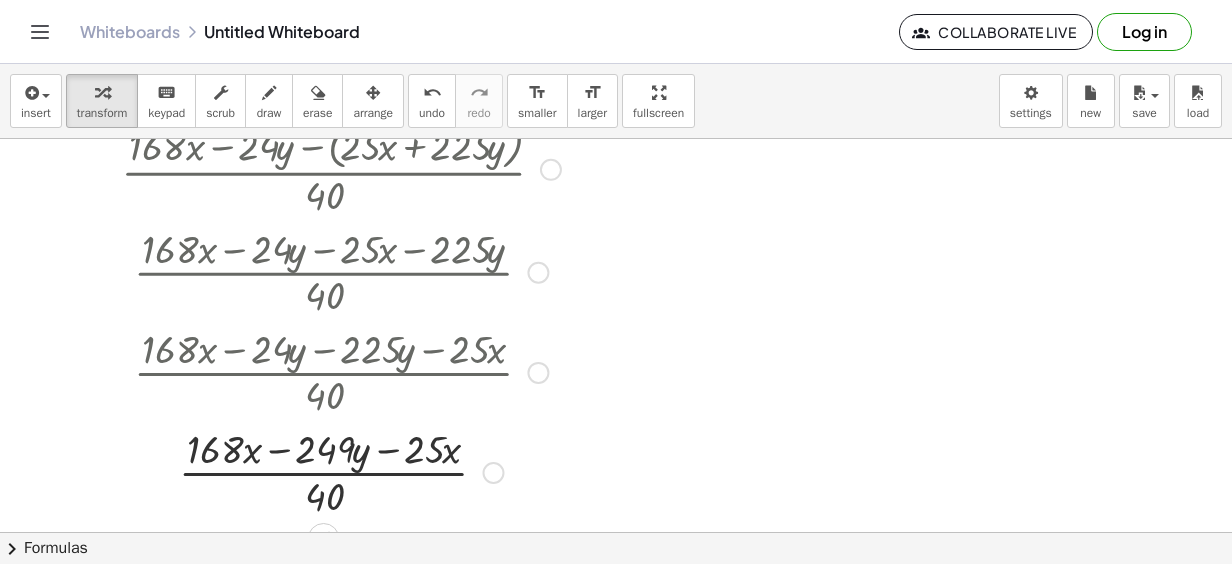 drag, startPoint x: 440, startPoint y: 448, endPoint x: 340, endPoint y: 453, distance: 100.12492 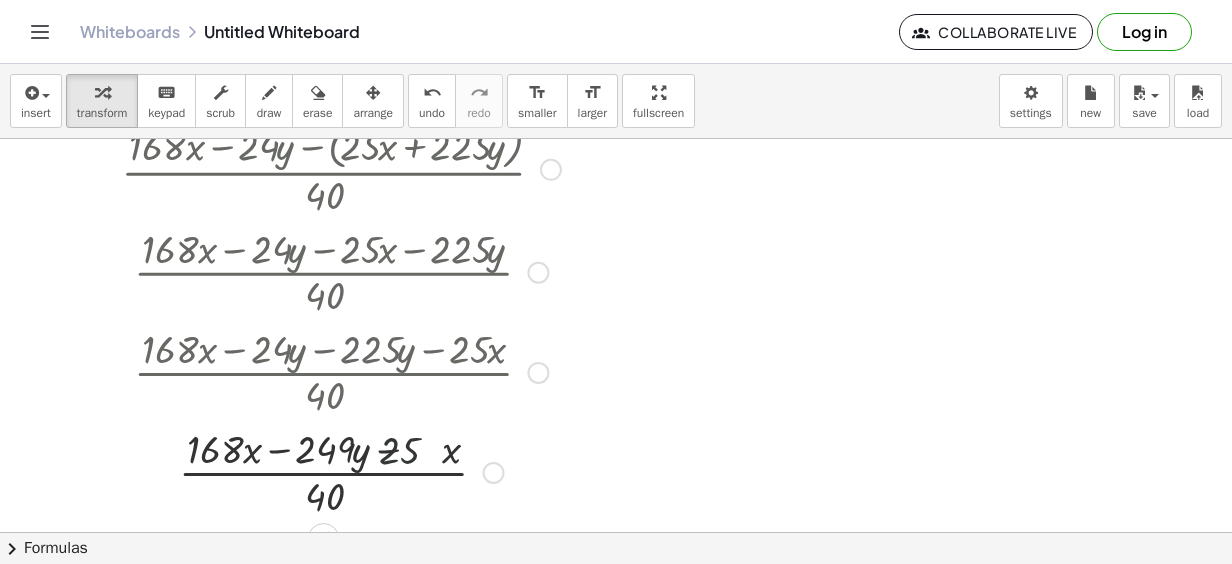 click at bounding box center [341, 471] 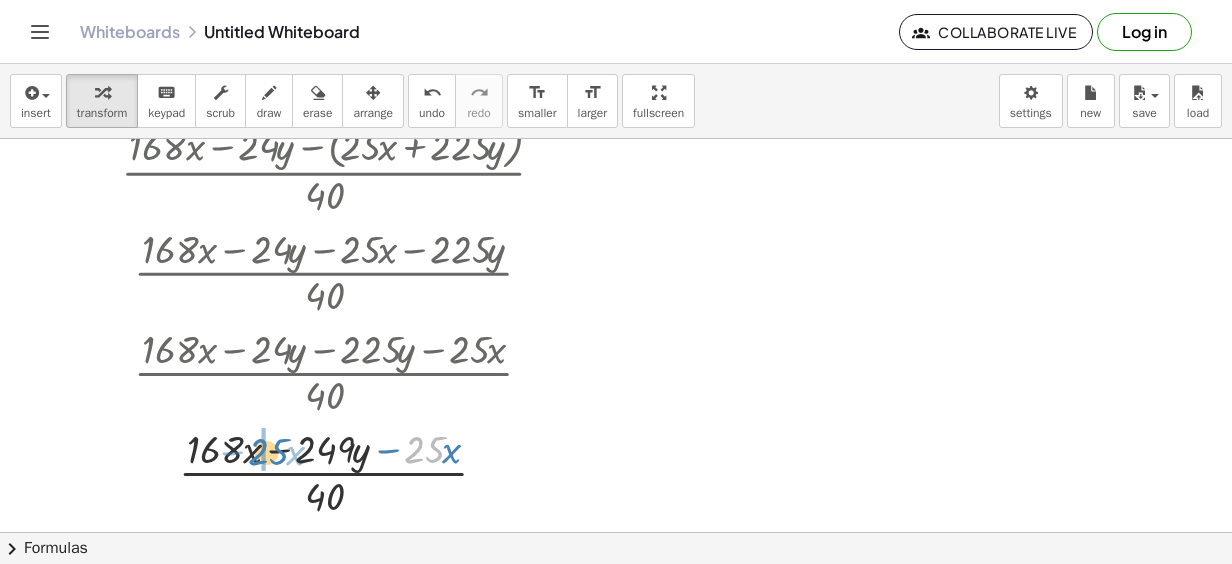 drag, startPoint x: 435, startPoint y: 451, endPoint x: 279, endPoint y: 453, distance: 156.01282 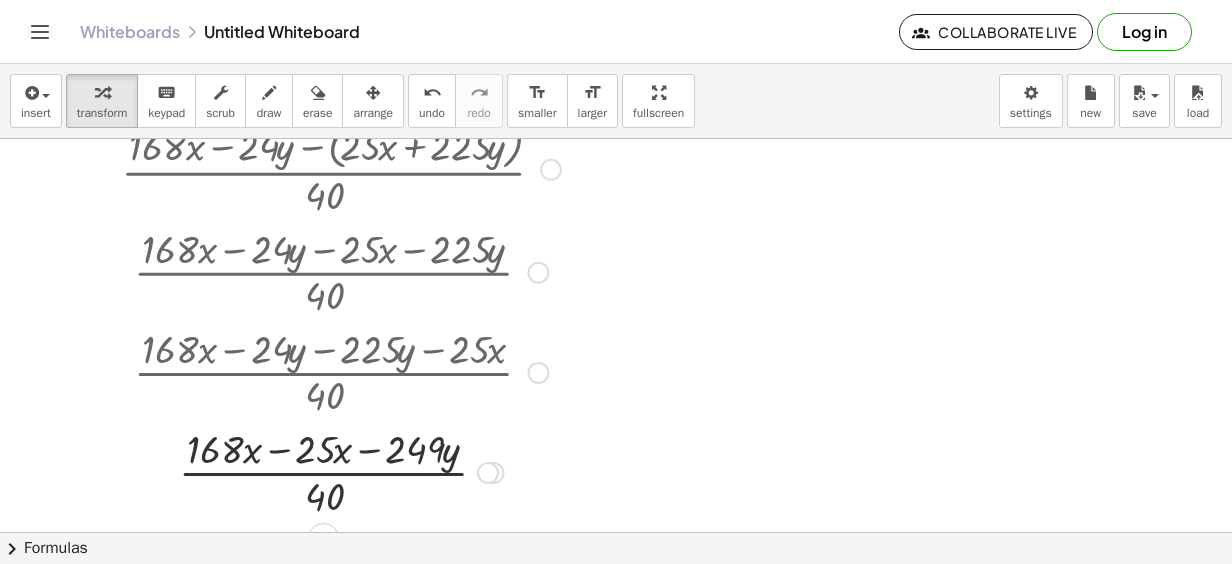 click at bounding box center [341, 471] 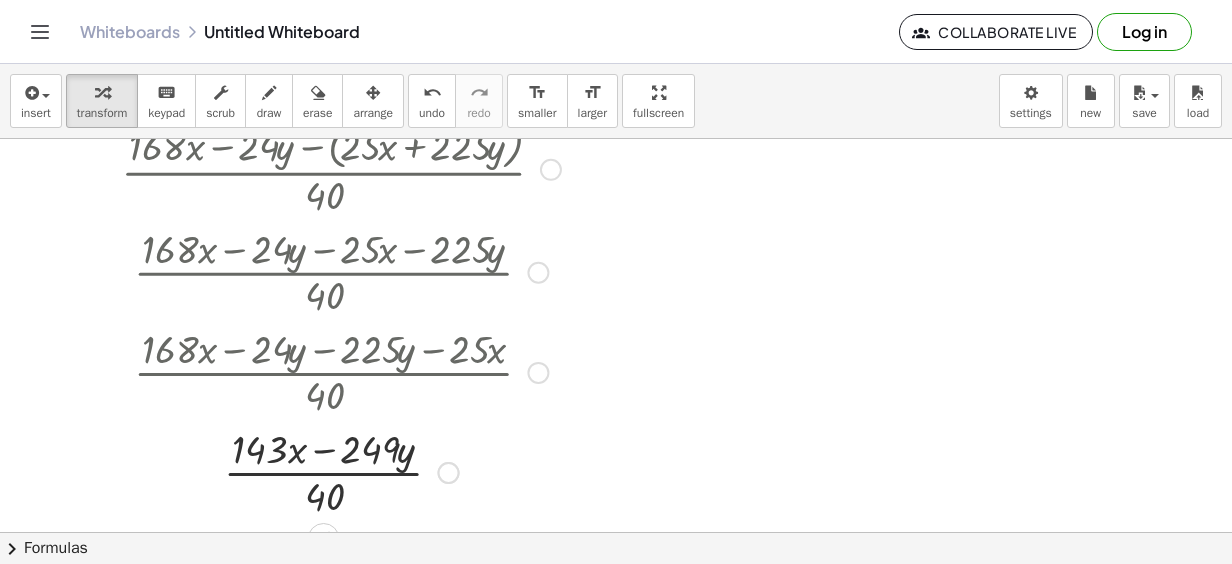 click at bounding box center [341, 471] 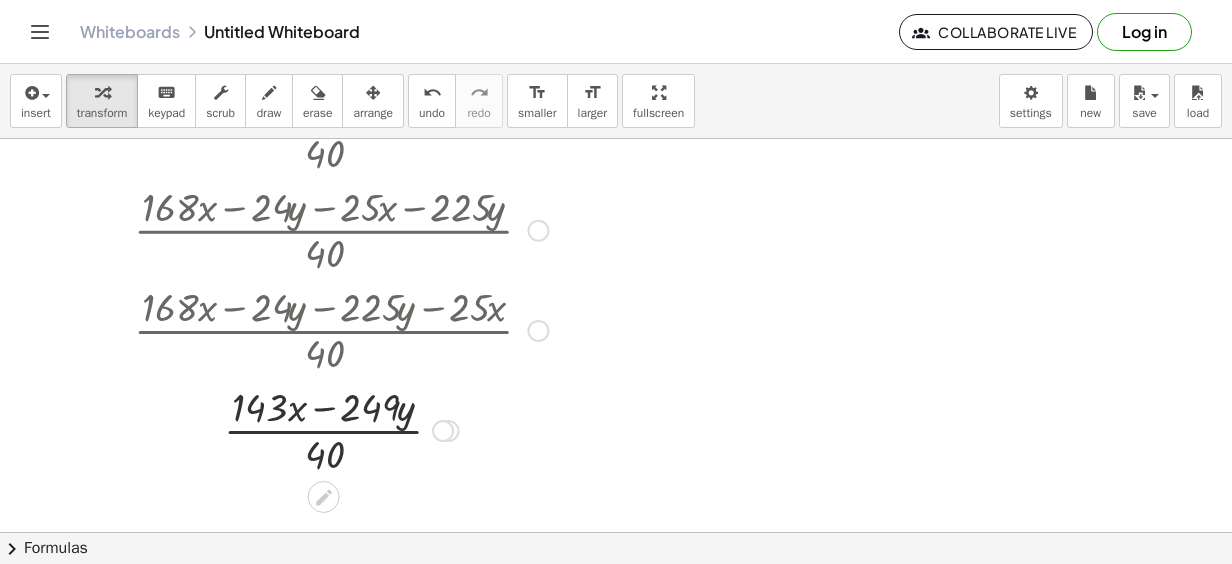scroll, scrollTop: 694, scrollLeft: 0, axis: vertical 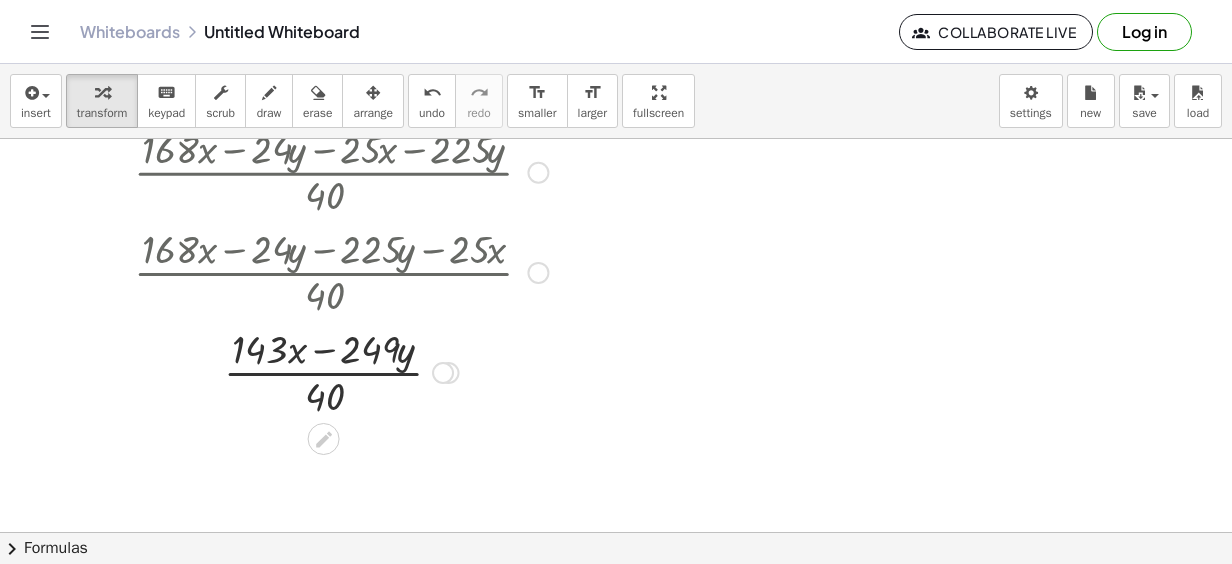 click at bounding box center [341, 371] 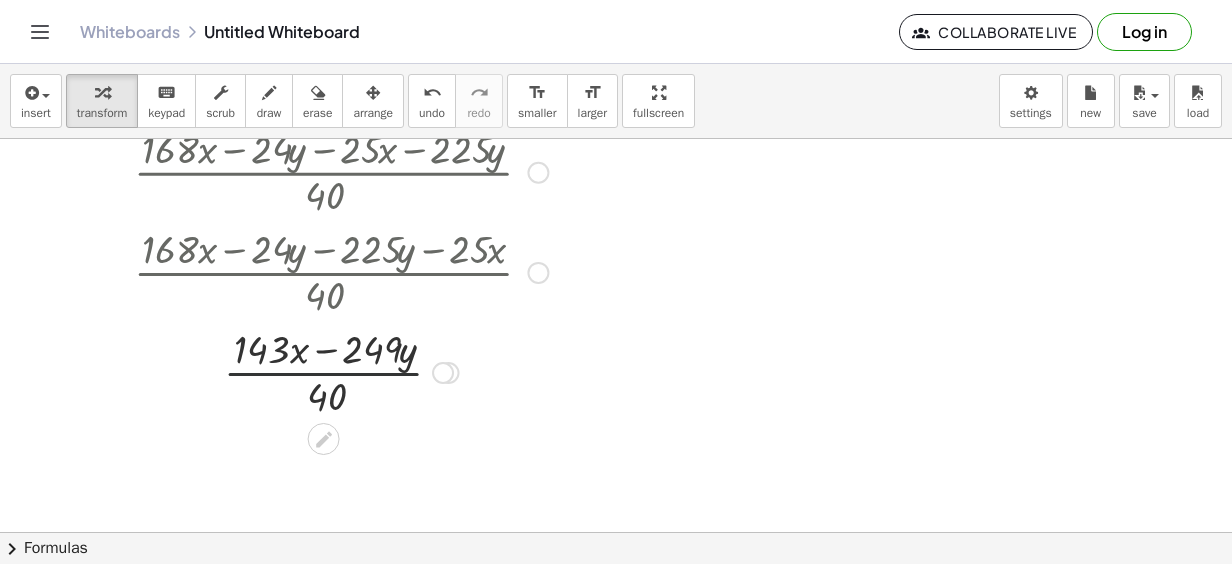 click at bounding box center (341, 371) 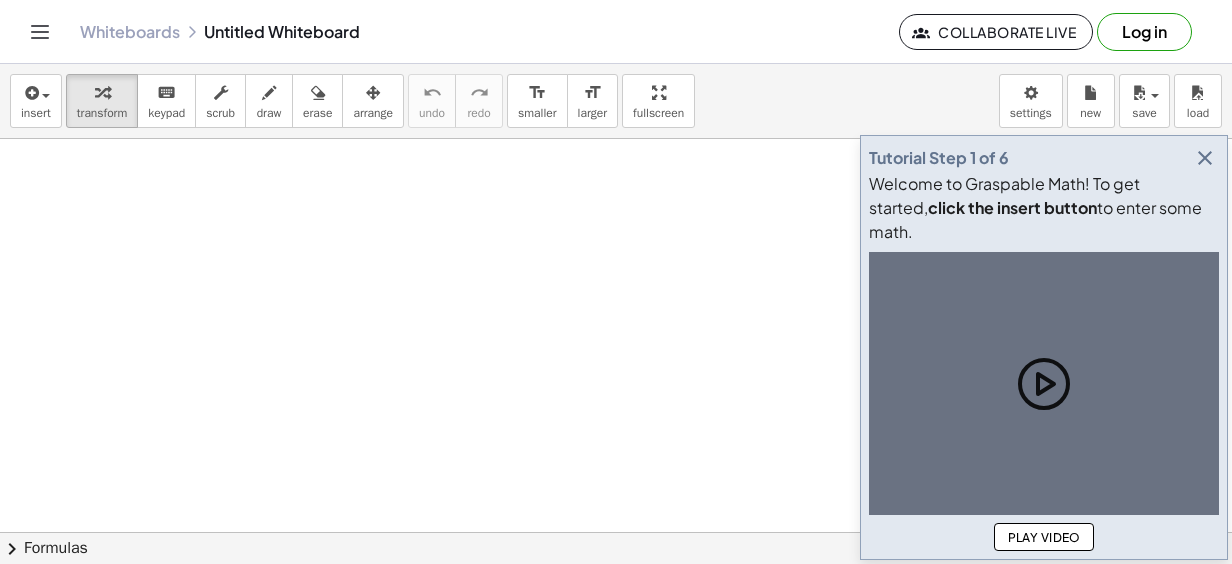 scroll, scrollTop: 0, scrollLeft: 0, axis: both 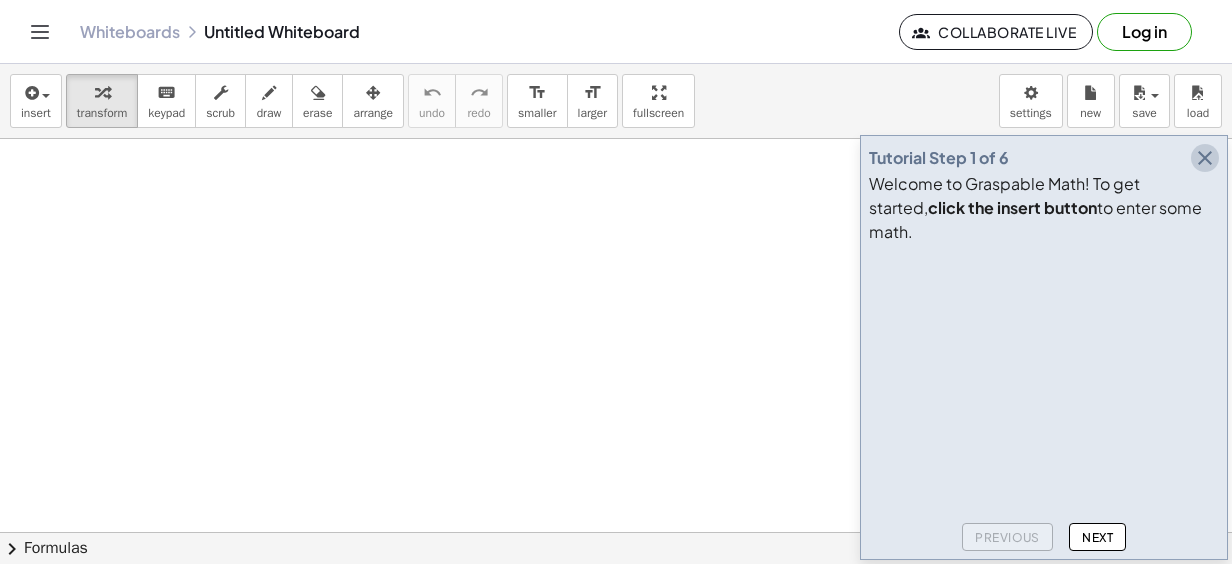 click at bounding box center [1205, 158] 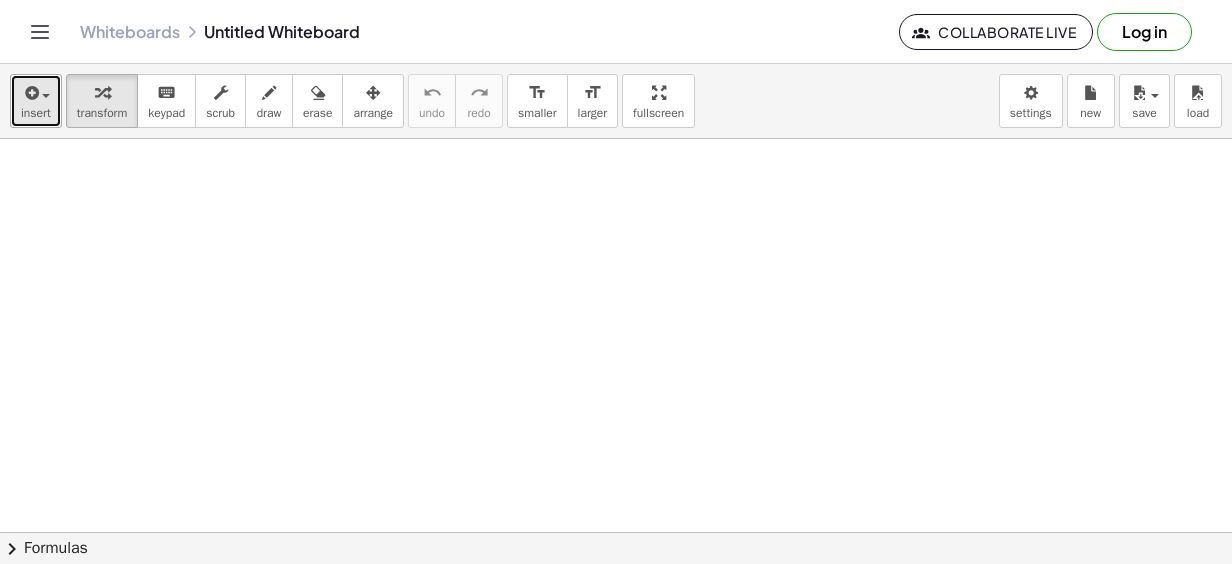 click on "insert" at bounding box center [36, 113] 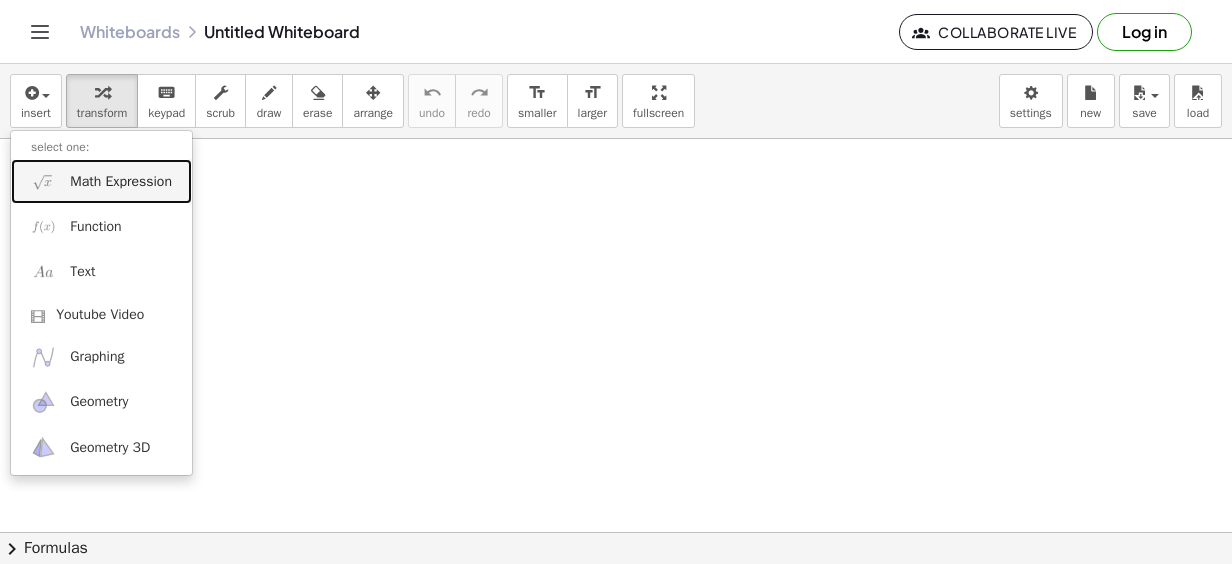 click on "Math Expression" at bounding box center (121, 182) 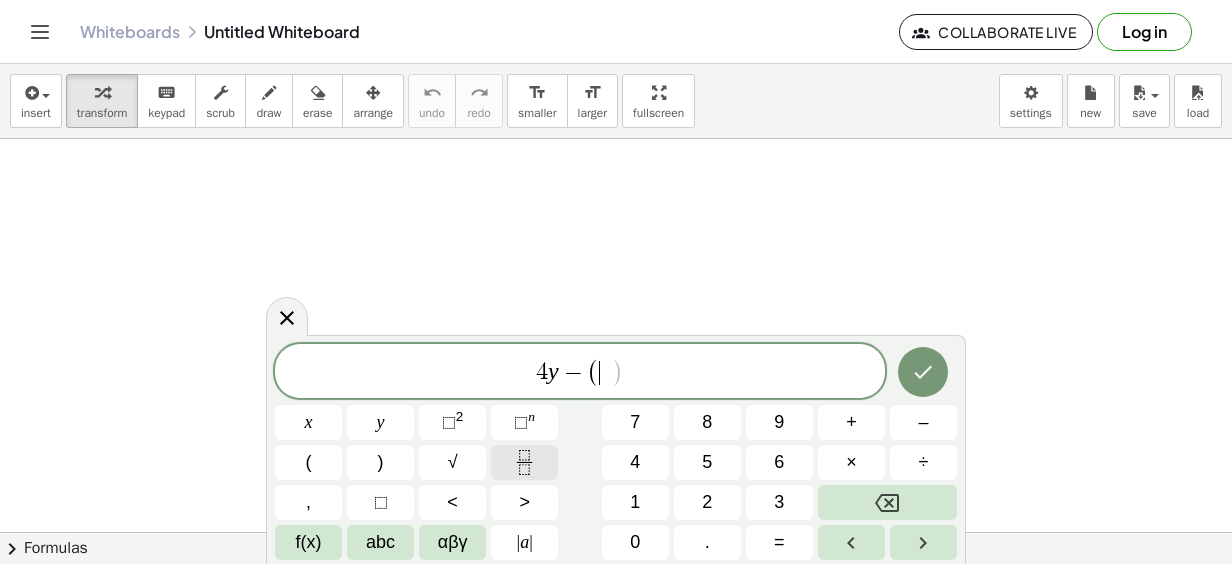 click 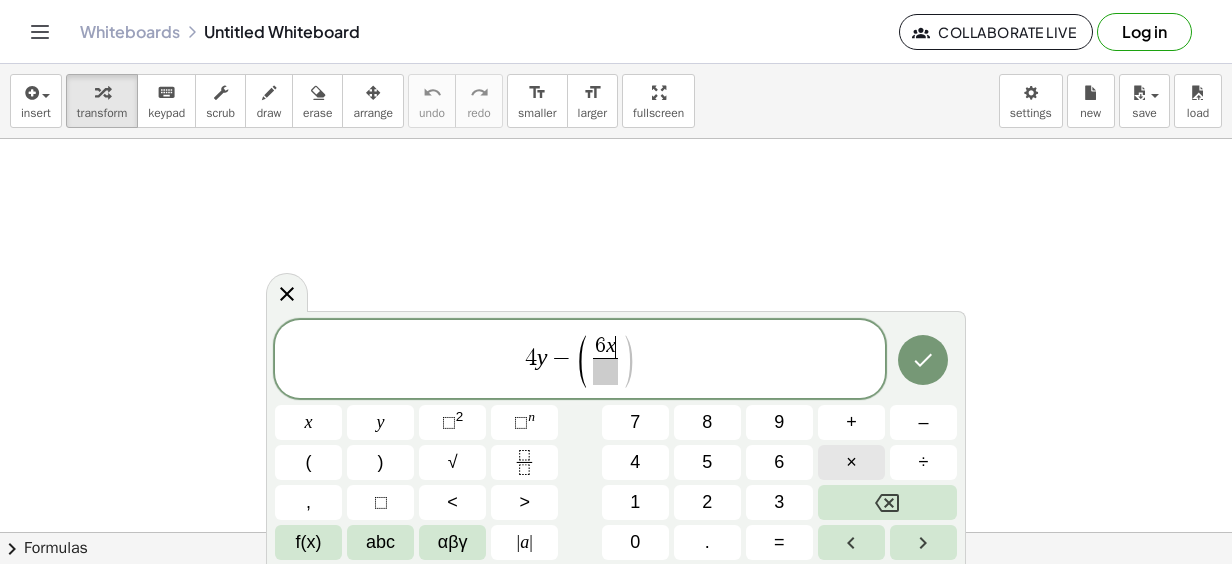 click on "×" at bounding box center (851, 462) 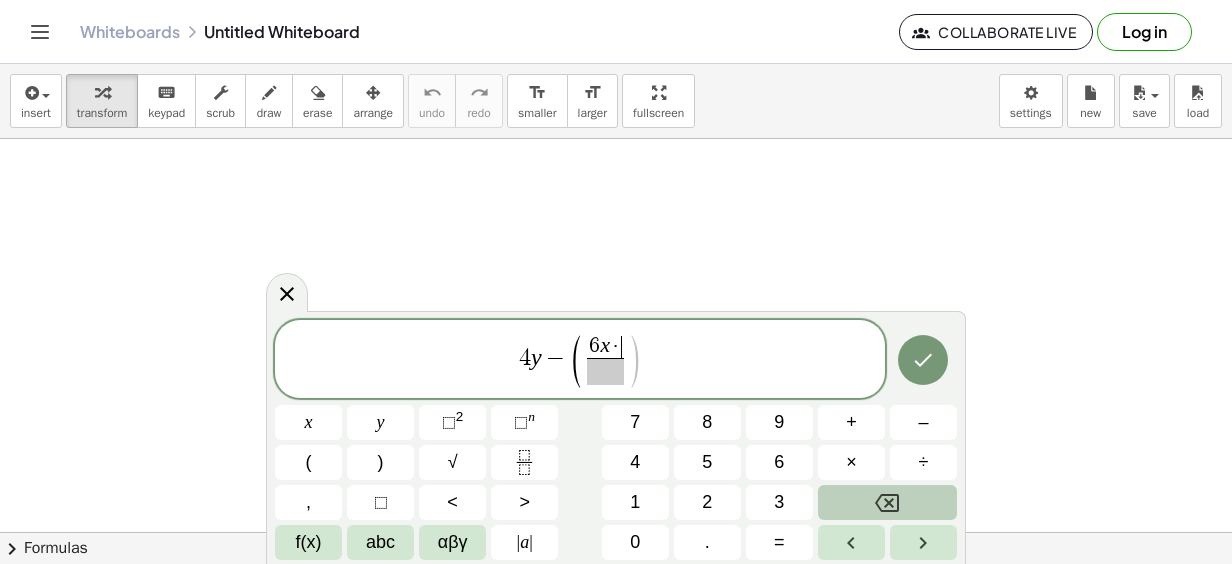 click 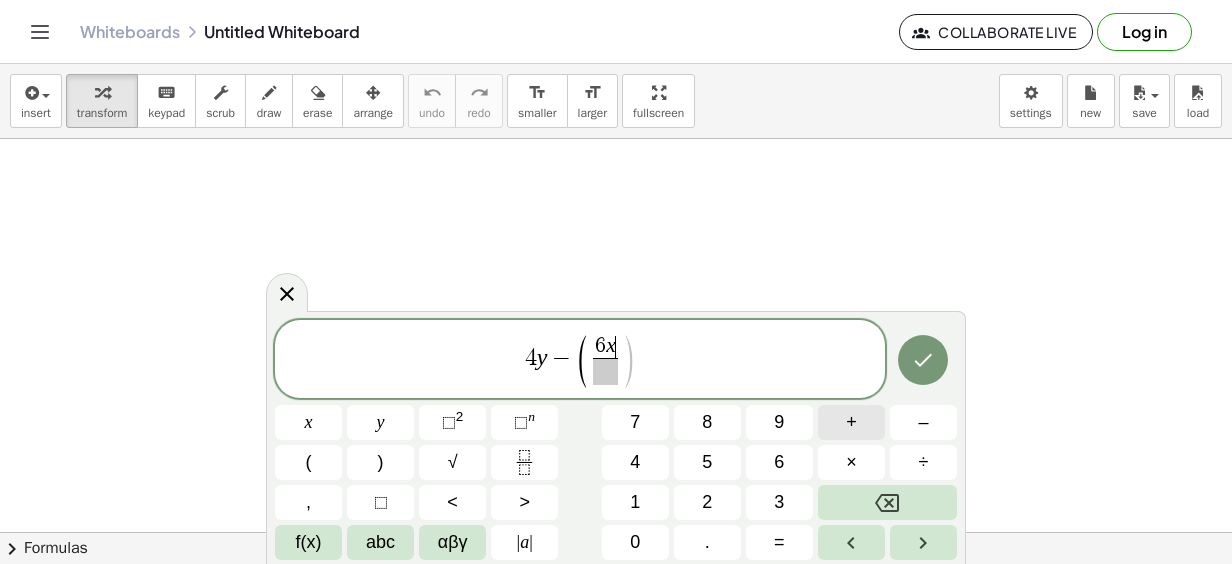 click on "+" at bounding box center (851, 422) 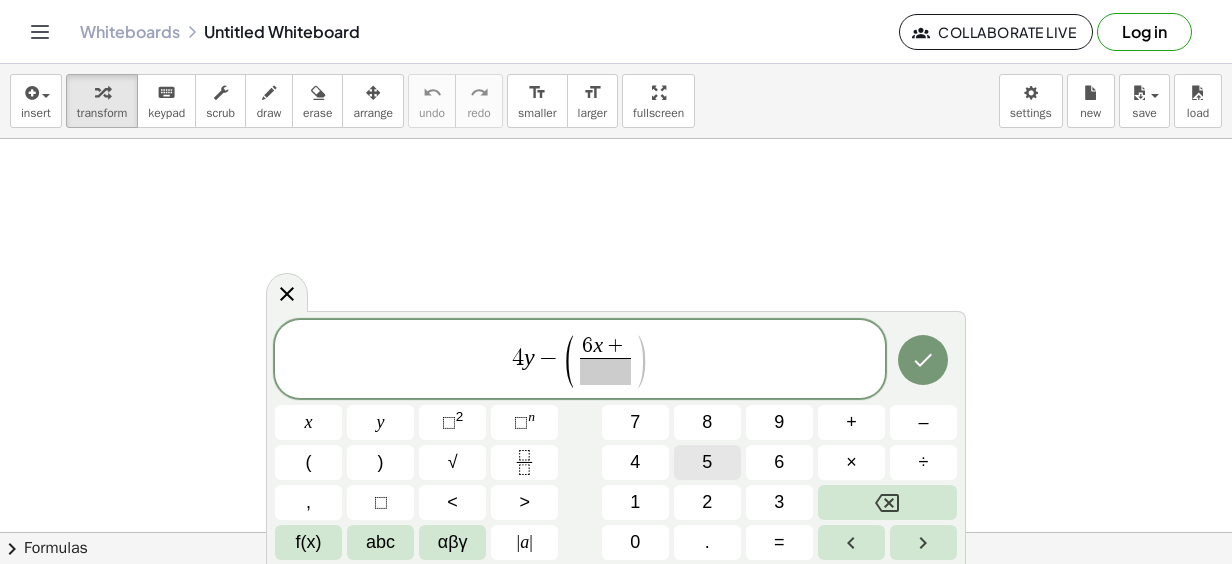 click on "5" at bounding box center (707, 462) 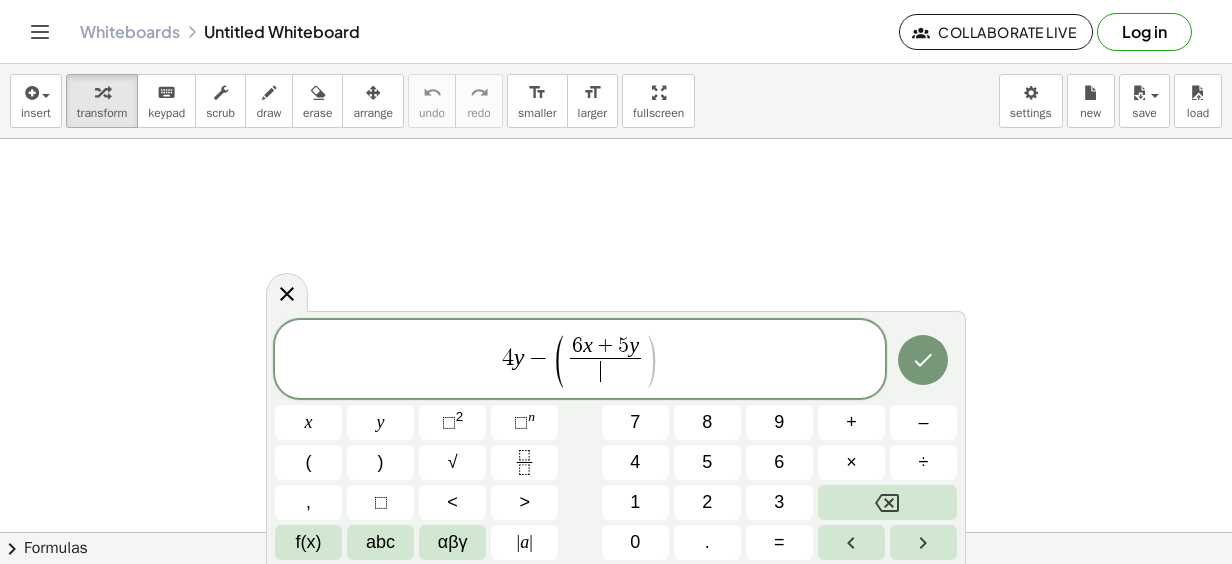 click on "​" at bounding box center [605, 371] 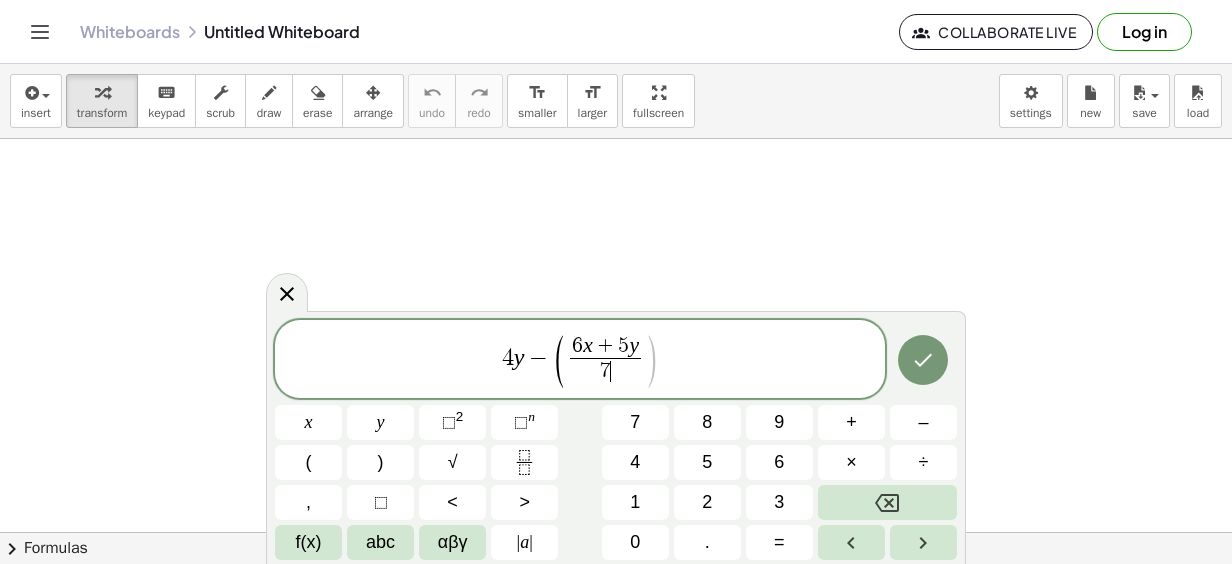 click on "6 x + 5 y 7 ​ ​" at bounding box center (606, 360) 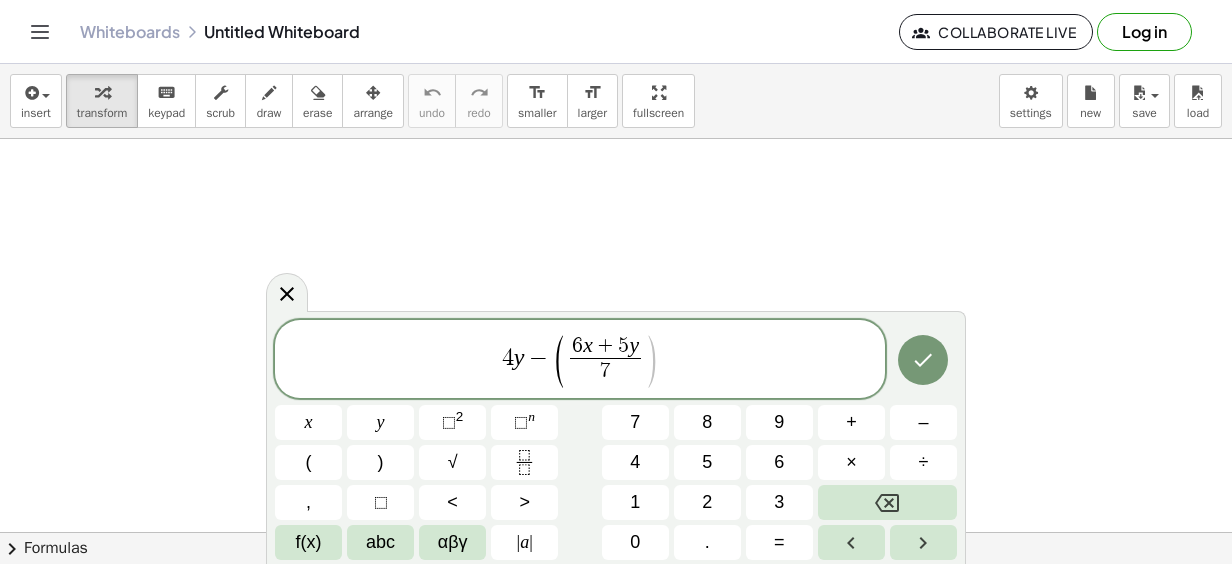 click on ")" at bounding box center [651, 361] 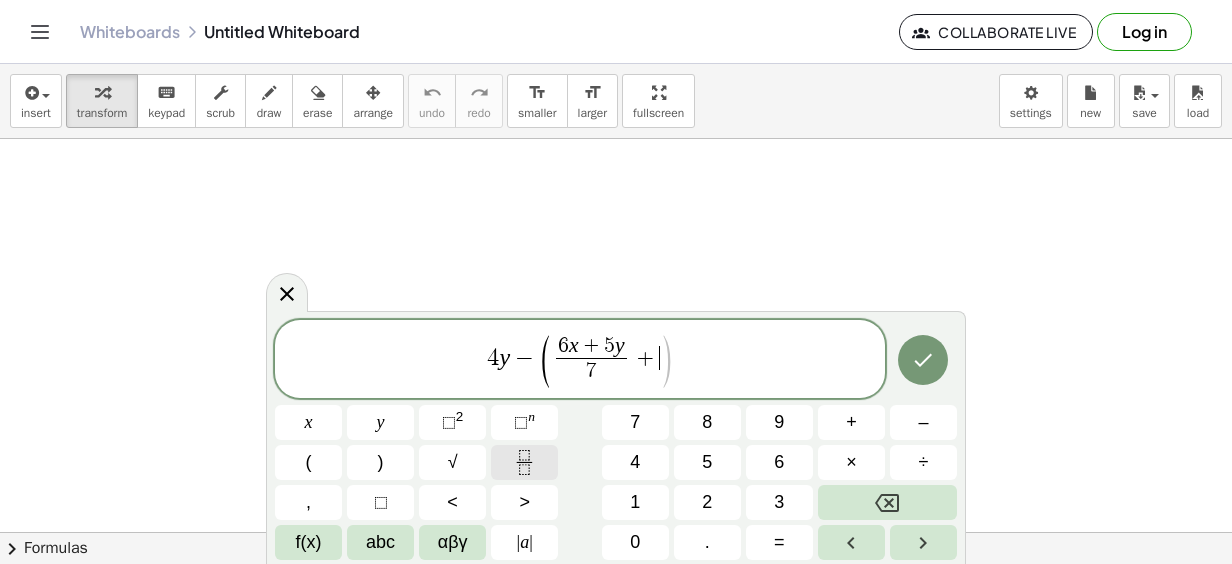 click at bounding box center (524, 462) 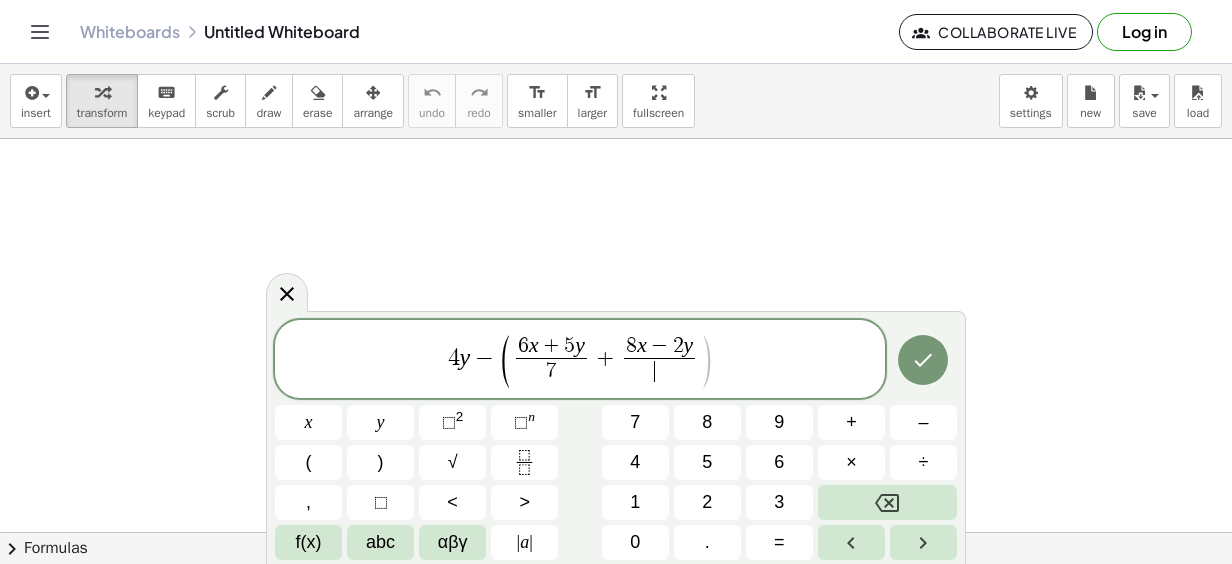 click on "​" at bounding box center (659, 371) 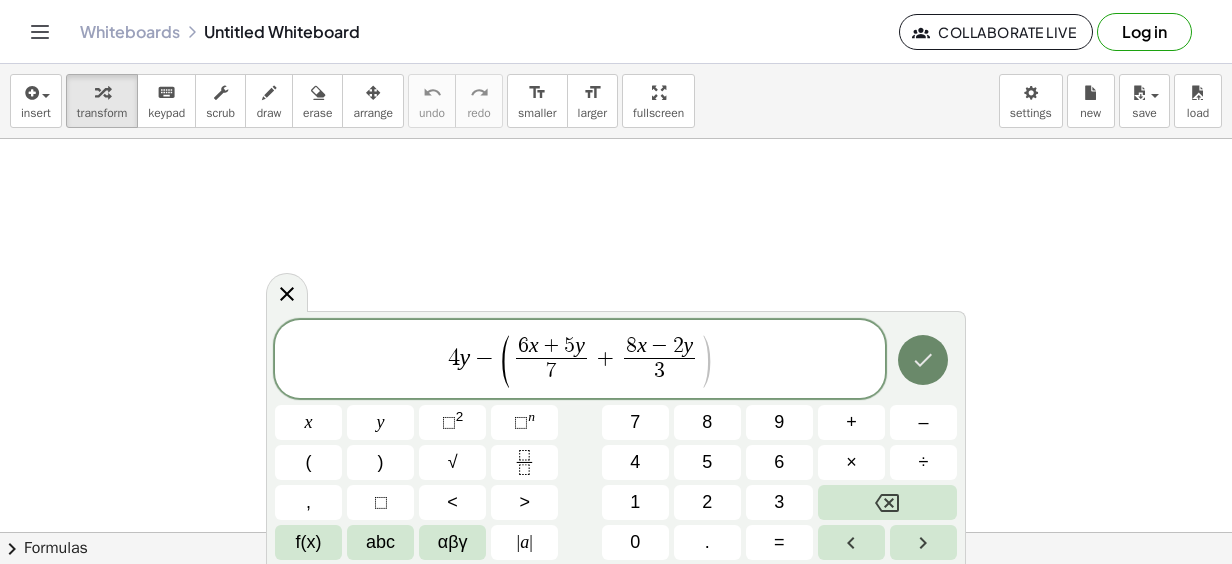 click 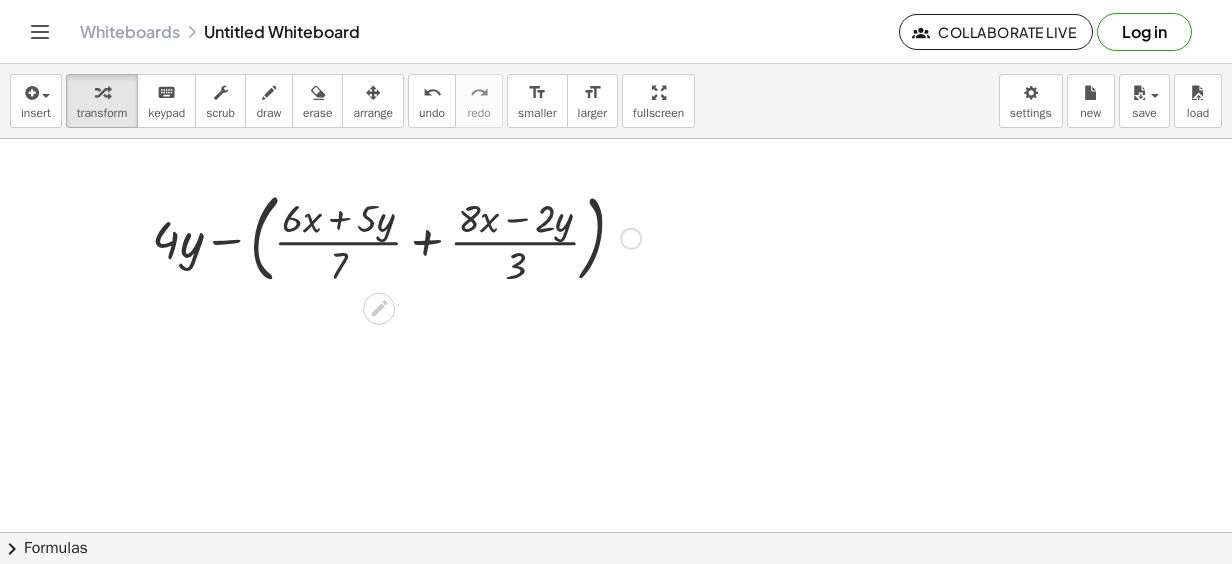 click at bounding box center [396, 237] 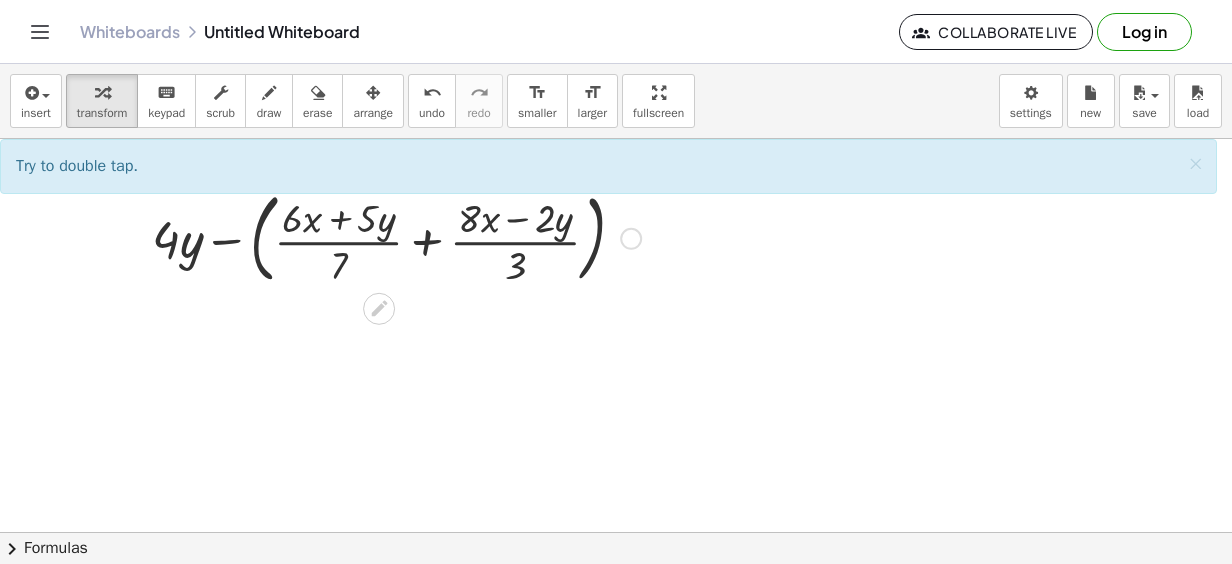 click at bounding box center (396, 237) 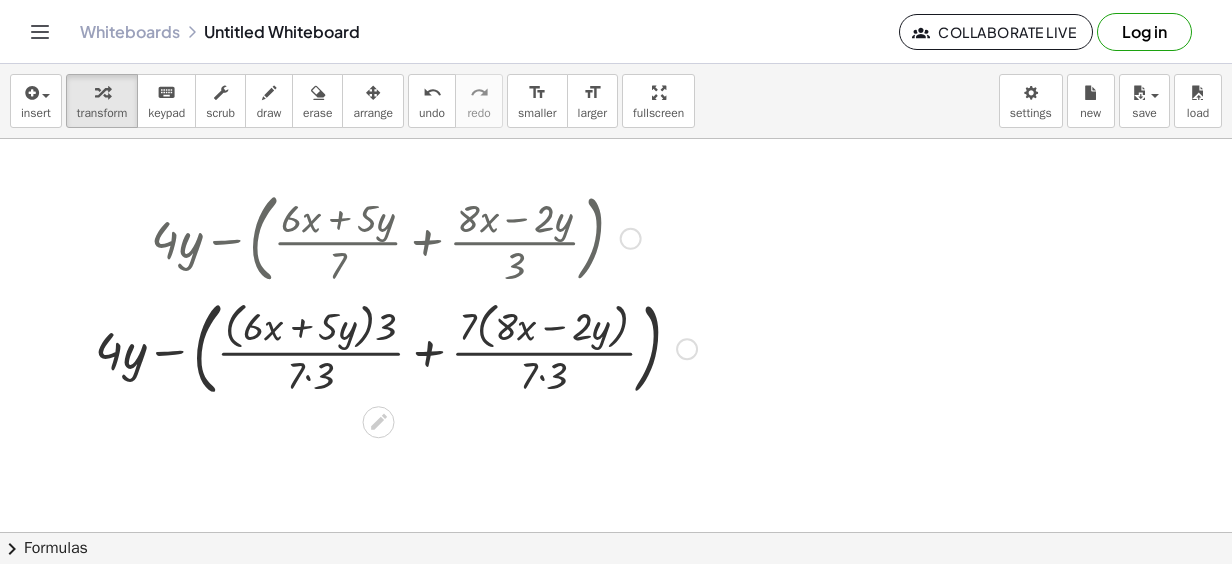 click at bounding box center (396, 347) 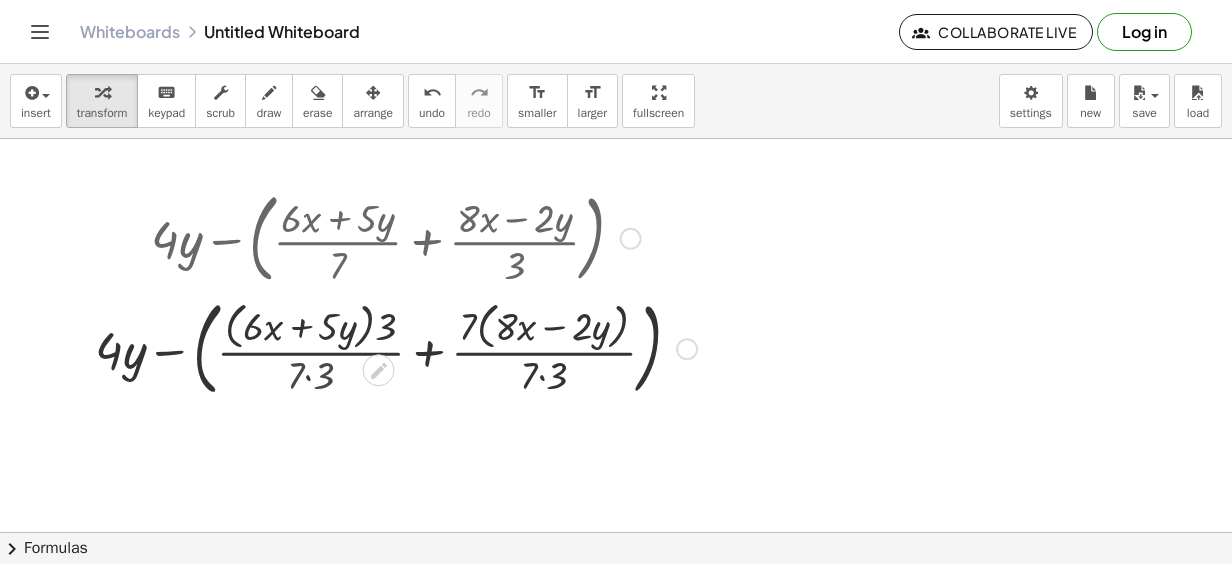 click at bounding box center [396, 347] 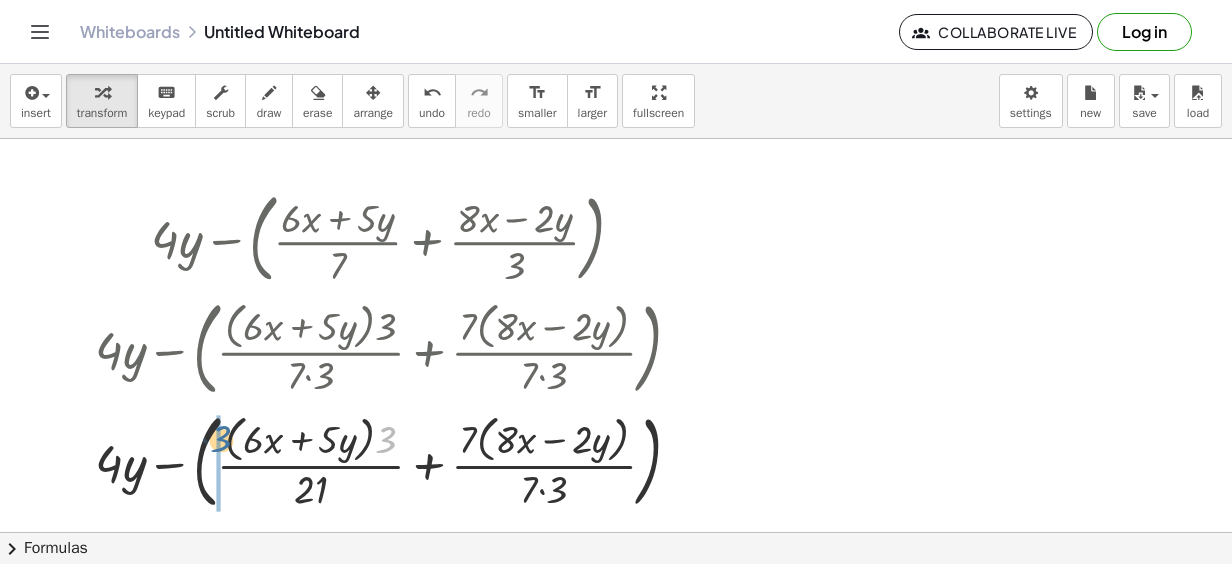 drag, startPoint x: 342, startPoint y: 448, endPoint x: 208, endPoint y: 442, distance: 134.13426 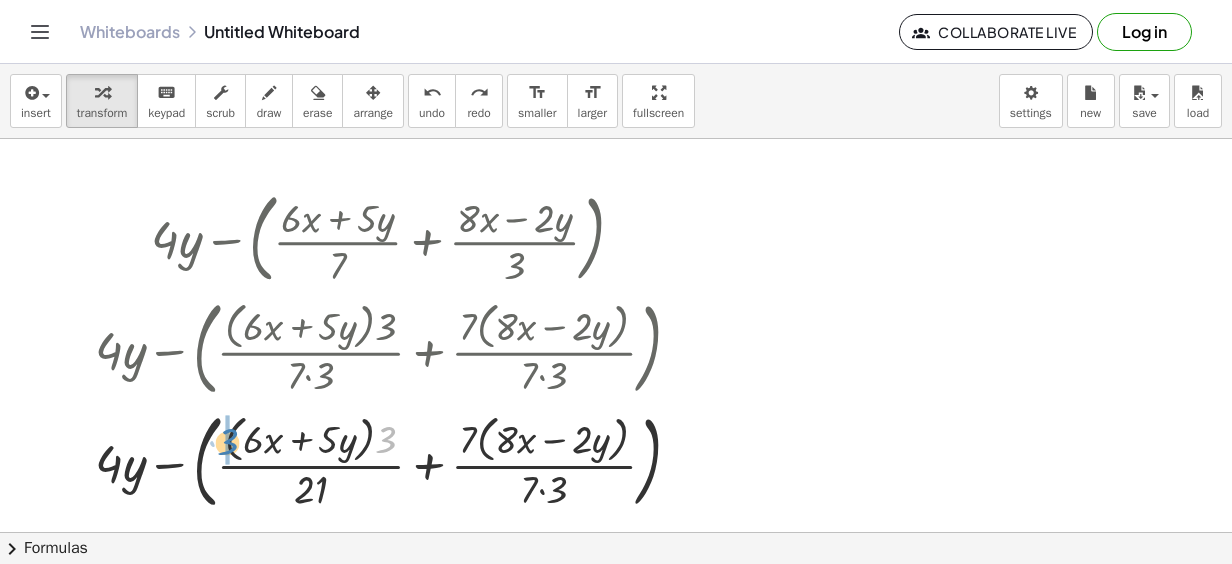 drag, startPoint x: 381, startPoint y: 441, endPoint x: 223, endPoint y: 443, distance: 158.01266 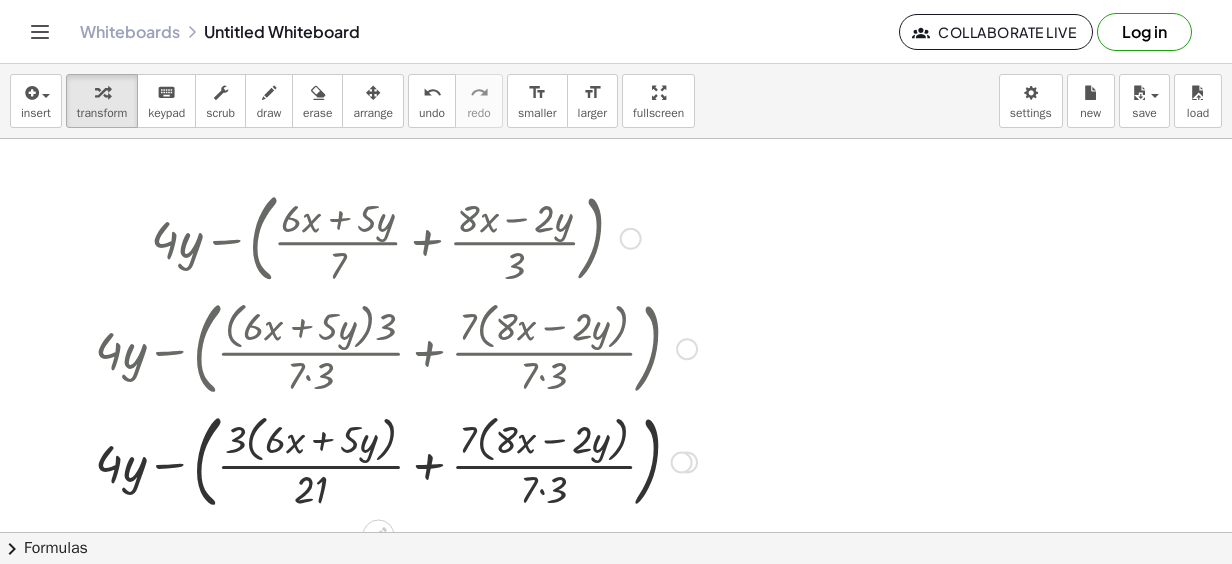 click at bounding box center [396, 460] 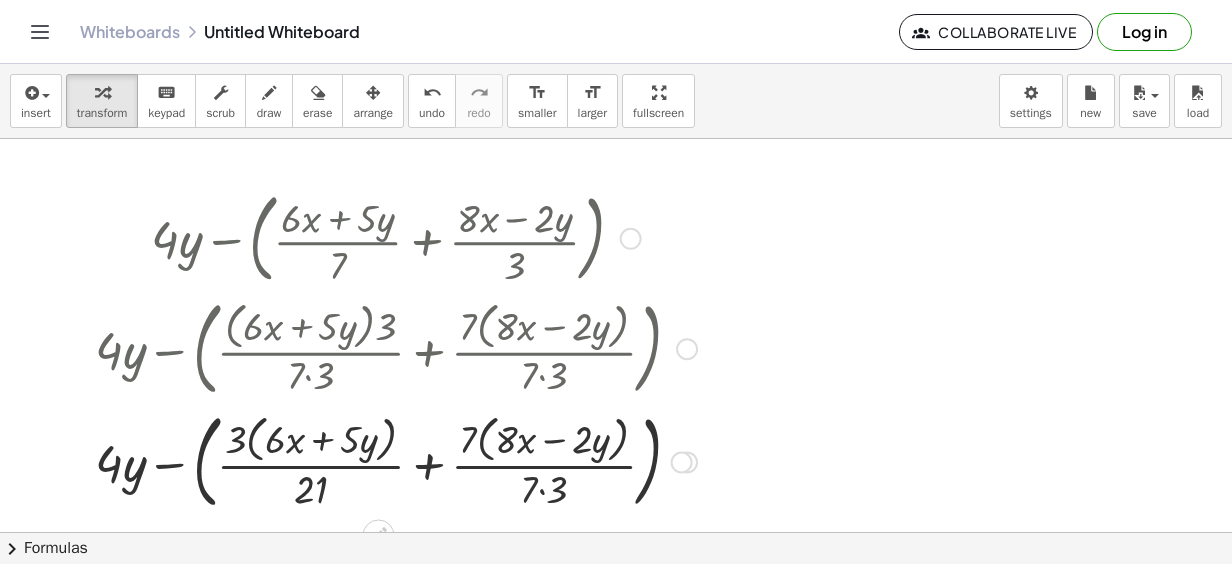 click at bounding box center [396, 460] 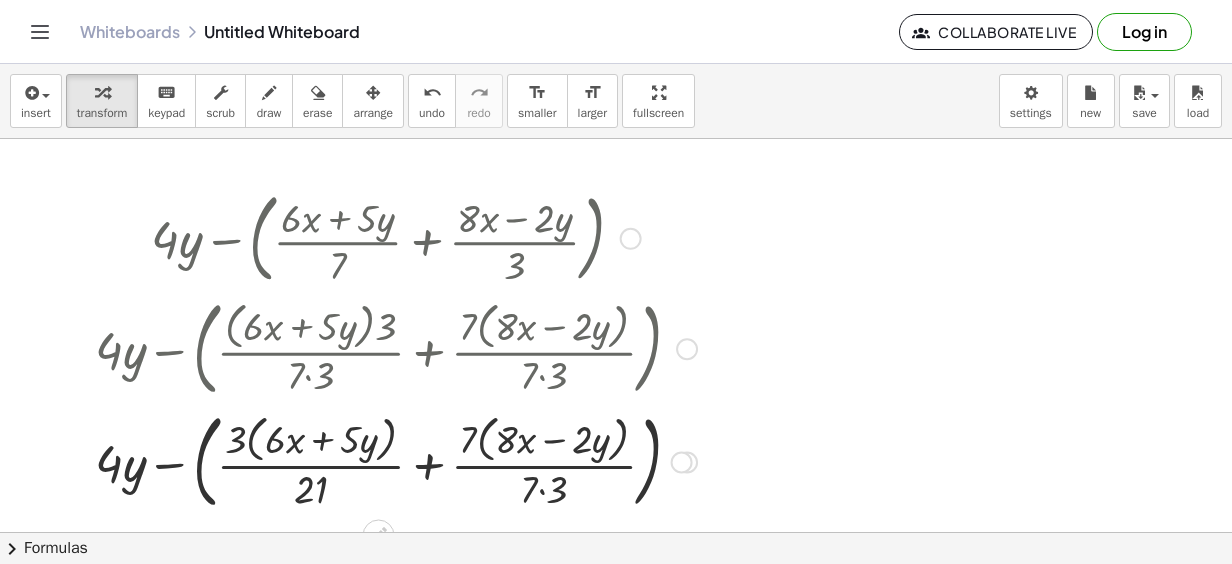 click at bounding box center (396, 460) 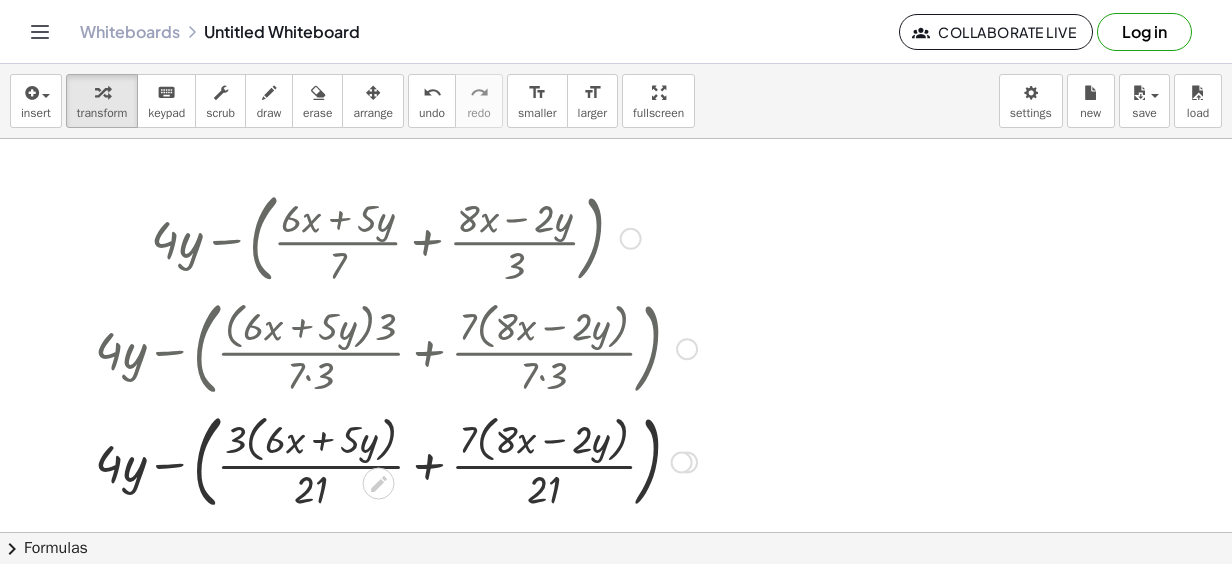 click at bounding box center [396, 460] 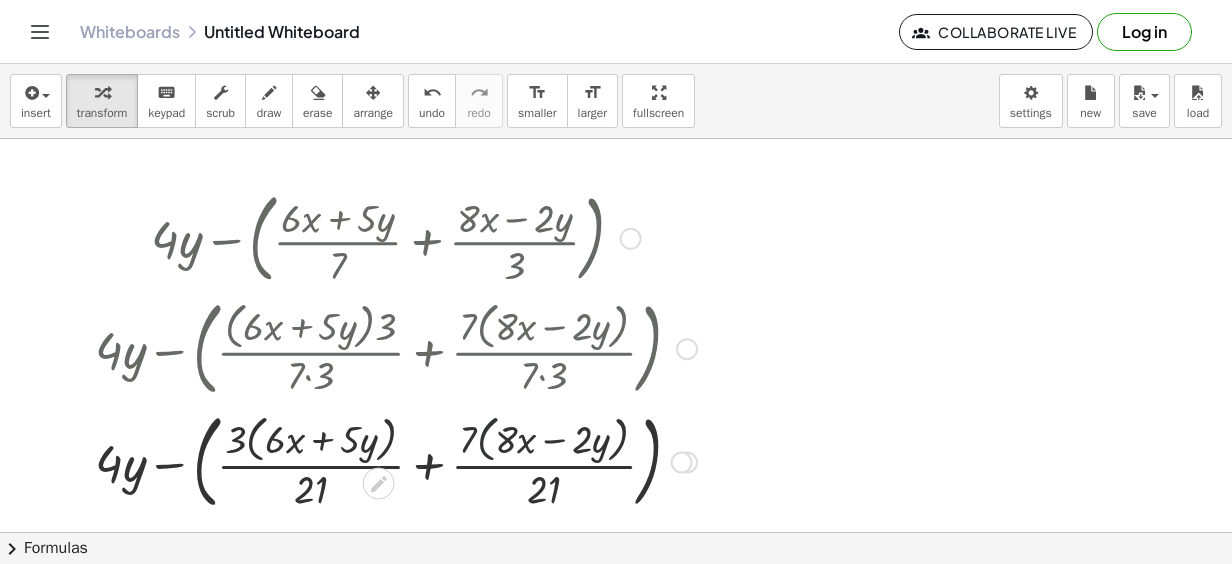 click at bounding box center (396, 460) 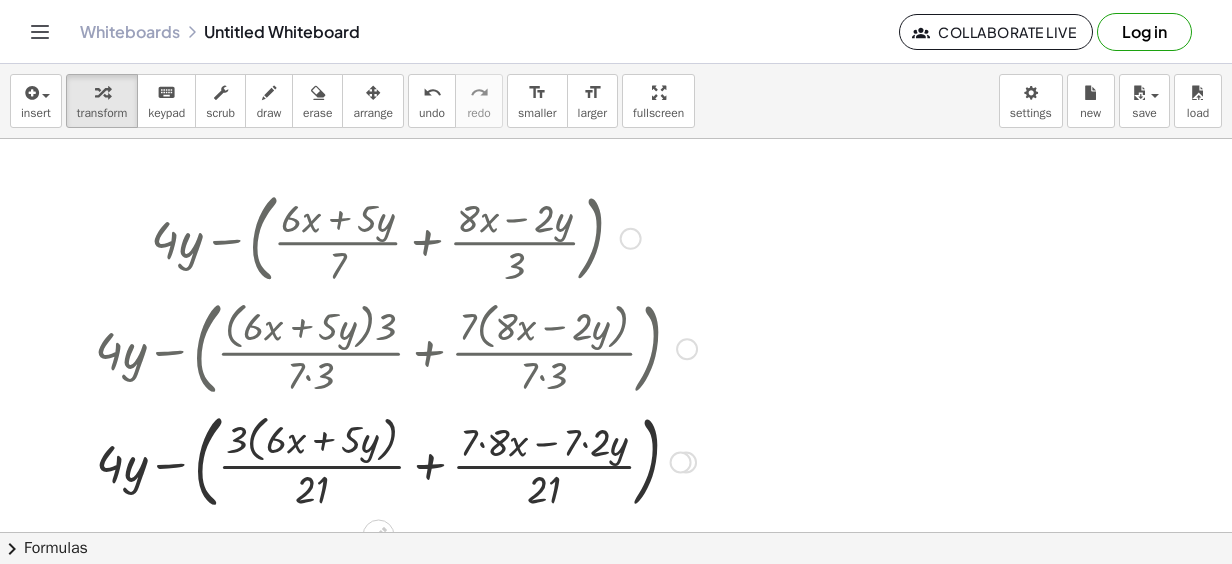 click at bounding box center [396, 460] 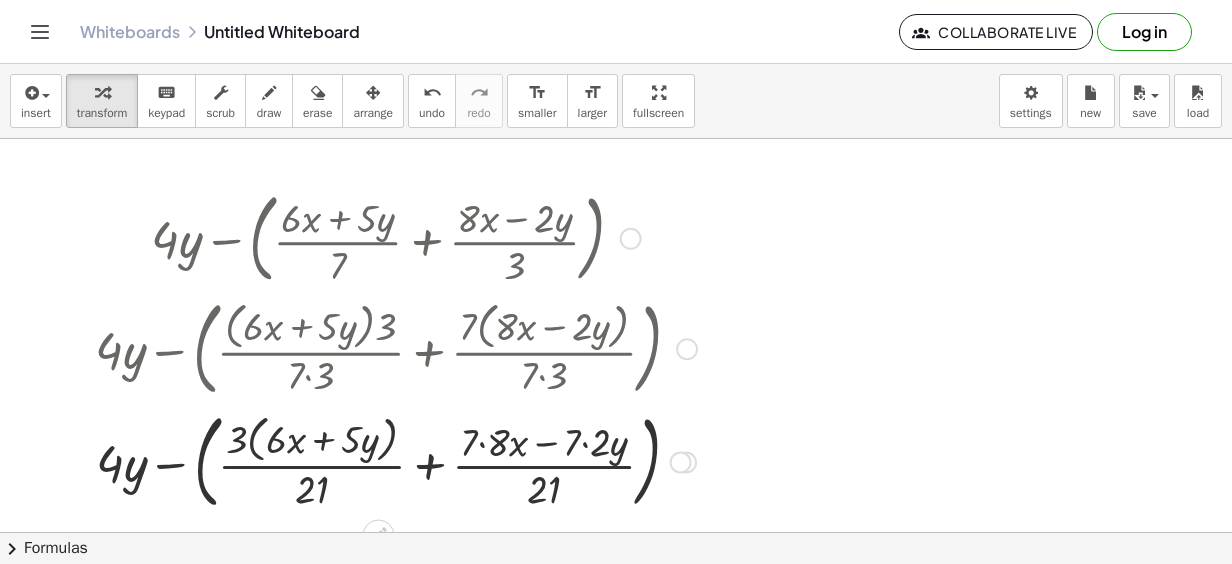 click at bounding box center (396, 460) 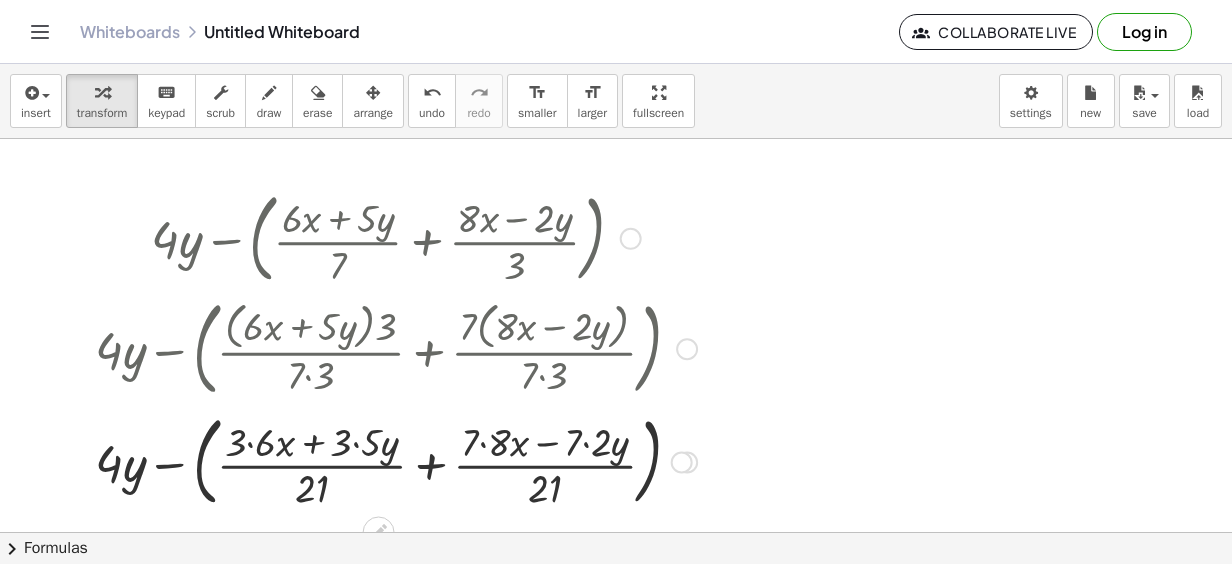 click at bounding box center (396, 461) 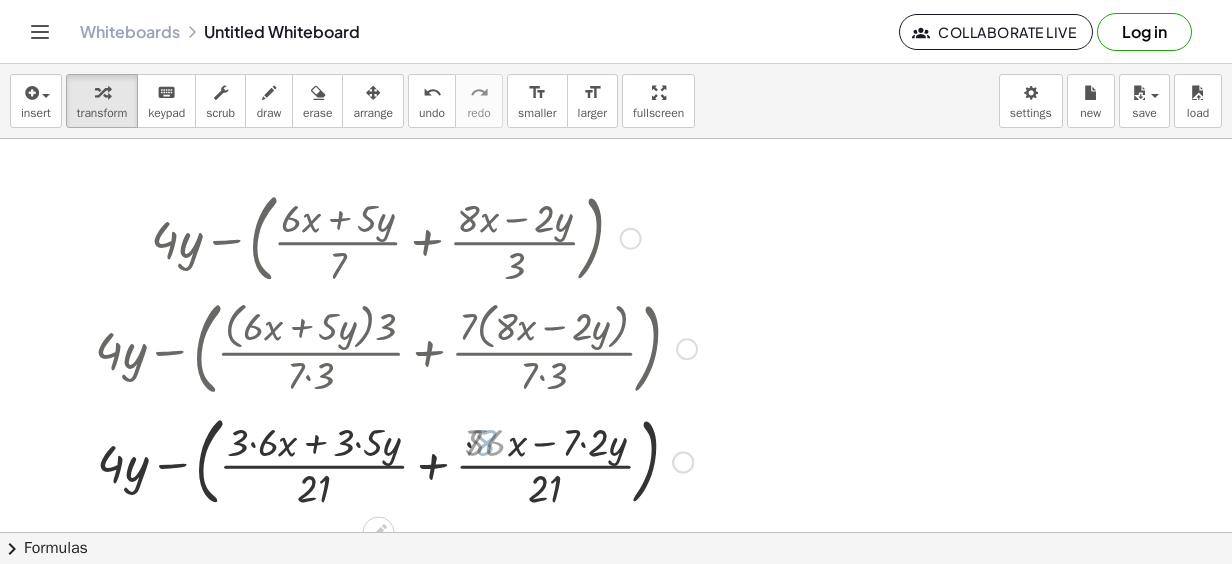 click at bounding box center [396, 461] 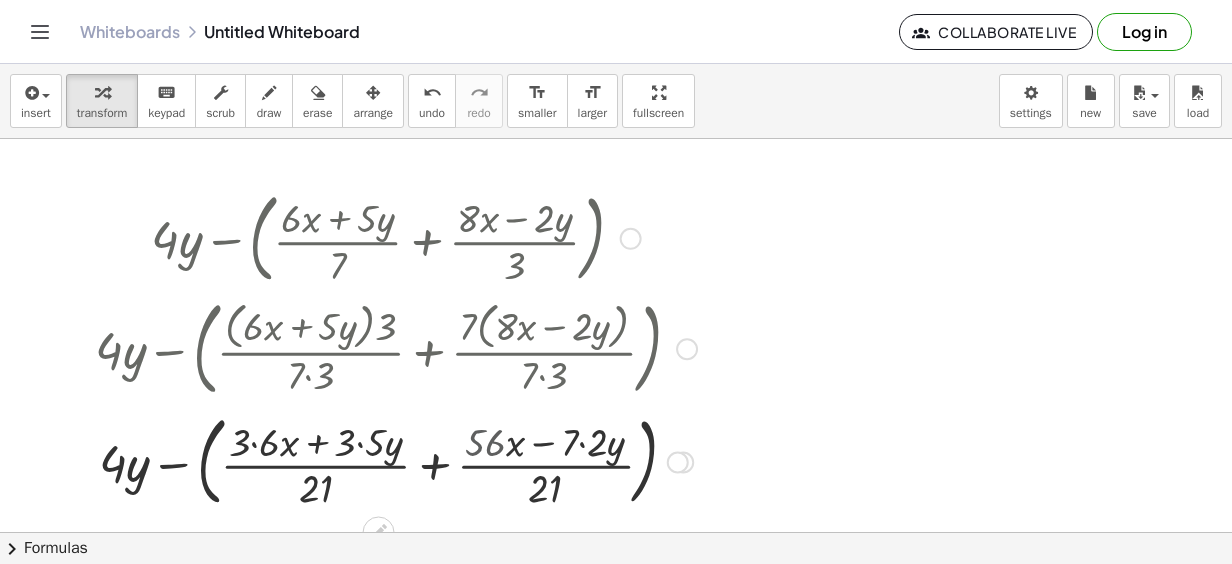 click at bounding box center (396, 461) 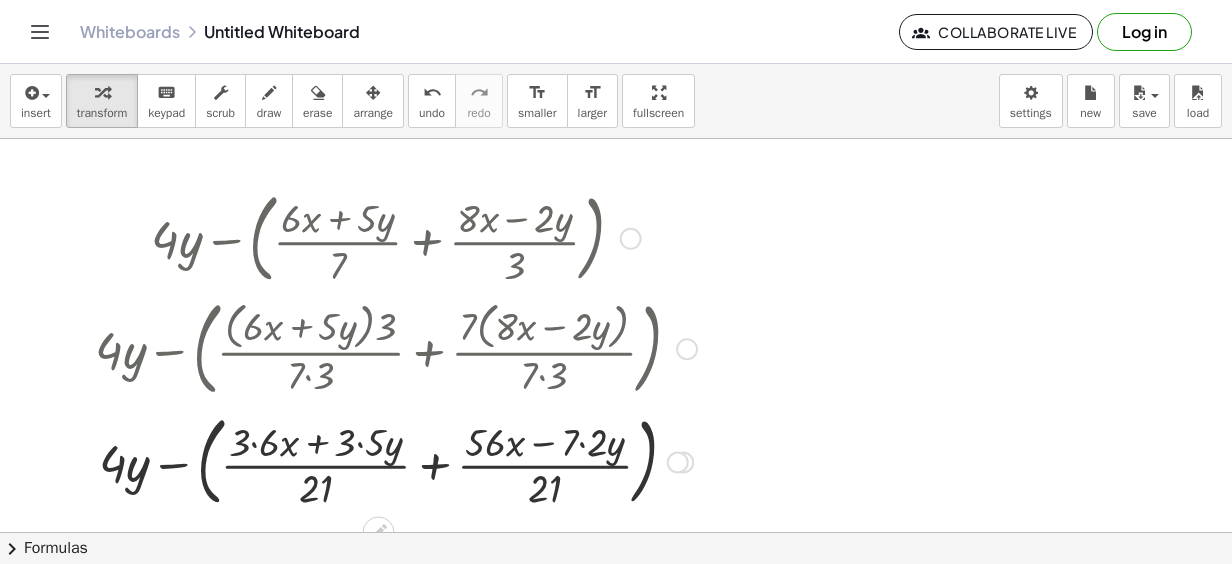click at bounding box center [396, 461] 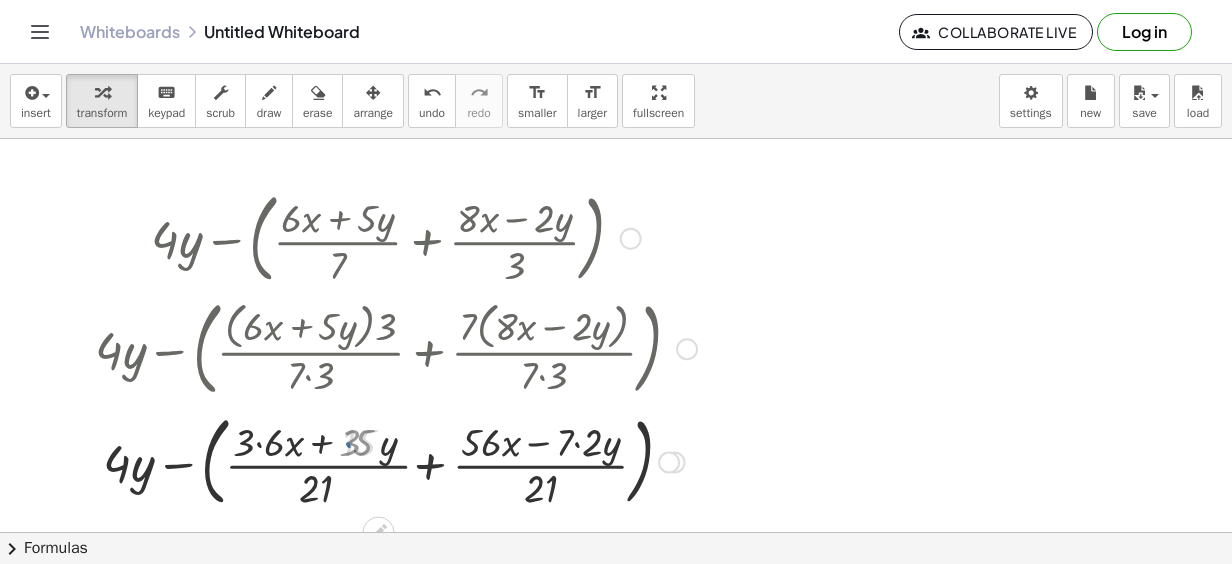 click at bounding box center (396, 461) 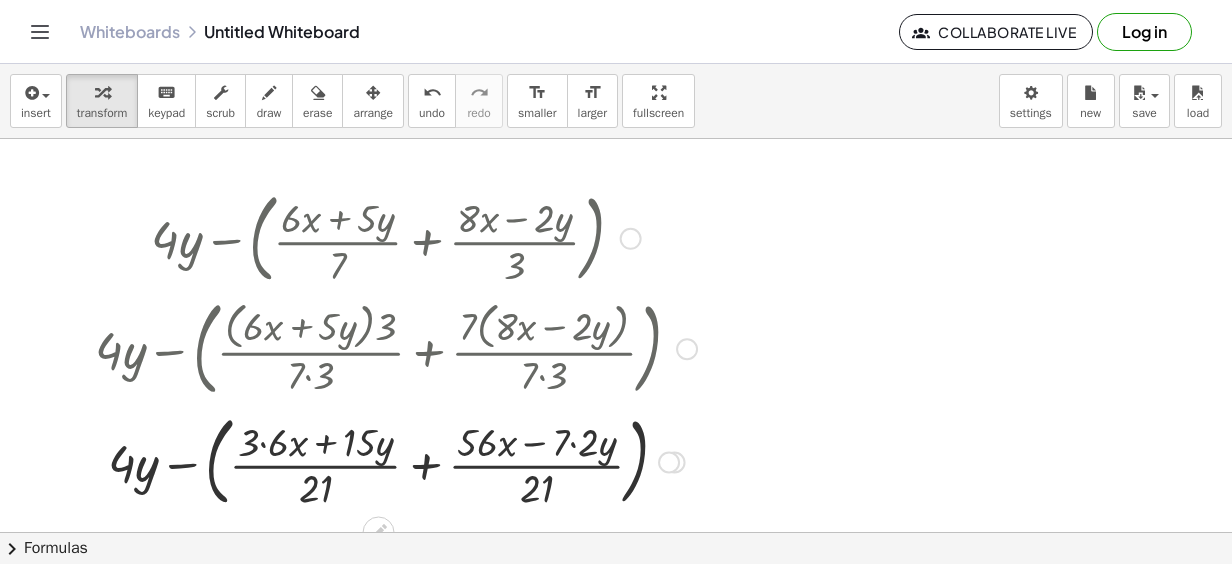 click at bounding box center (396, 461) 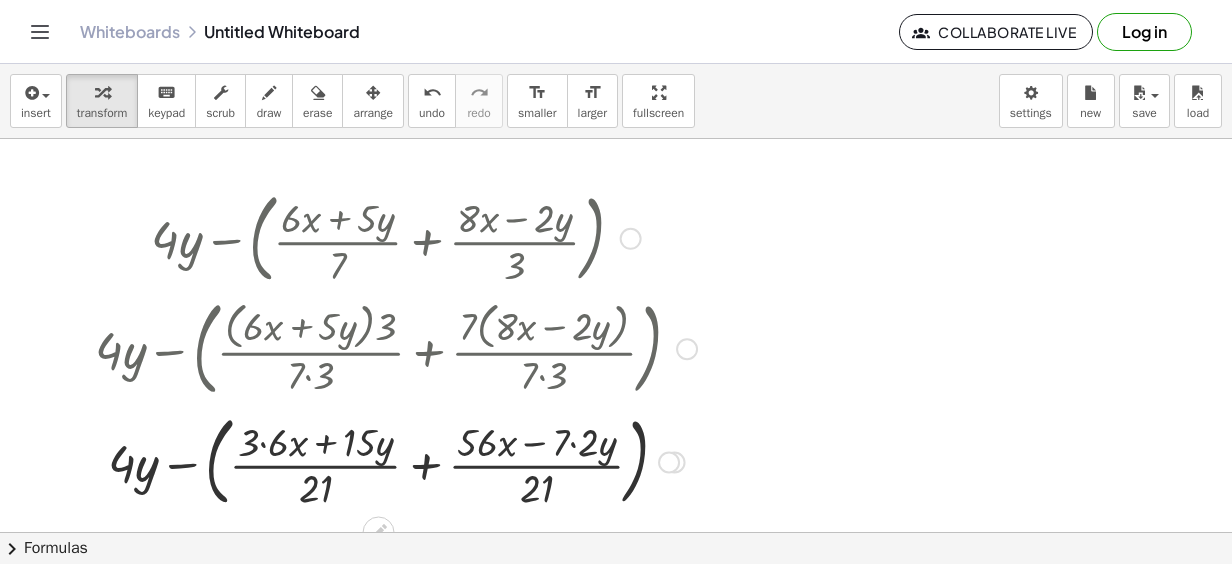 click at bounding box center [396, 461] 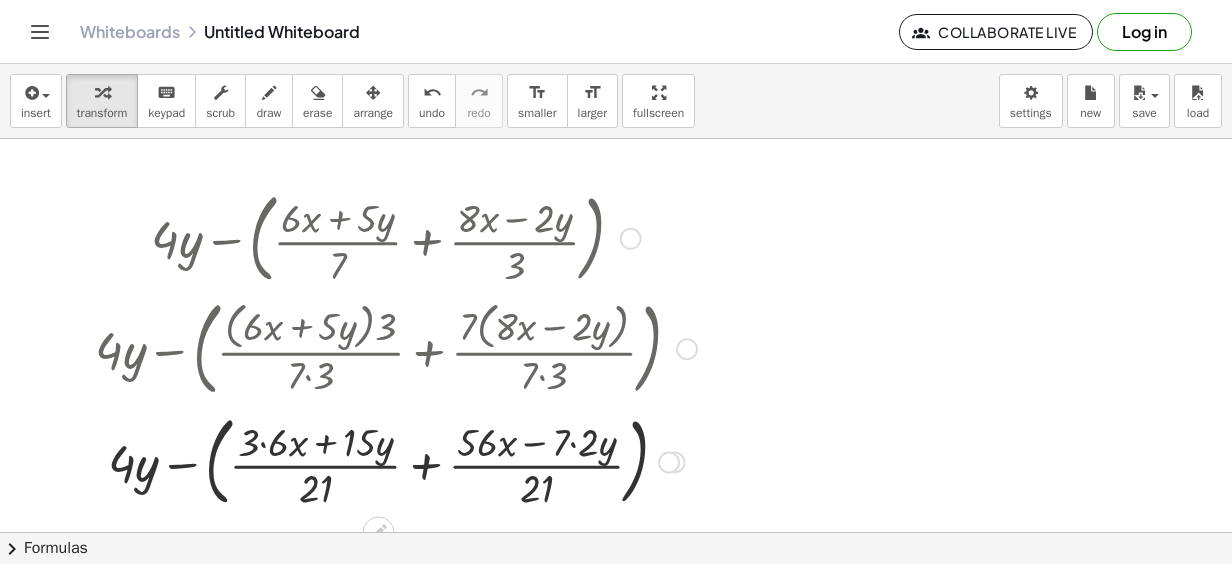 click at bounding box center (396, 461) 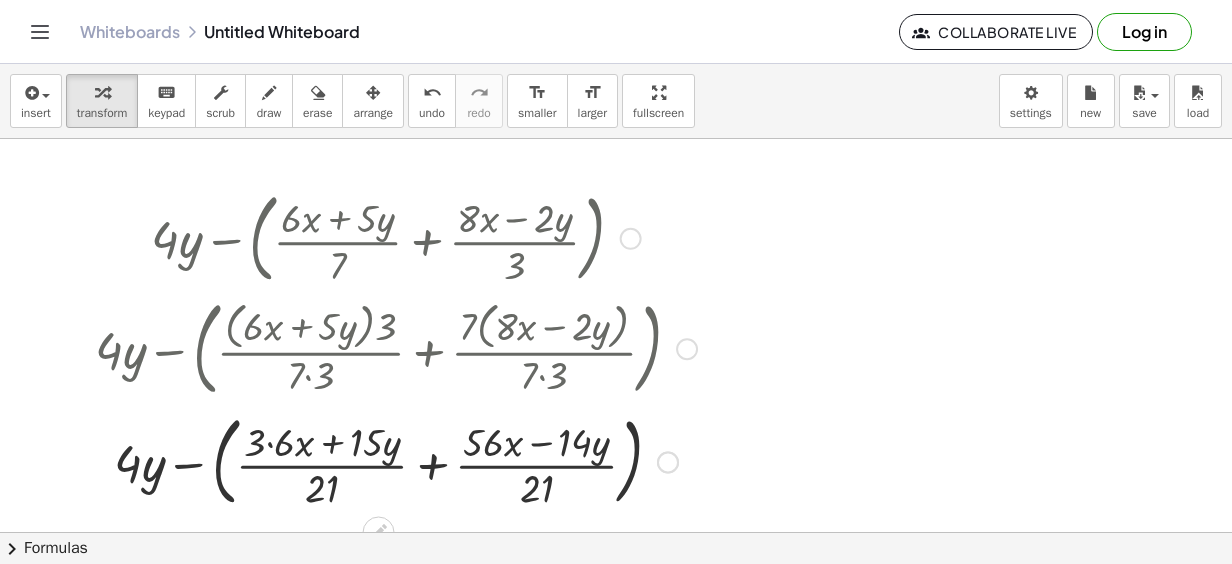 click at bounding box center (396, 461) 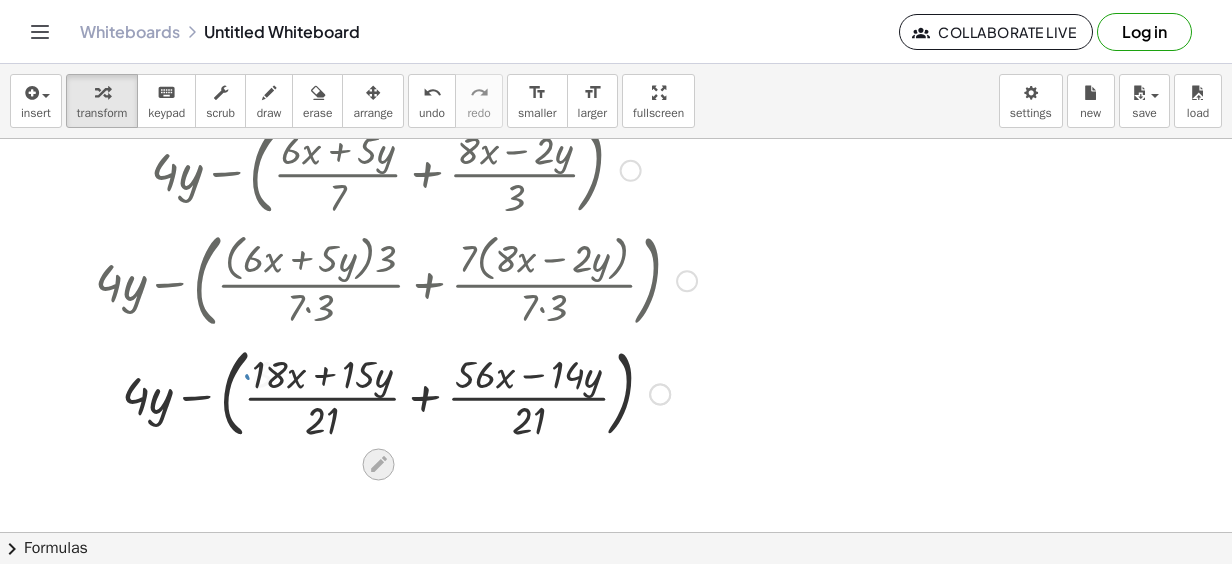 scroll, scrollTop: 100, scrollLeft: 0, axis: vertical 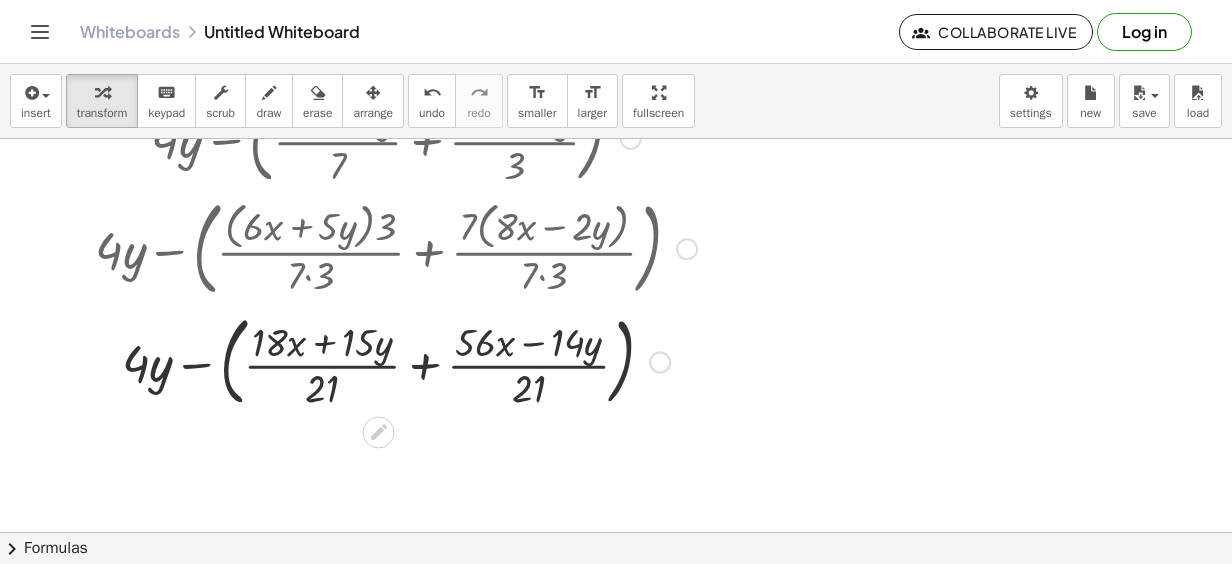 click at bounding box center [396, 361] 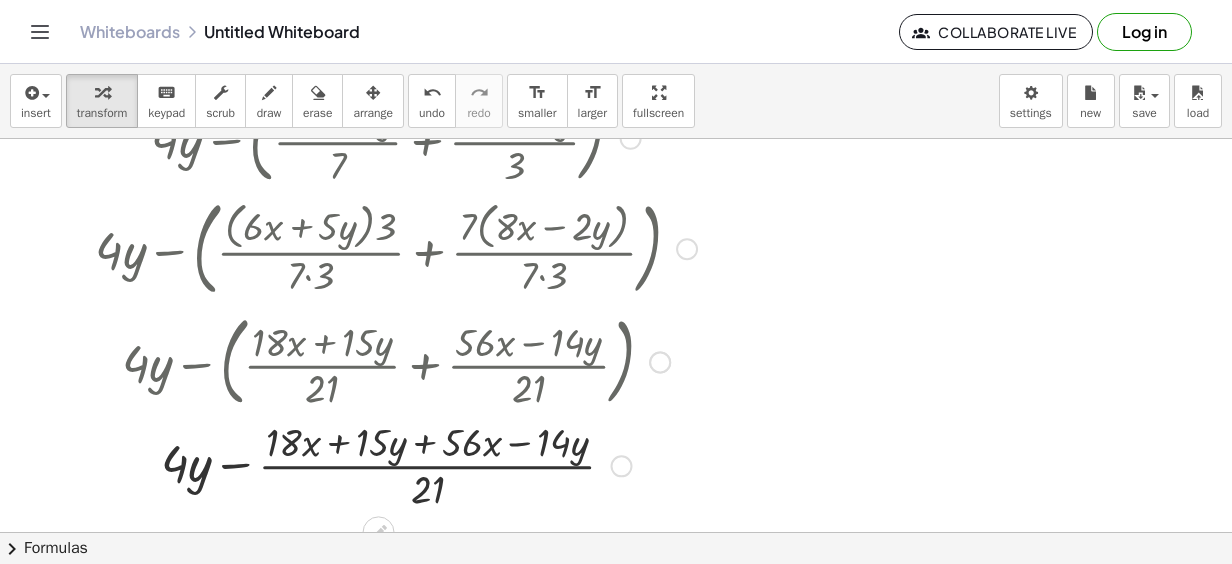 scroll, scrollTop: 200, scrollLeft: 0, axis: vertical 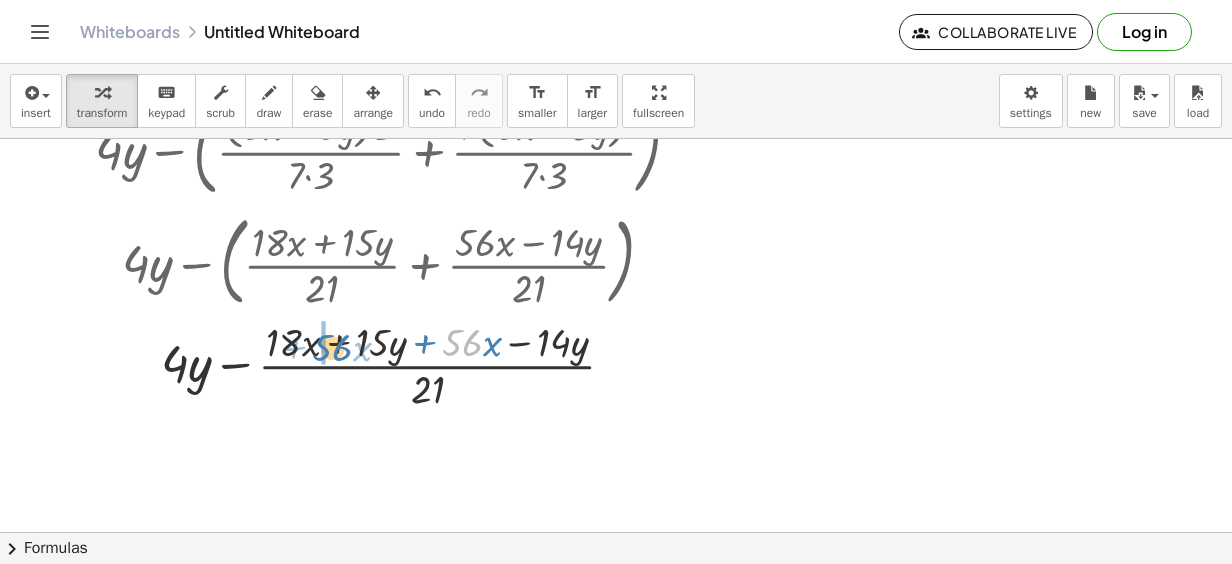drag, startPoint x: 464, startPoint y: 345, endPoint x: 334, endPoint y: 350, distance: 130.09612 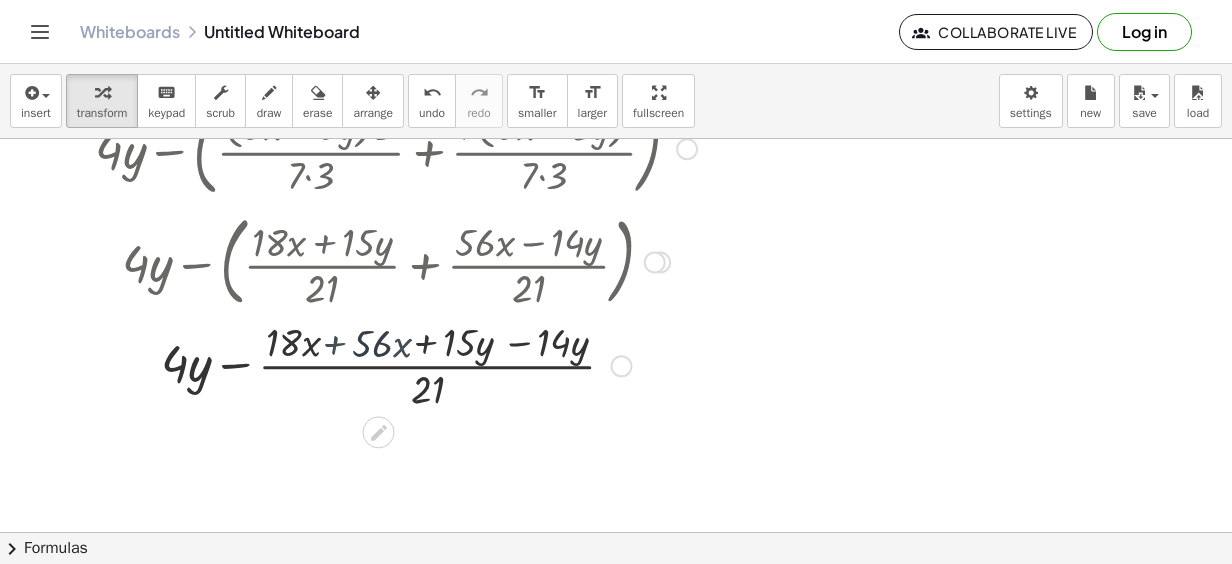 click at bounding box center [396, 364] 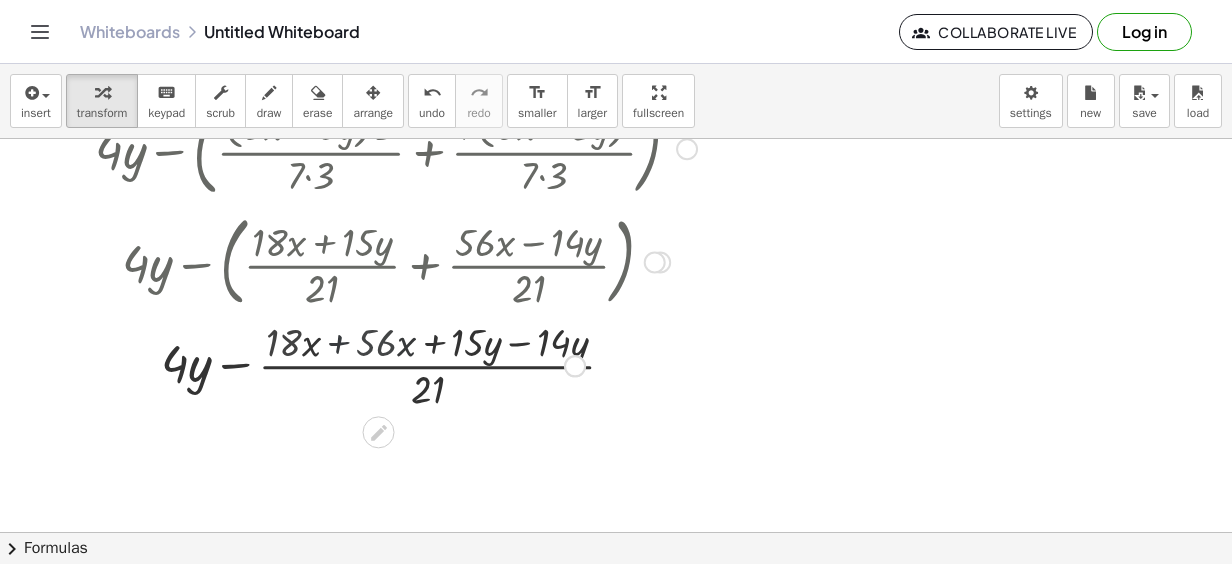click at bounding box center (396, 364) 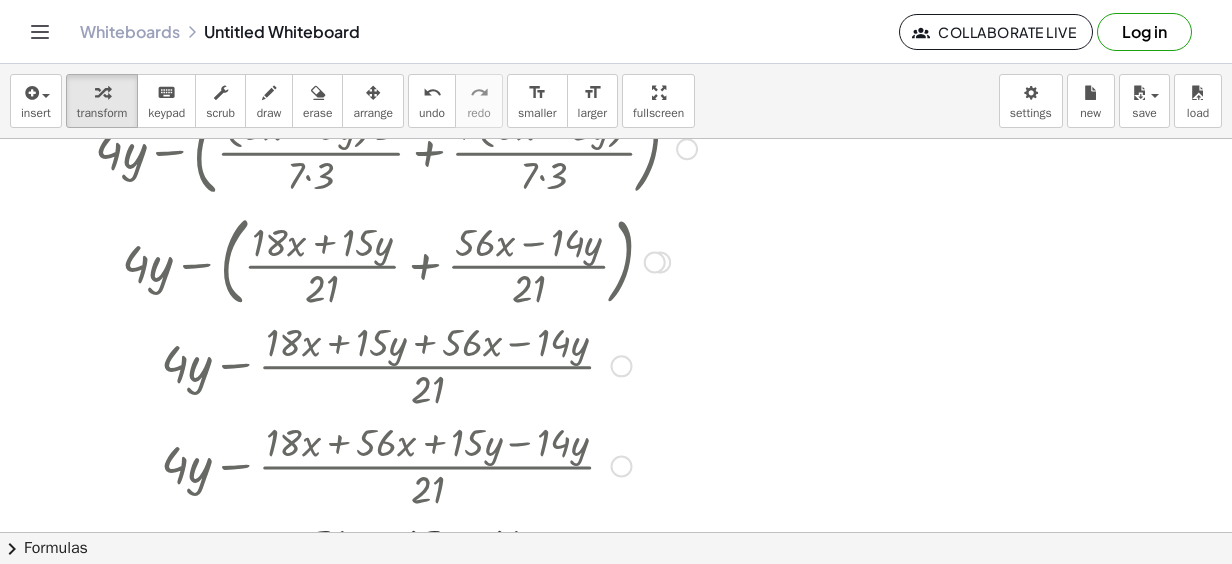 scroll, scrollTop: 394, scrollLeft: 0, axis: vertical 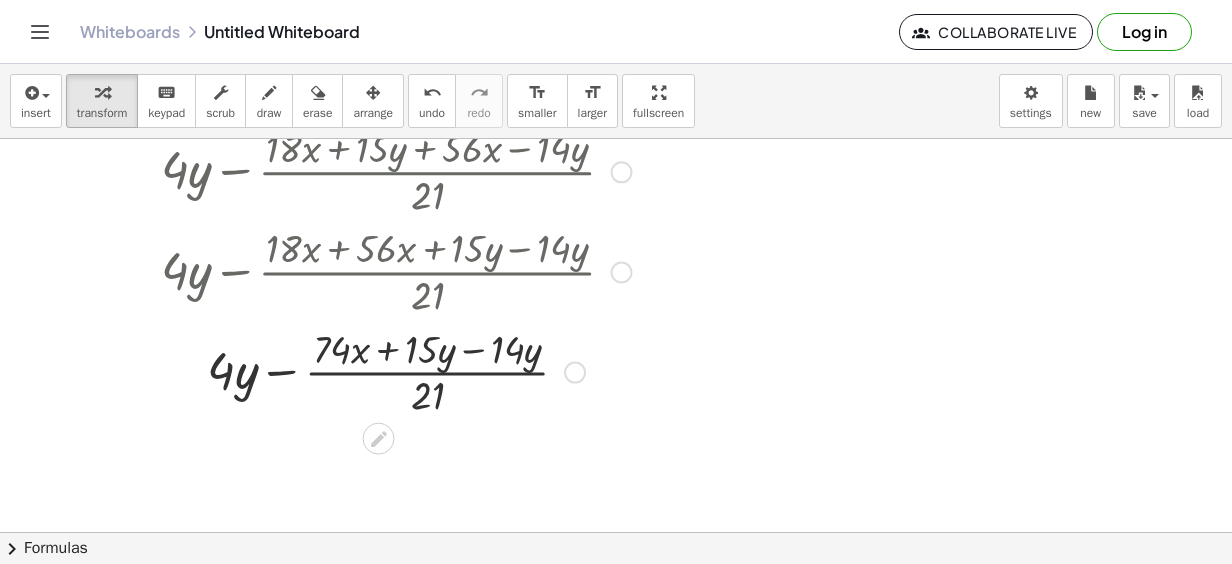 click at bounding box center [396, 371] 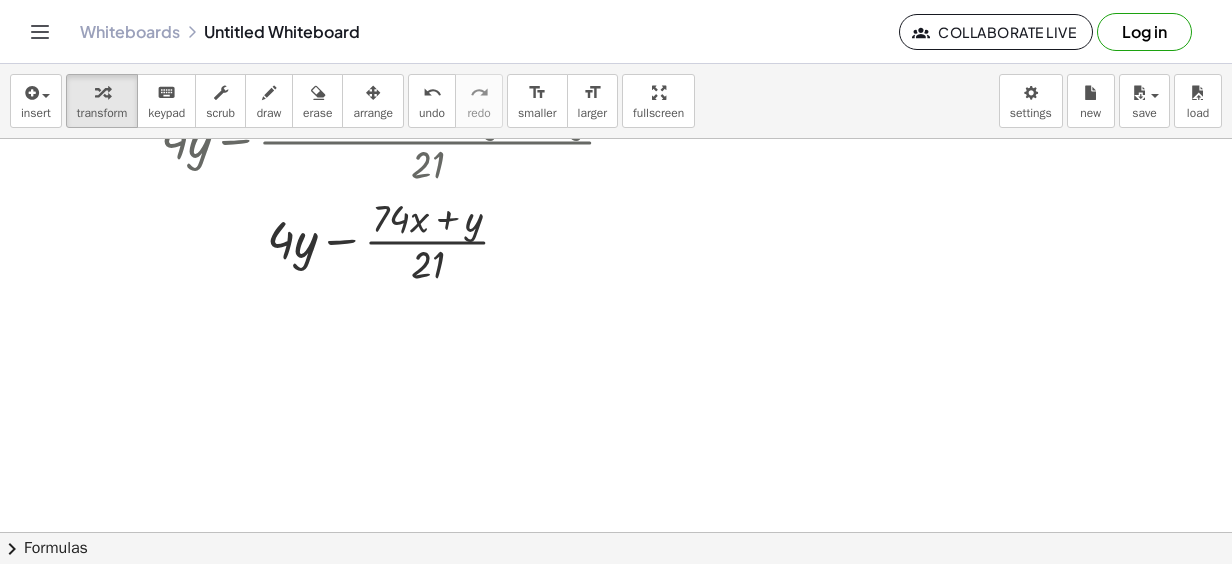 scroll, scrollTop: 494, scrollLeft: 0, axis: vertical 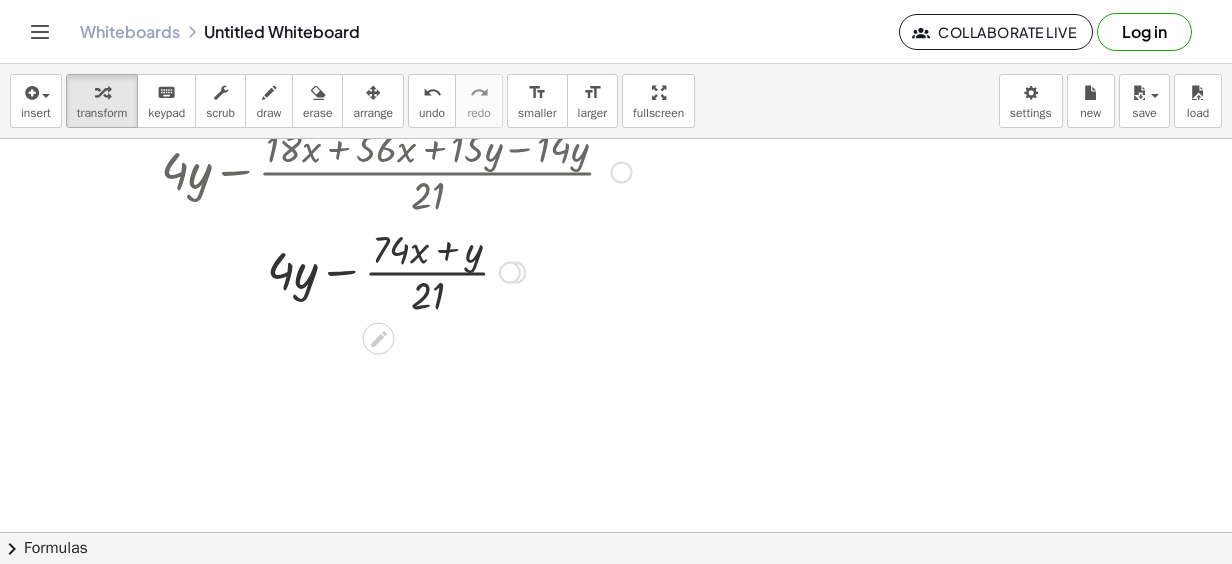 click at bounding box center (396, 271) 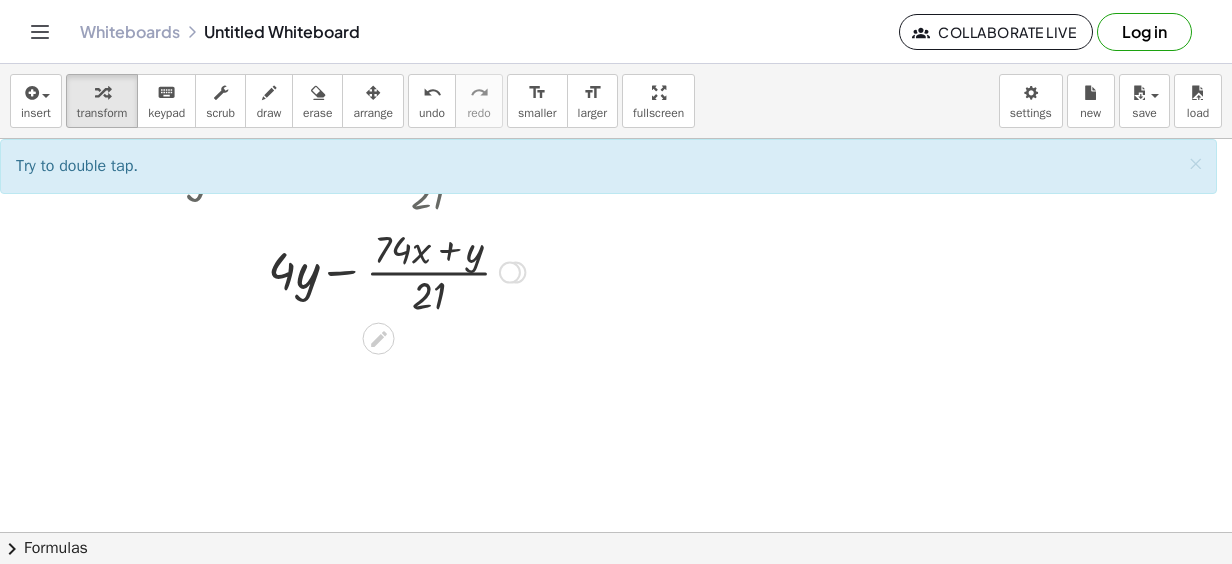 click at bounding box center [396, 271] 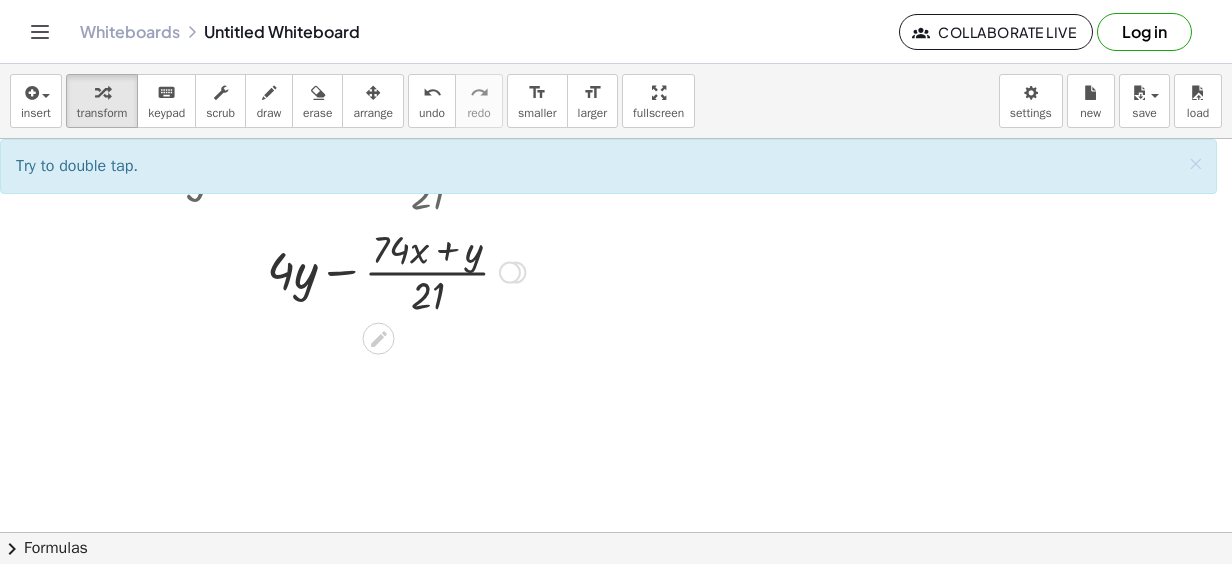 click at bounding box center (396, 271) 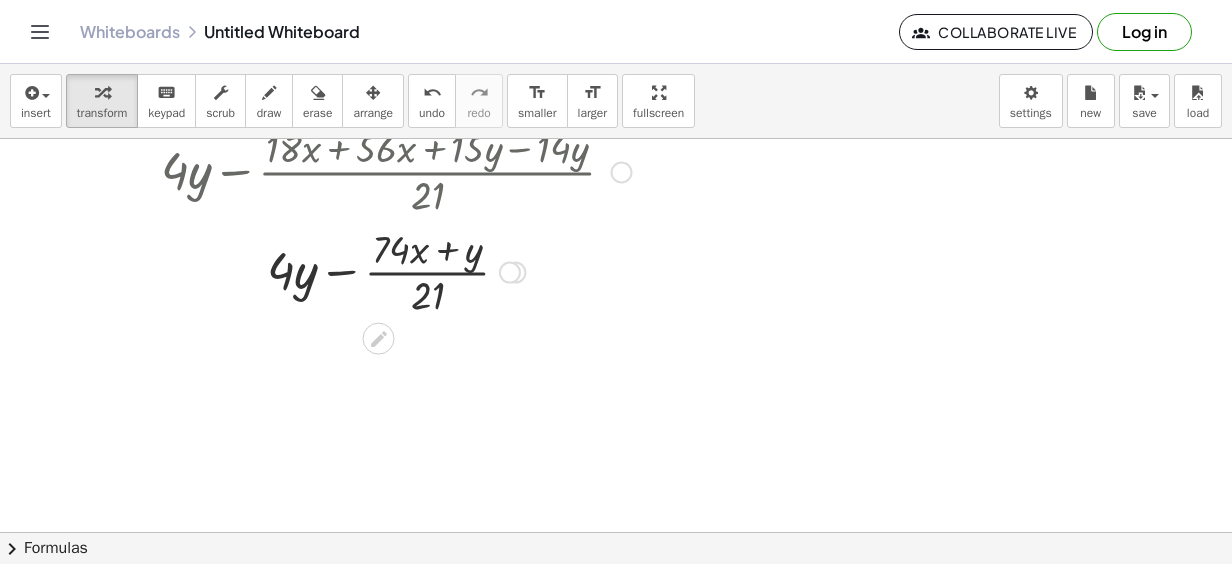 click at bounding box center (396, 271) 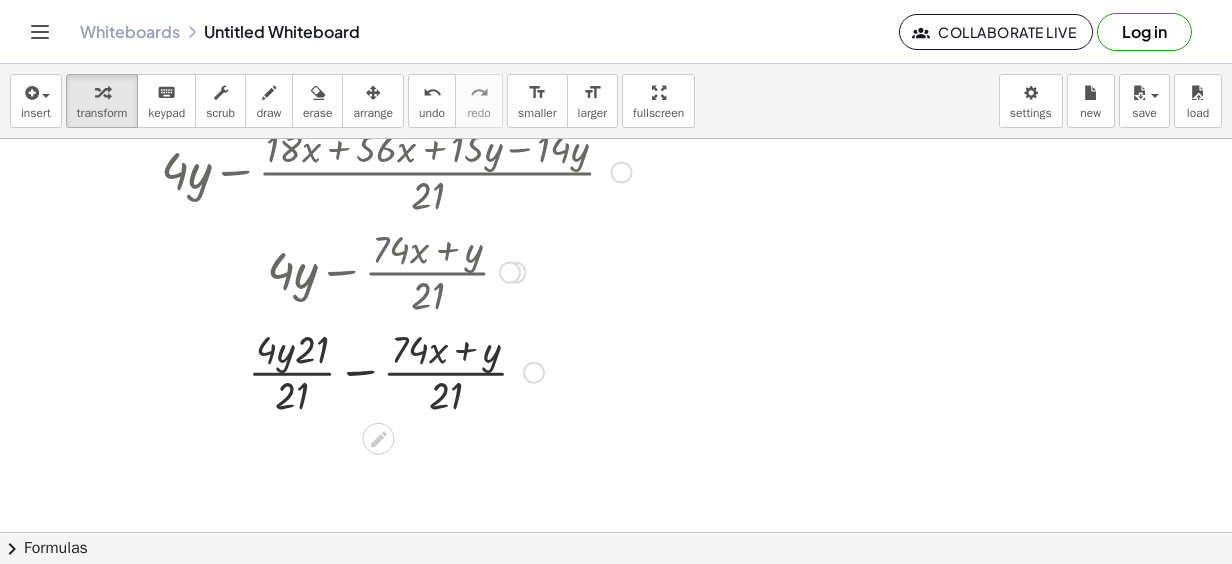 click at bounding box center (396, 371) 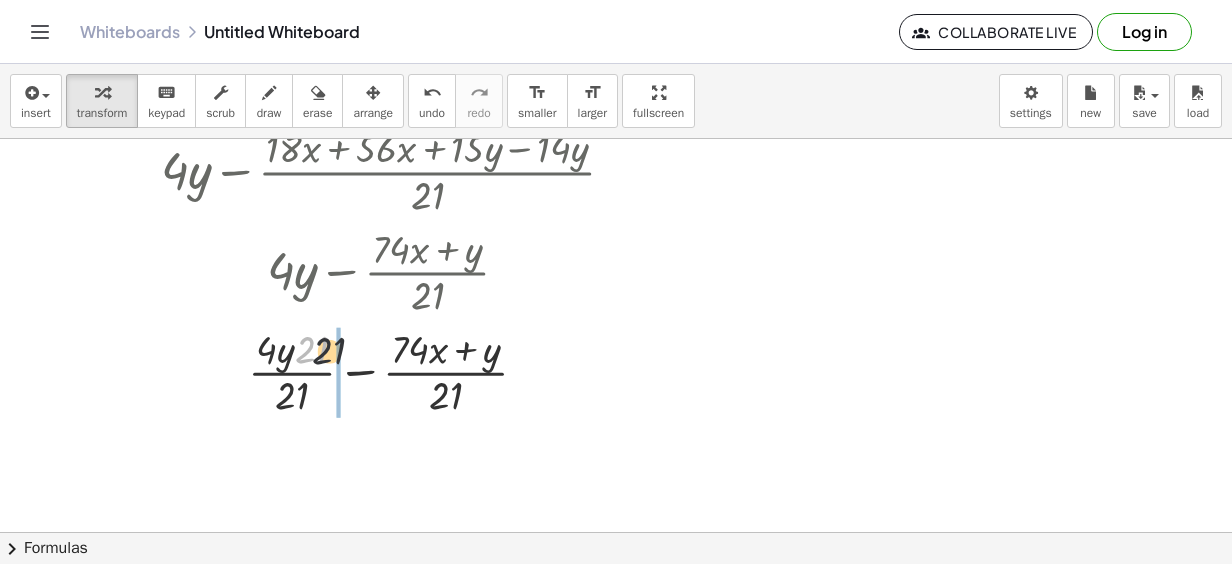 drag, startPoint x: 299, startPoint y: 352, endPoint x: 326, endPoint y: 352, distance: 27 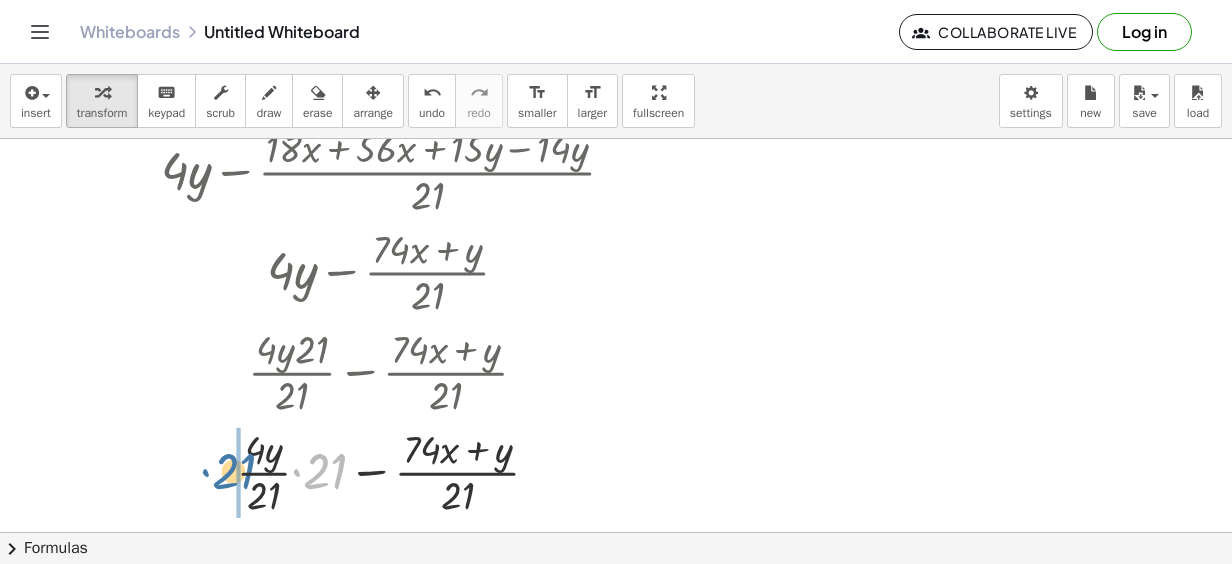 drag, startPoint x: 328, startPoint y: 476, endPoint x: 238, endPoint y: 476, distance: 90 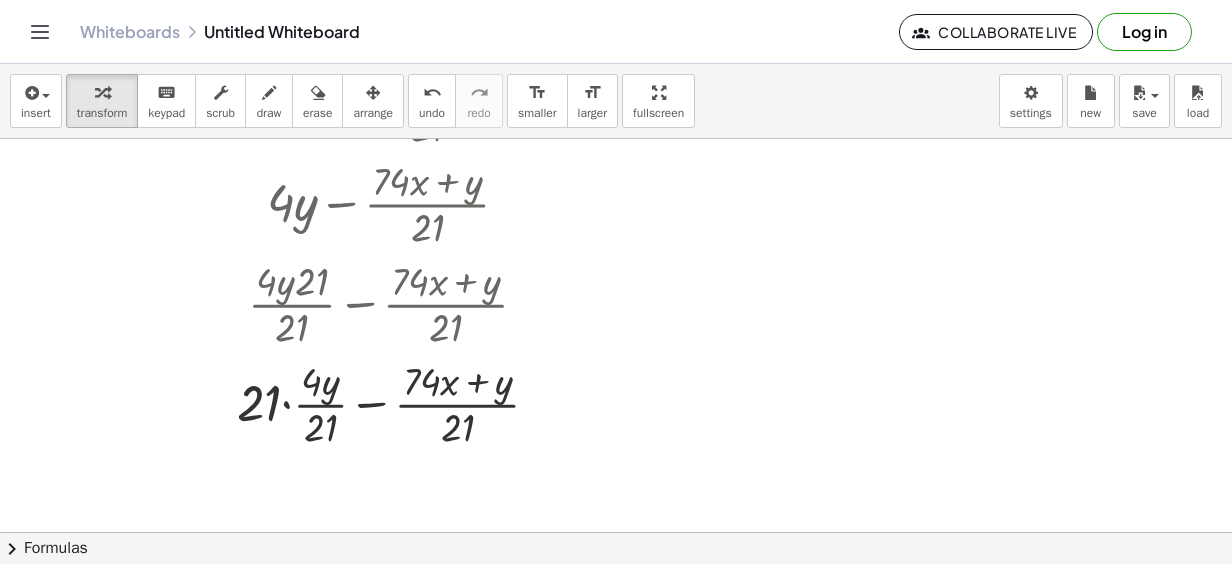scroll, scrollTop: 594, scrollLeft: 0, axis: vertical 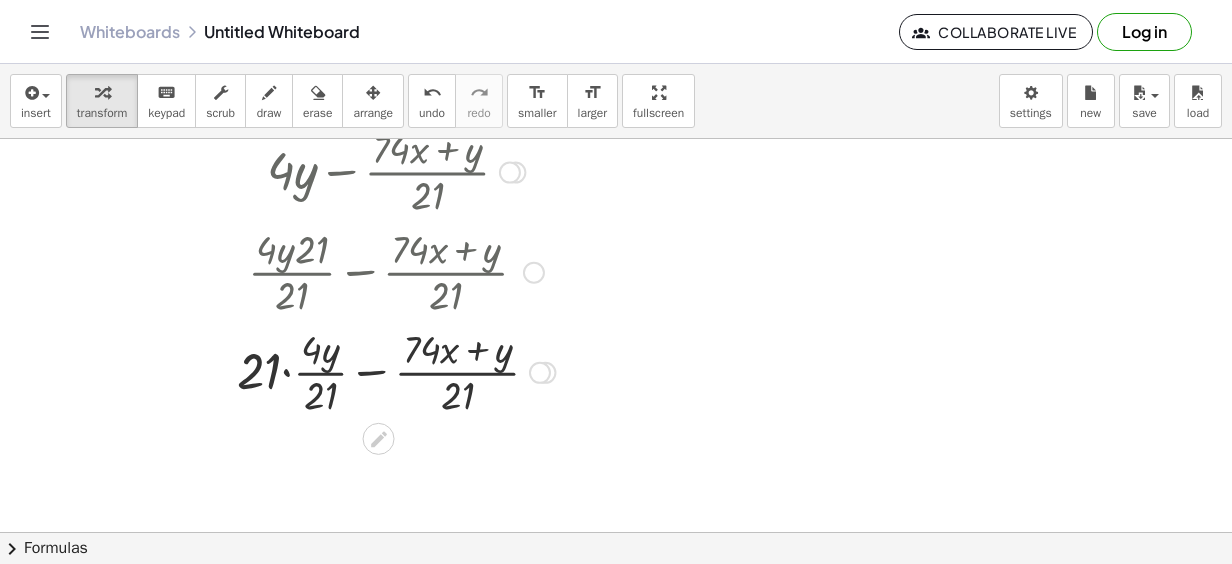 click at bounding box center [396, 371] 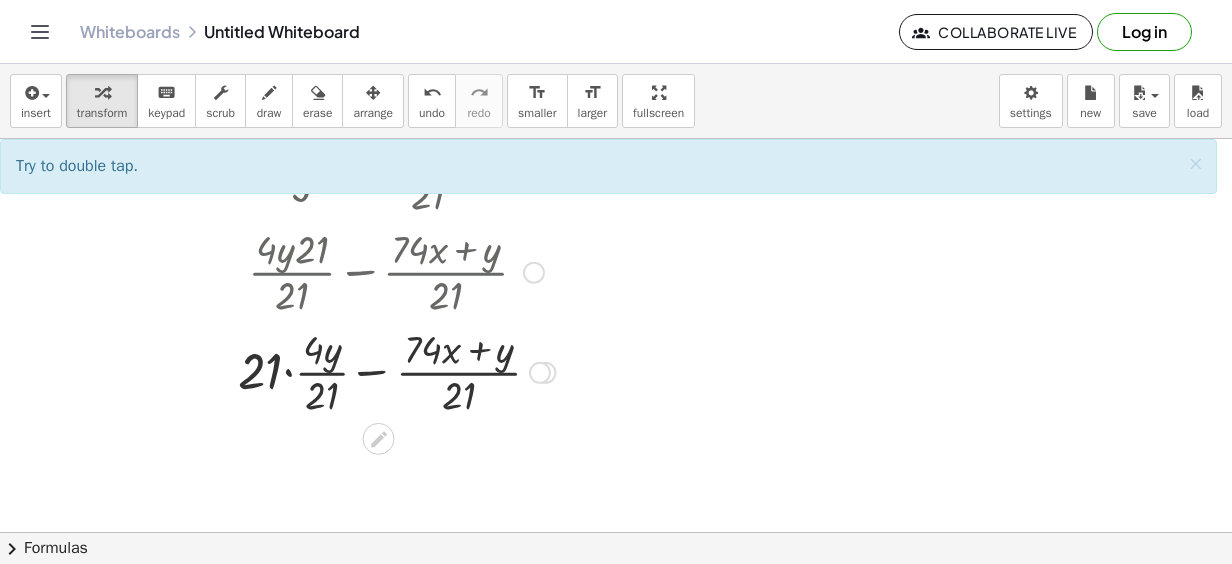 click at bounding box center (396, 371) 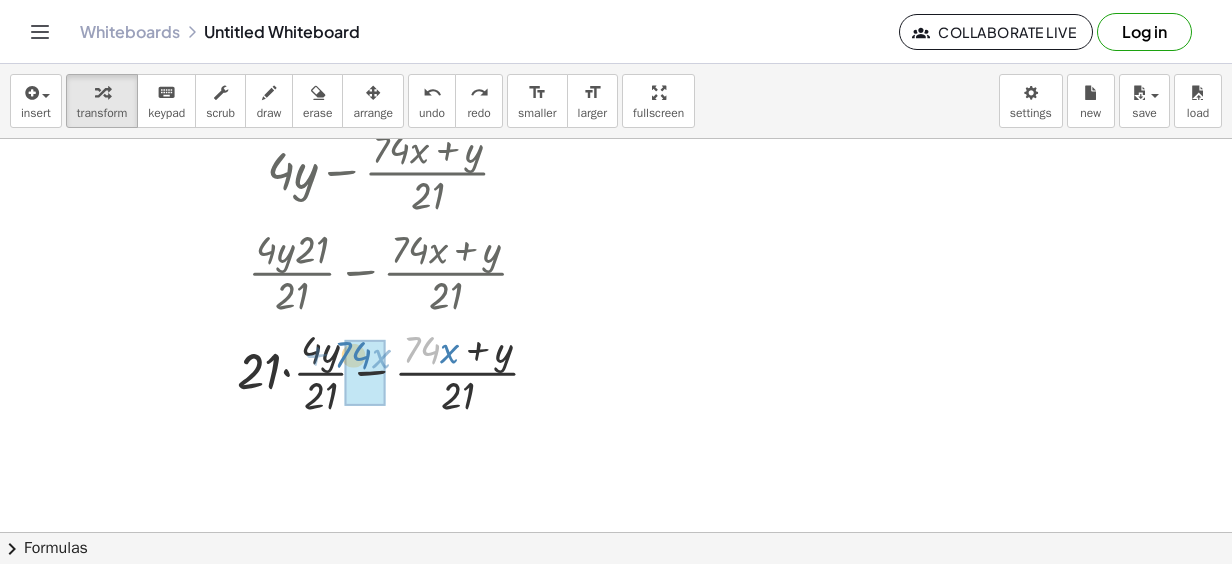 drag, startPoint x: 422, startPoint y: 367, endPoint x: 354, endPoint y: 372, distance: 68.18358 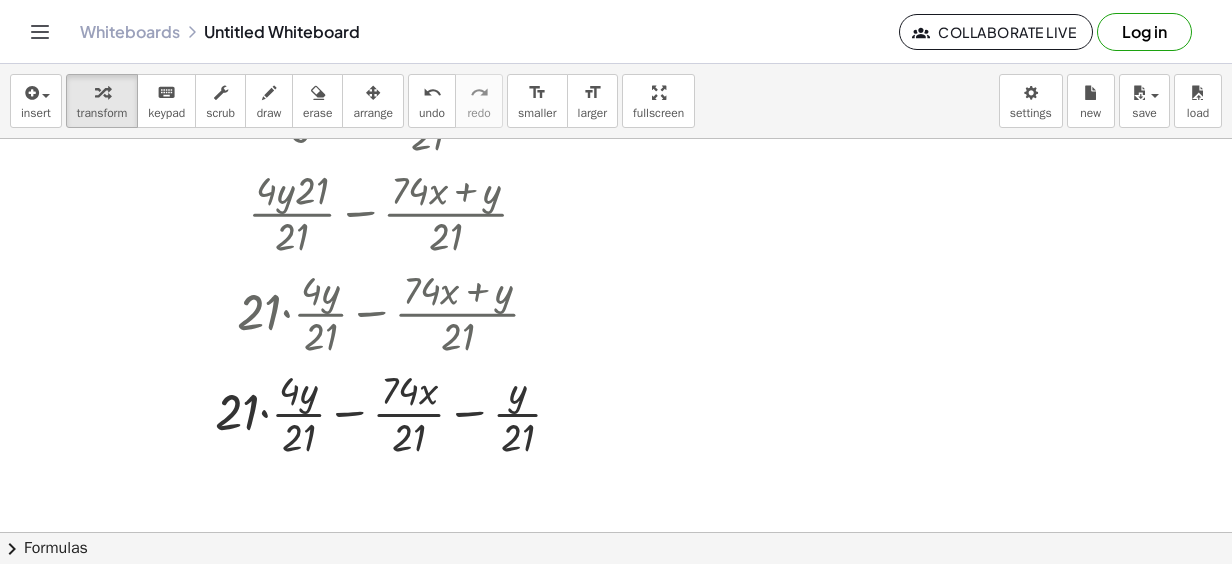 scroll, scrollTop: 694, scrollLeft: 0, axis: vertical 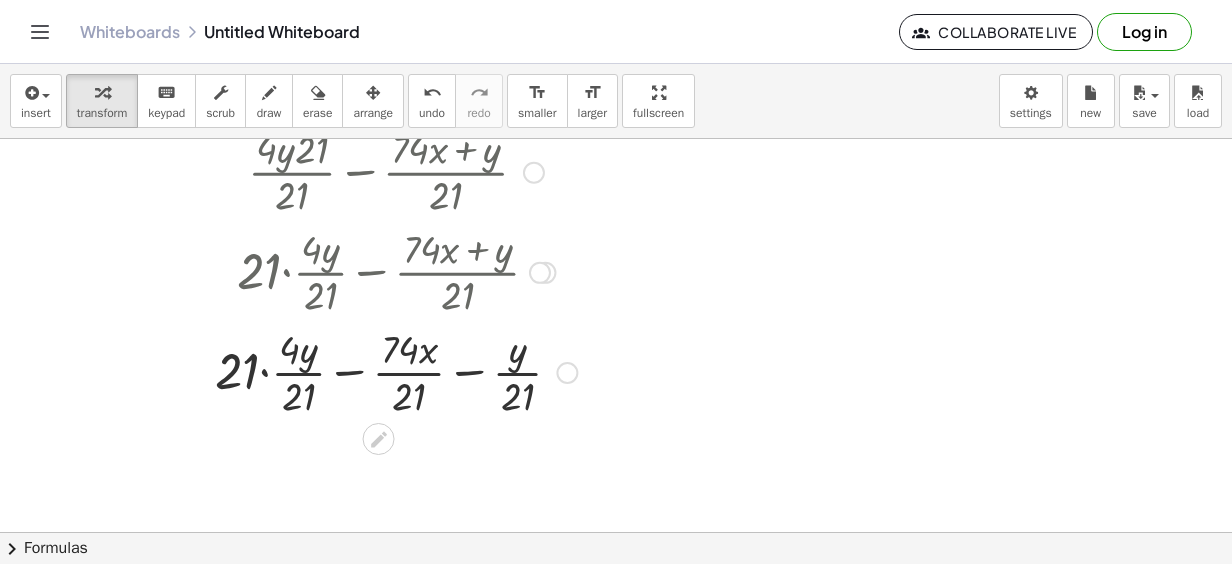 click at bounding box center (396, 371) 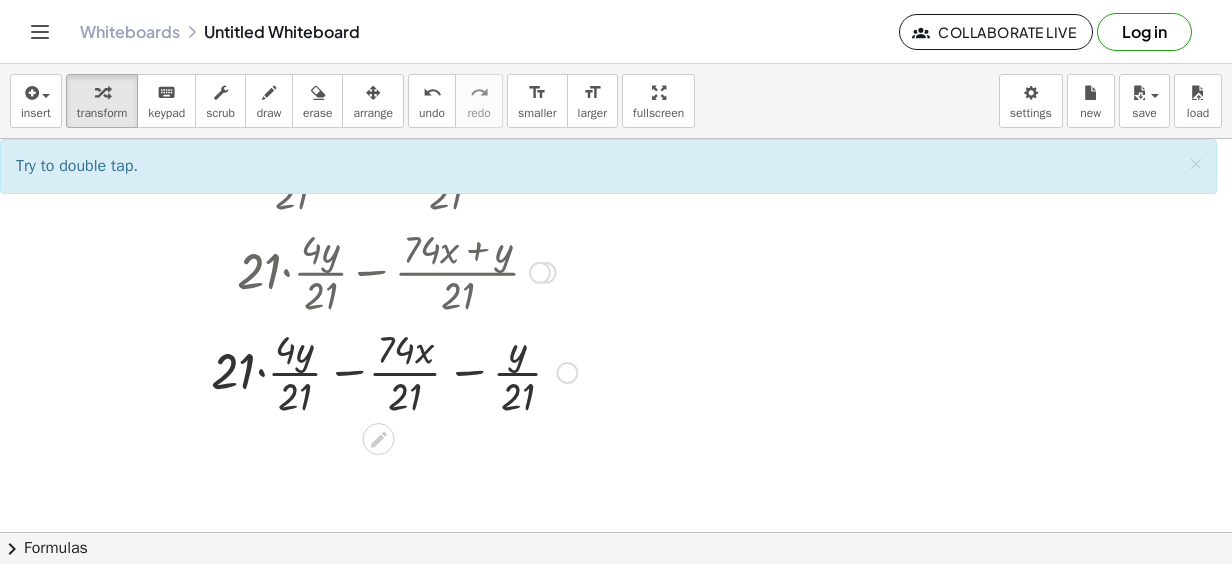 click at bounding box center [396, 371] 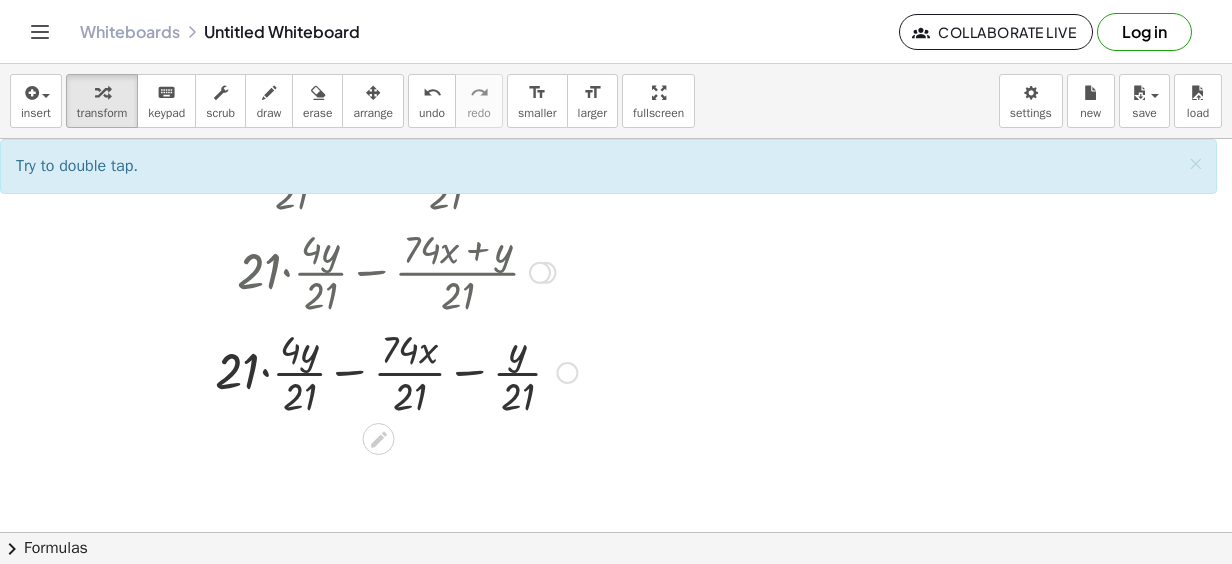 click at bounding box center [396, 371] 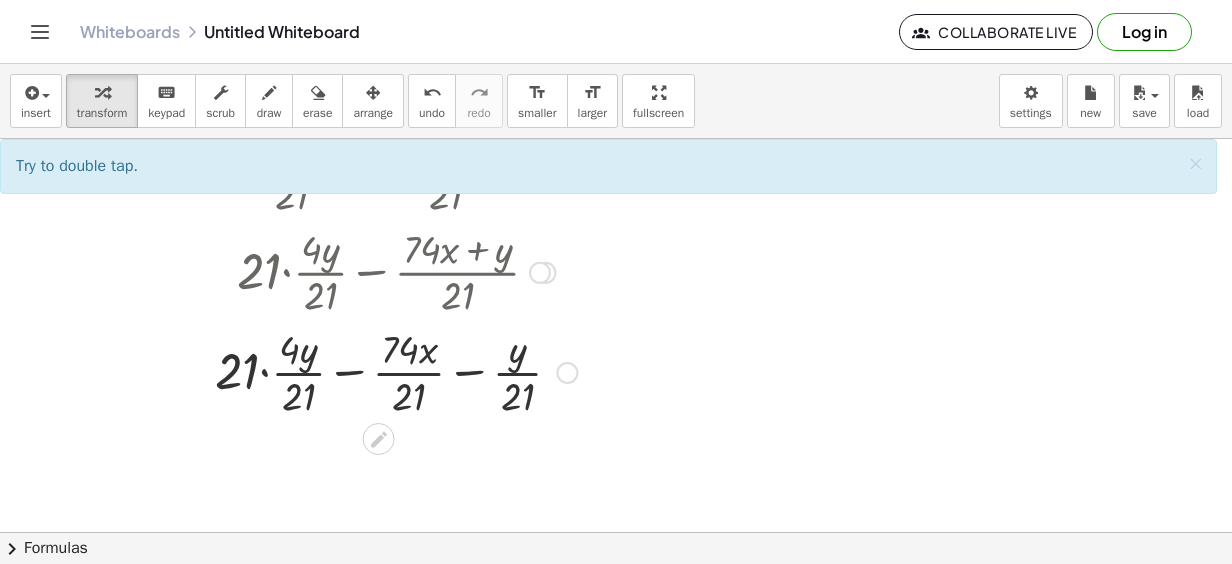 click at bounding box center [396, 371] 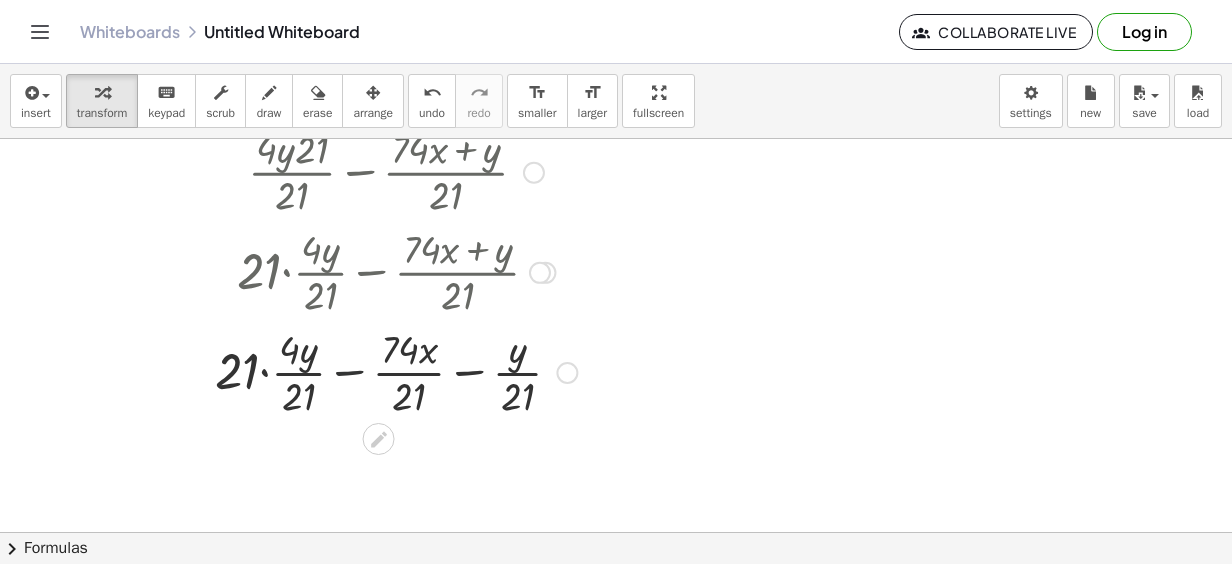 click at bounding box center [396, 371] 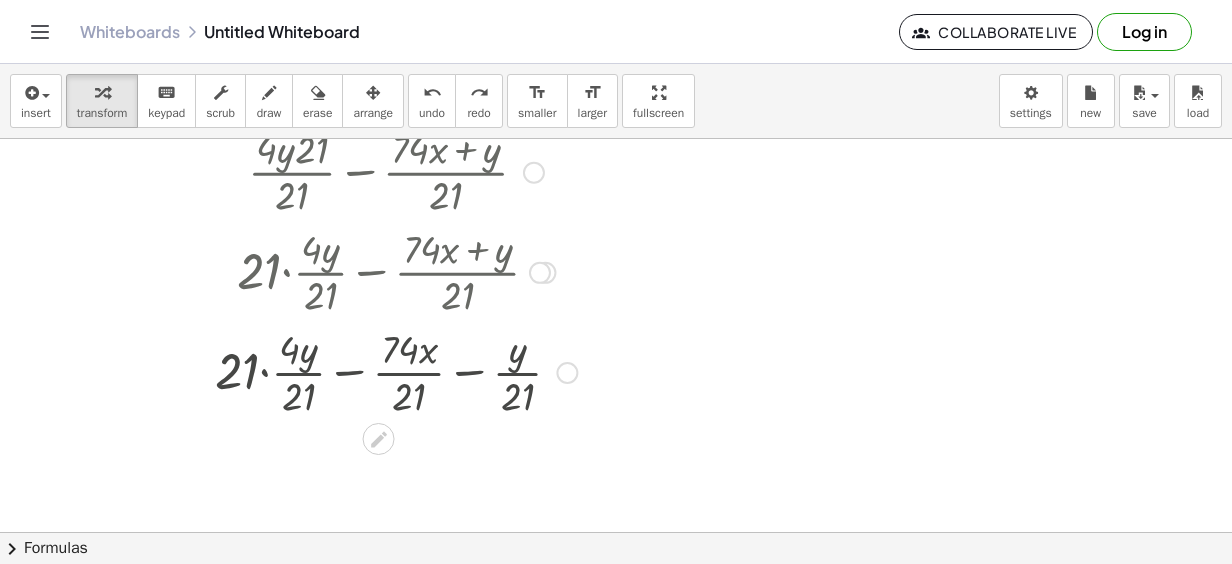 click at bounding box center (395, 371) 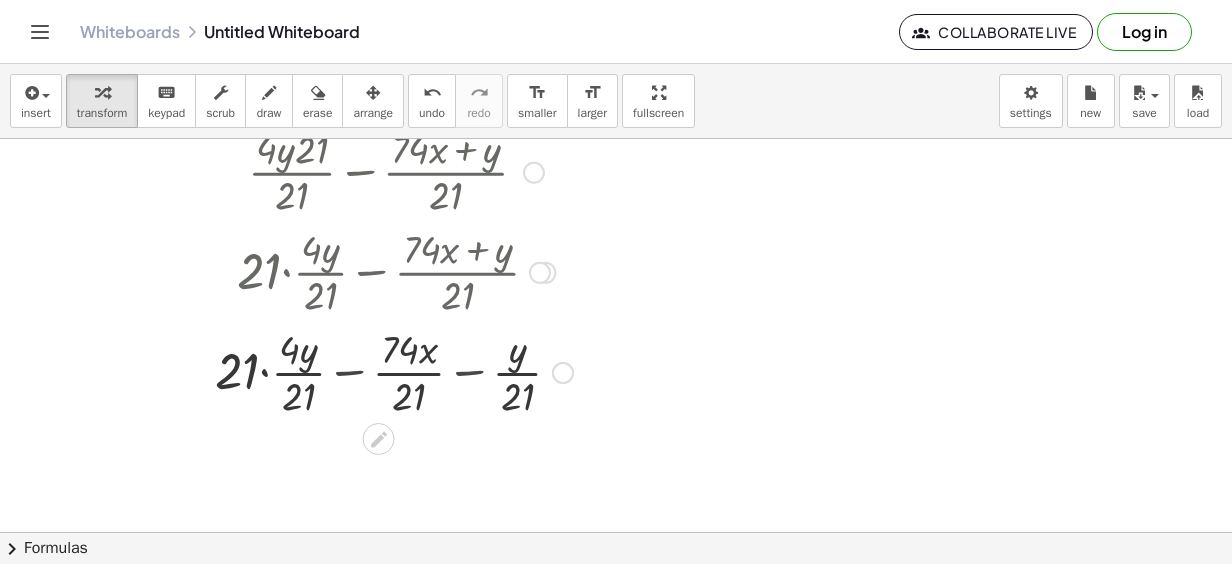 click at bounding box center (396, 371) 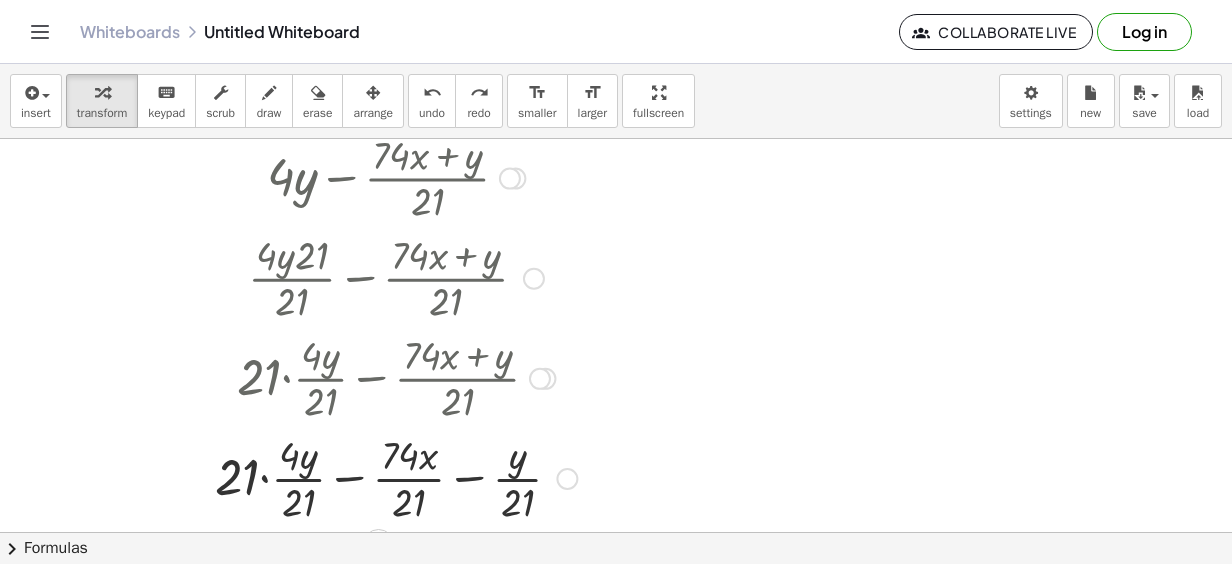 scroll, scrollTop: 788, scrollLeft: 0, axis: vertical 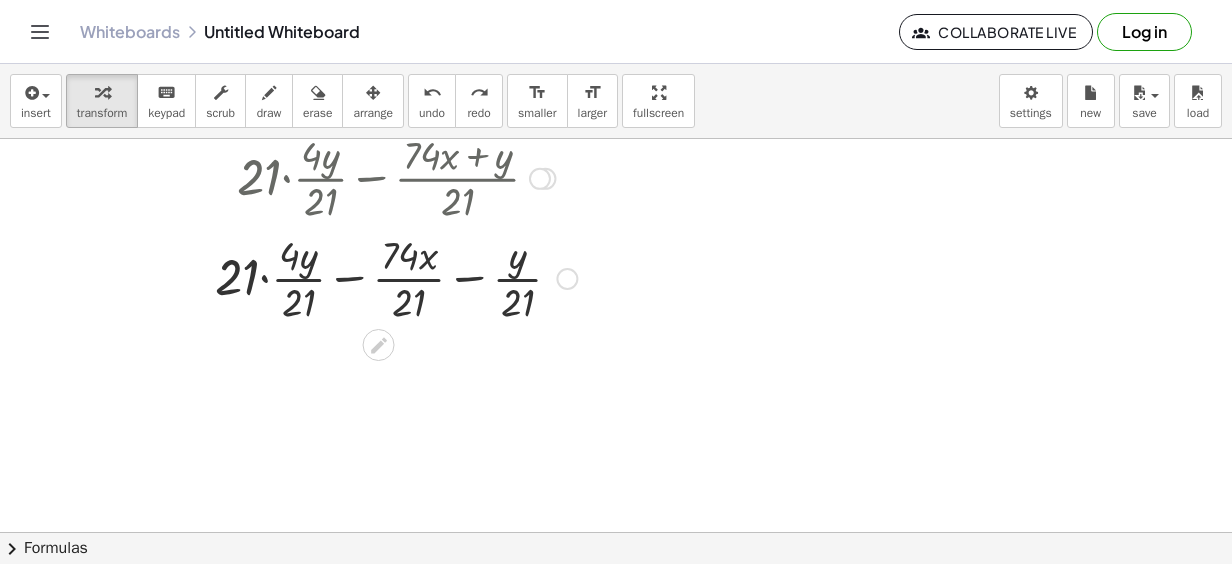 click at bounding box center [396, 277] 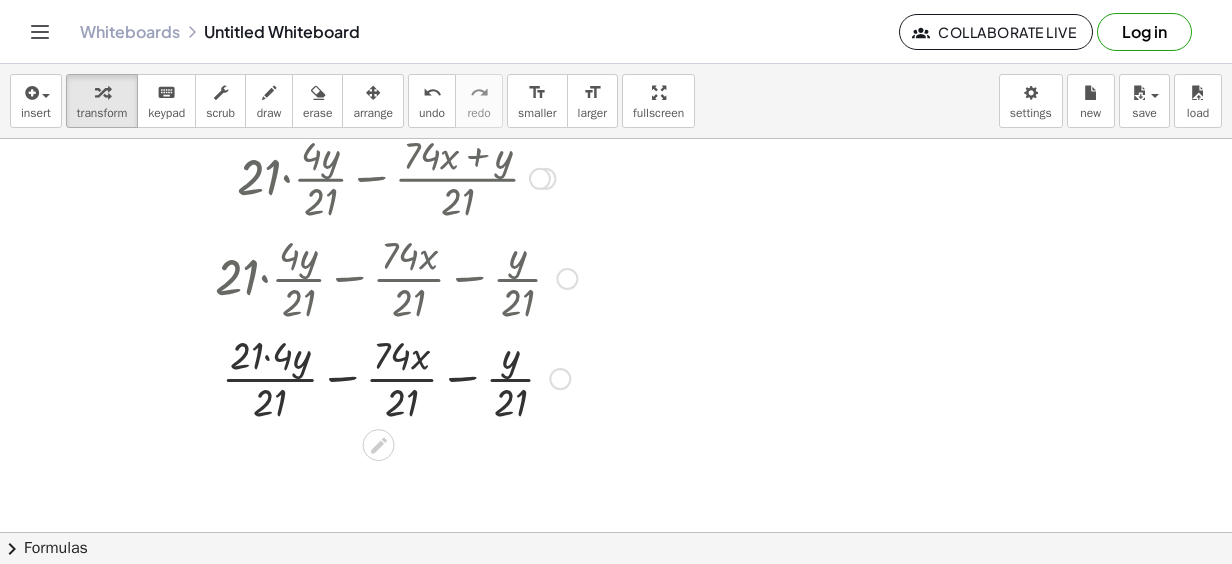 click at bounding box center (396, 377) 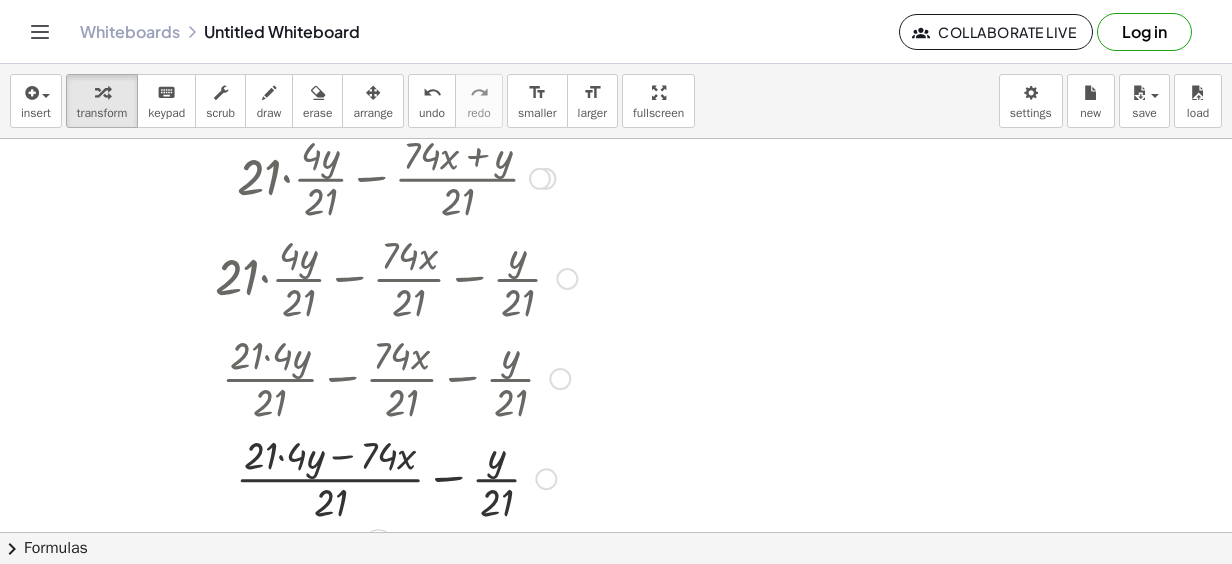 click at bounding box center (396, 477) 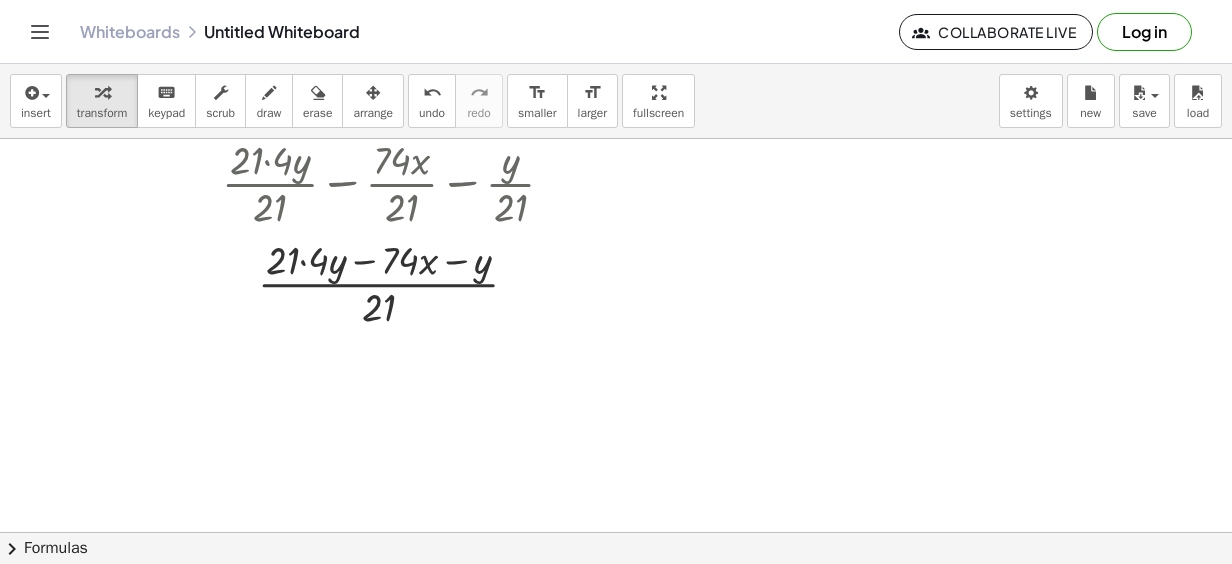 scroll, scrollTop: 988, scrollLeft: 0, axis: vertical 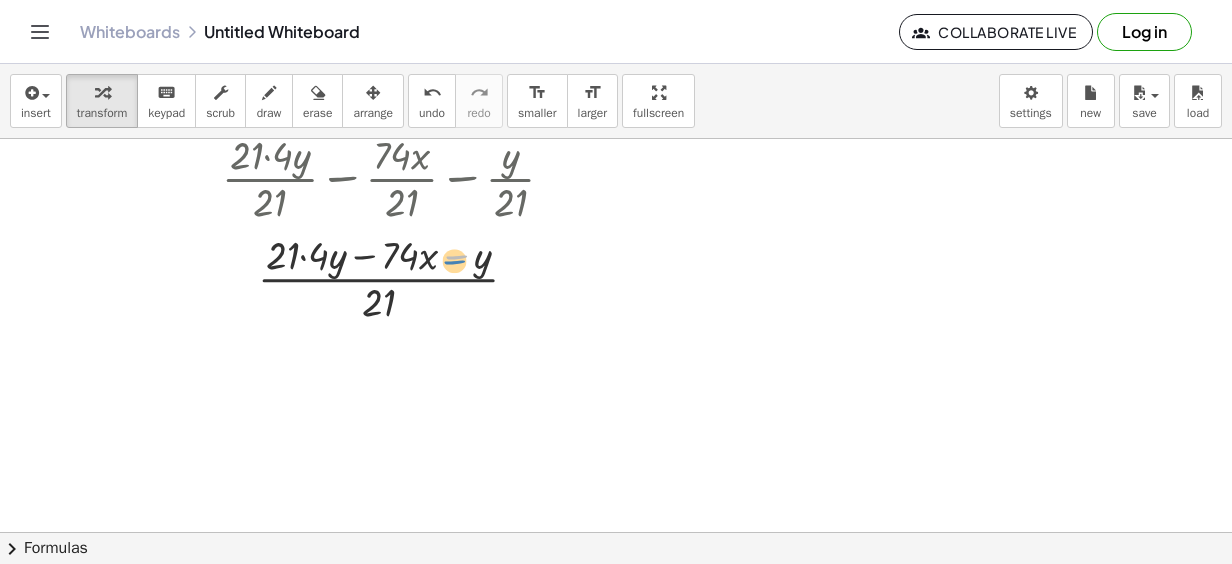 drag, startPoint x: 462, startPoint y: 256, endPoint x: 482, endPoint y: 256, distance: 20 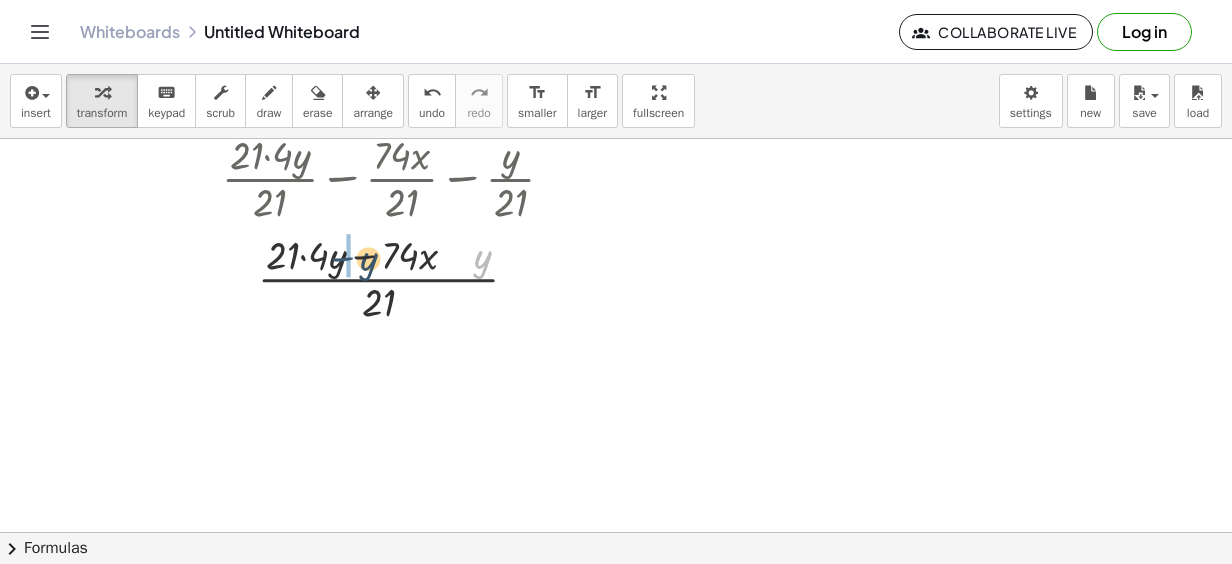 drag, startPoint x: 476, startPoint y: 260, endPoint x: 366, endPoint y: 263, distance: 110.0409 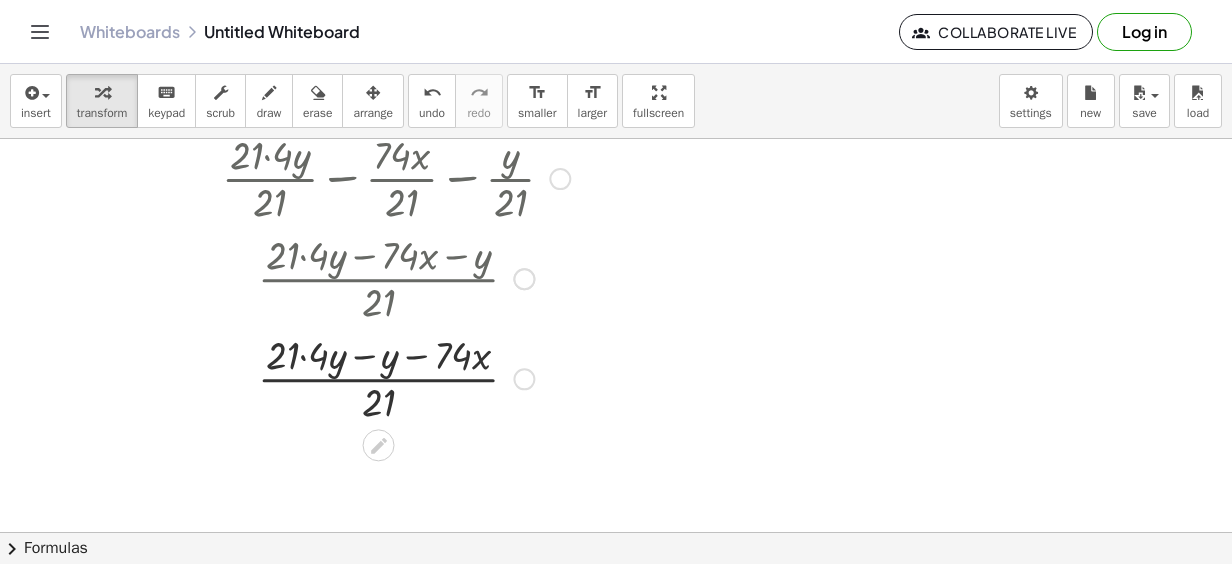 click at bounding box center (396, 277) 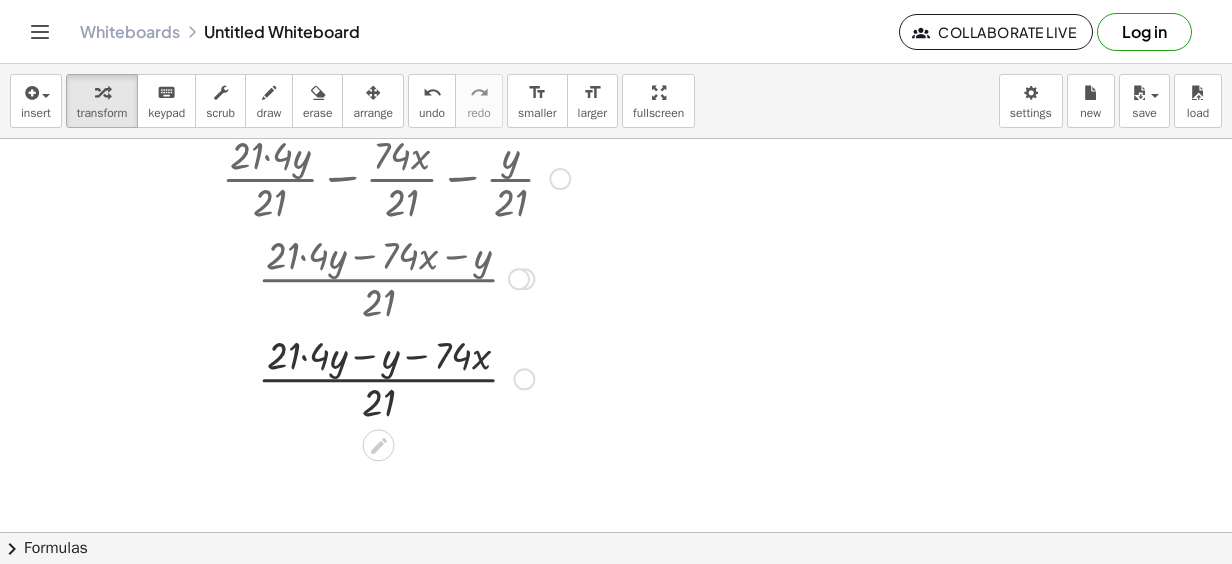 click at bounding box center (396, 377) 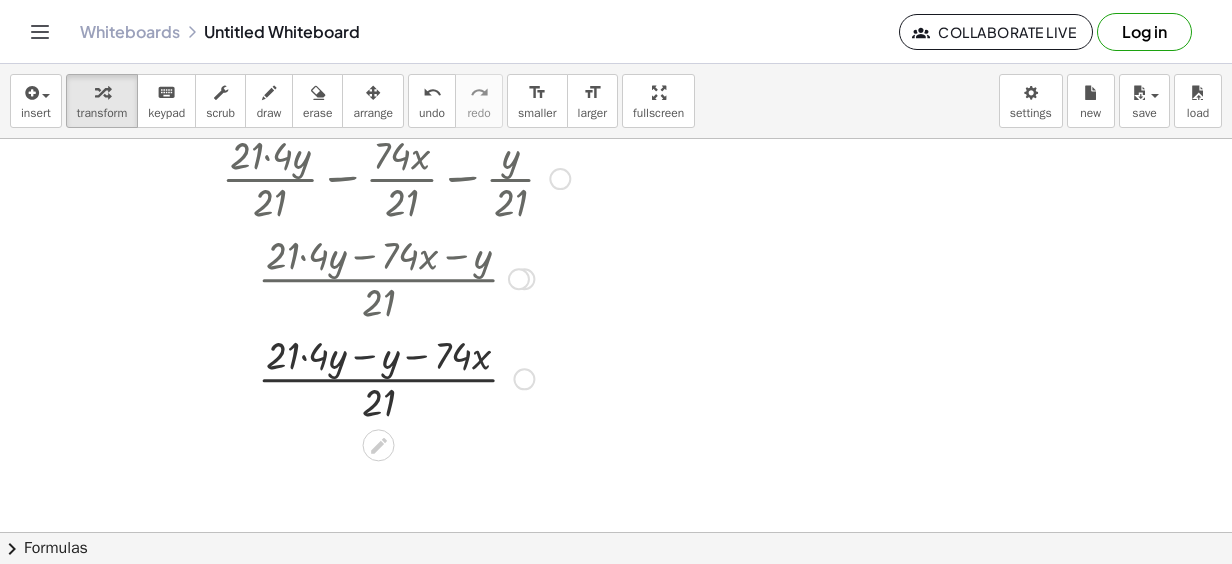 click at bounding box center [396, 377] 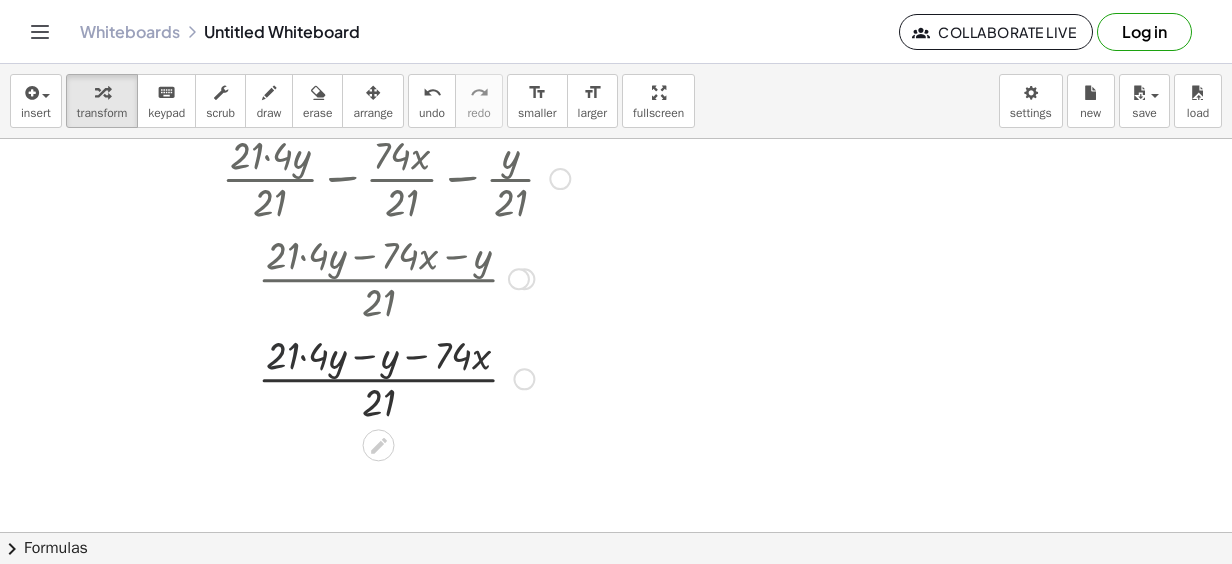 click at bounding box center [396, 377] 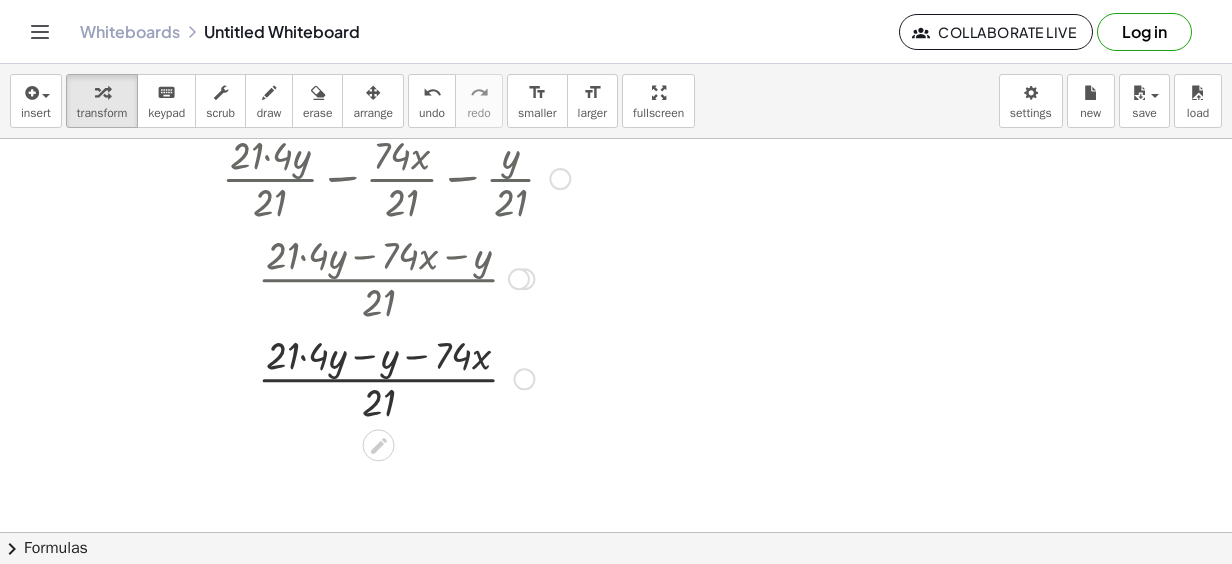 click at bounding box center [396, 377] 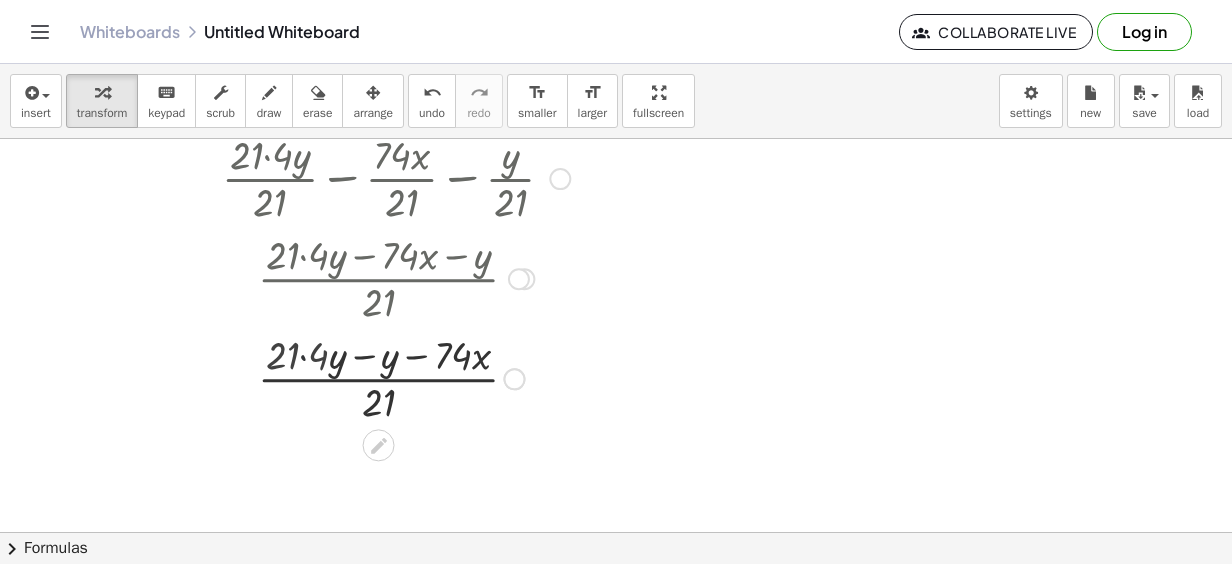click at bounding box center [396, 377] 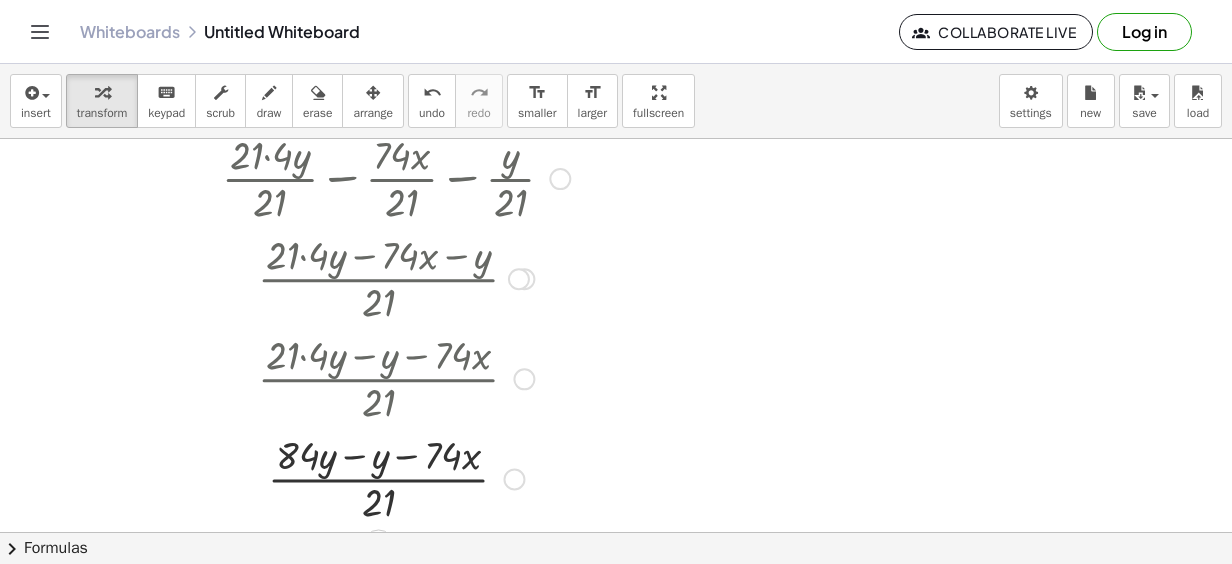 click at bounding box center (396, 477) 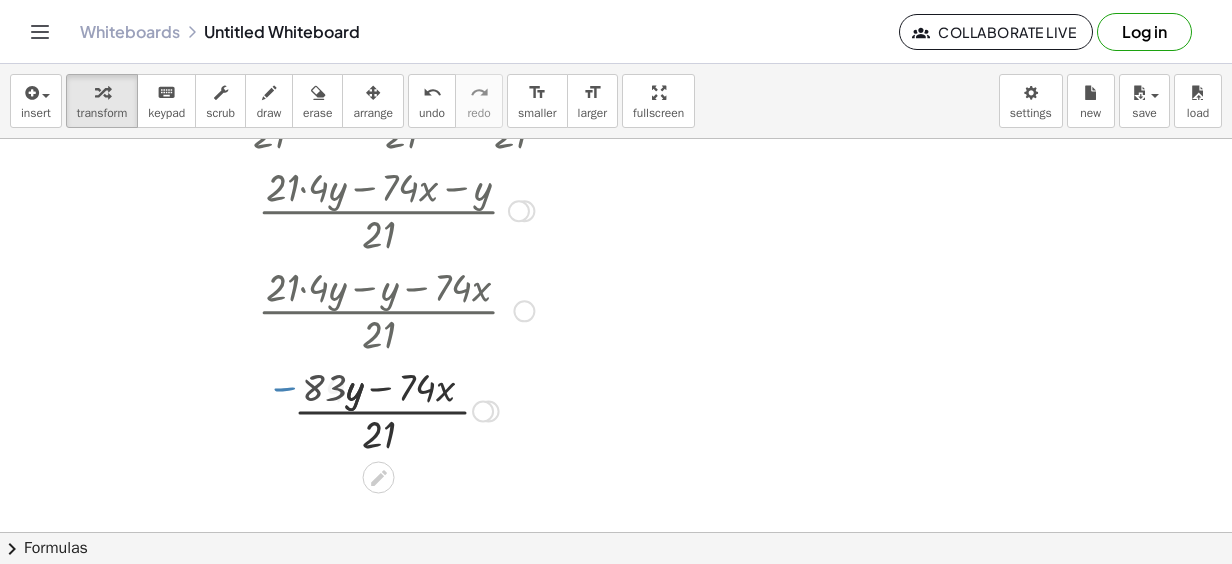 scroll, scrollTop: 1088, scrollLeft: 0, axis: vertical 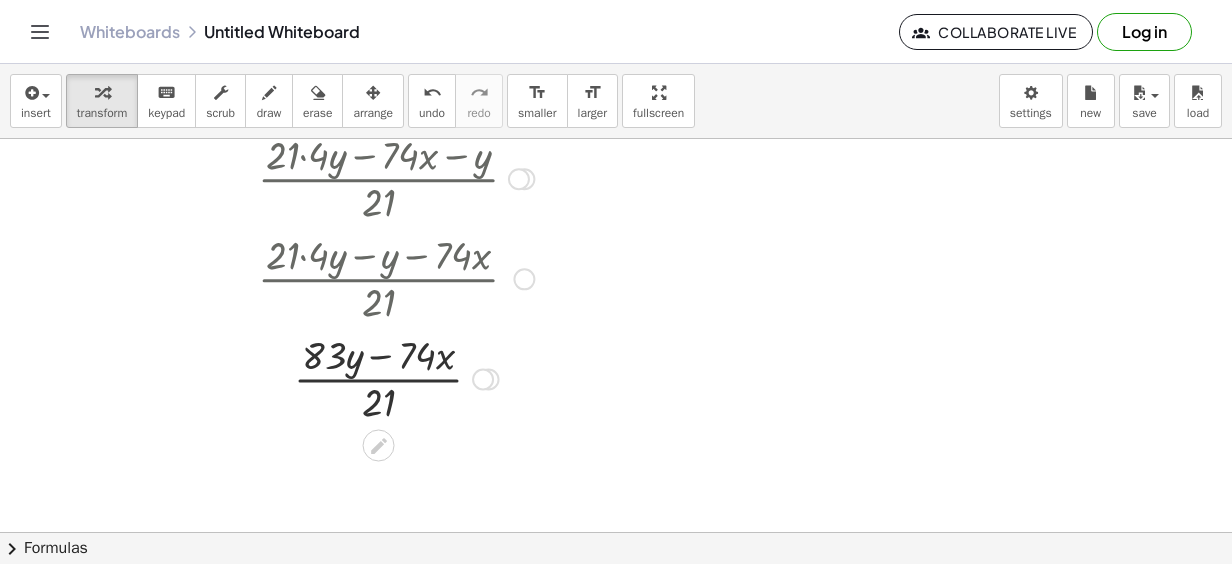 click at bounding box center [396, 377] 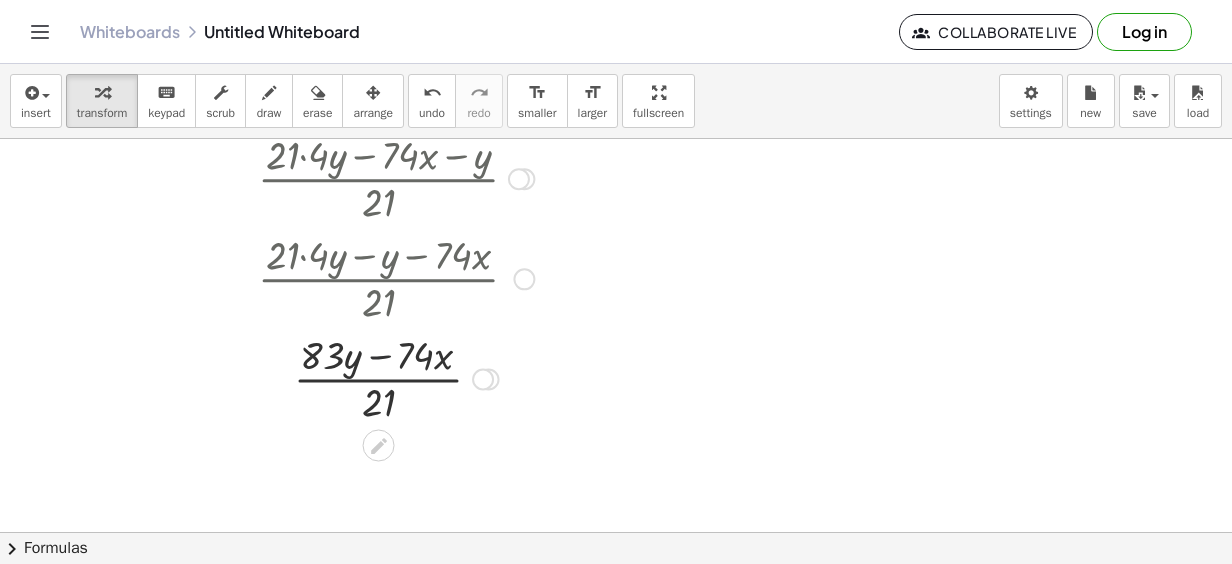 click at bounding box center (396, 377) 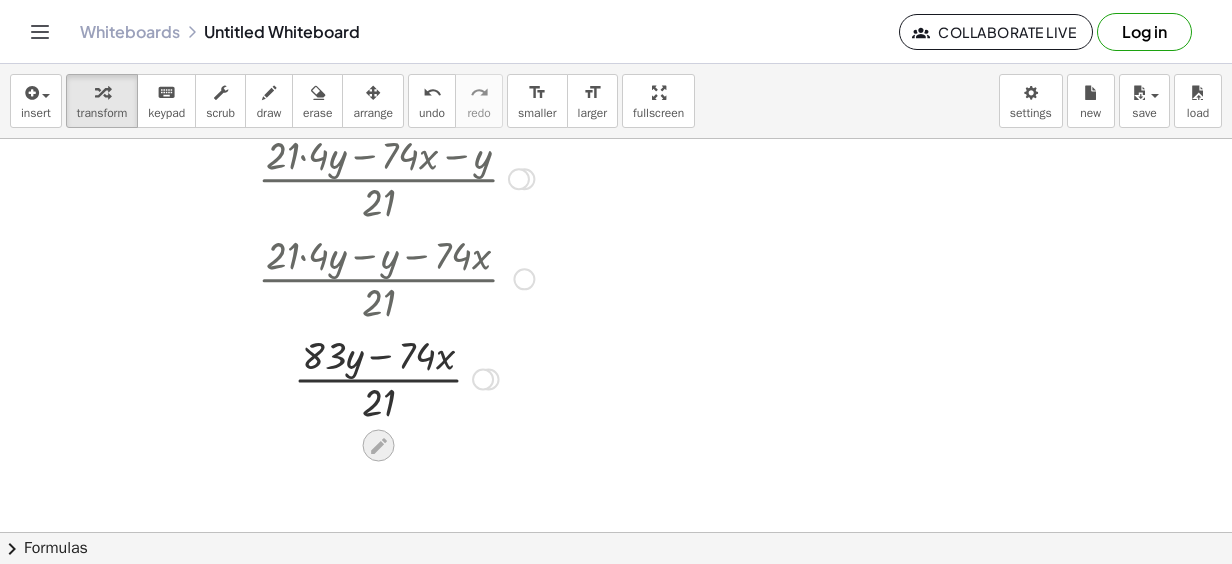 click 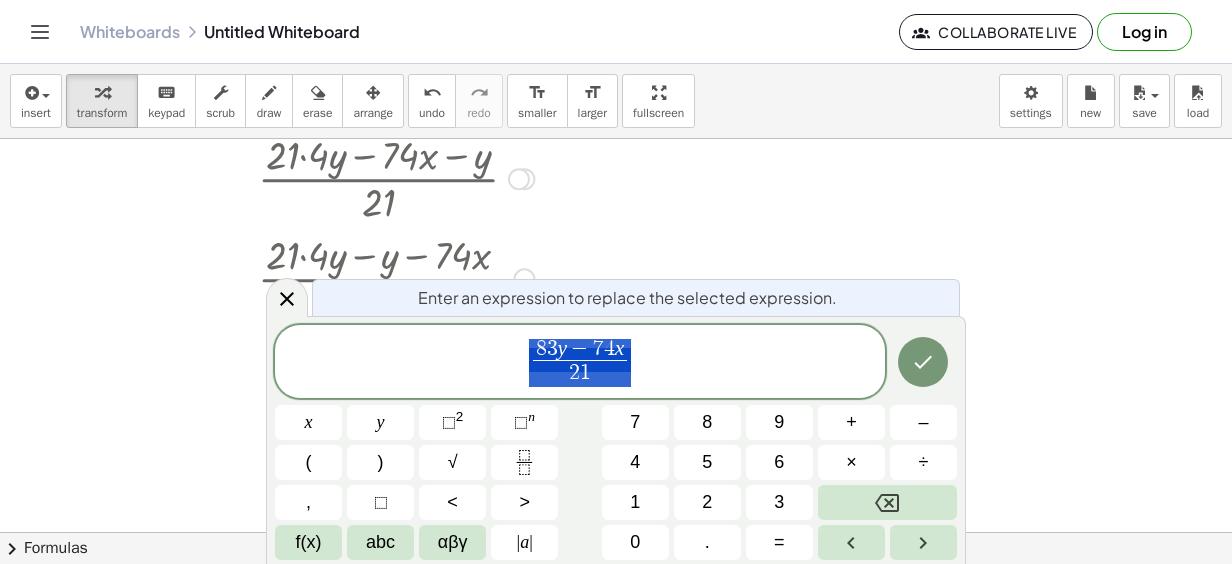 click at bounding box center (396, 277) 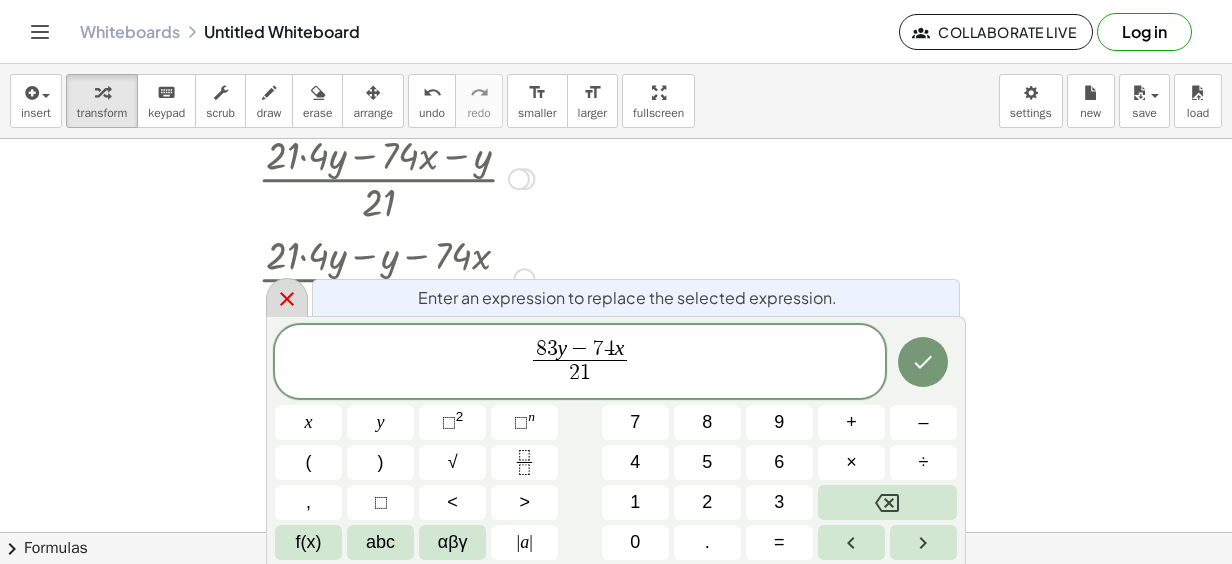 click 